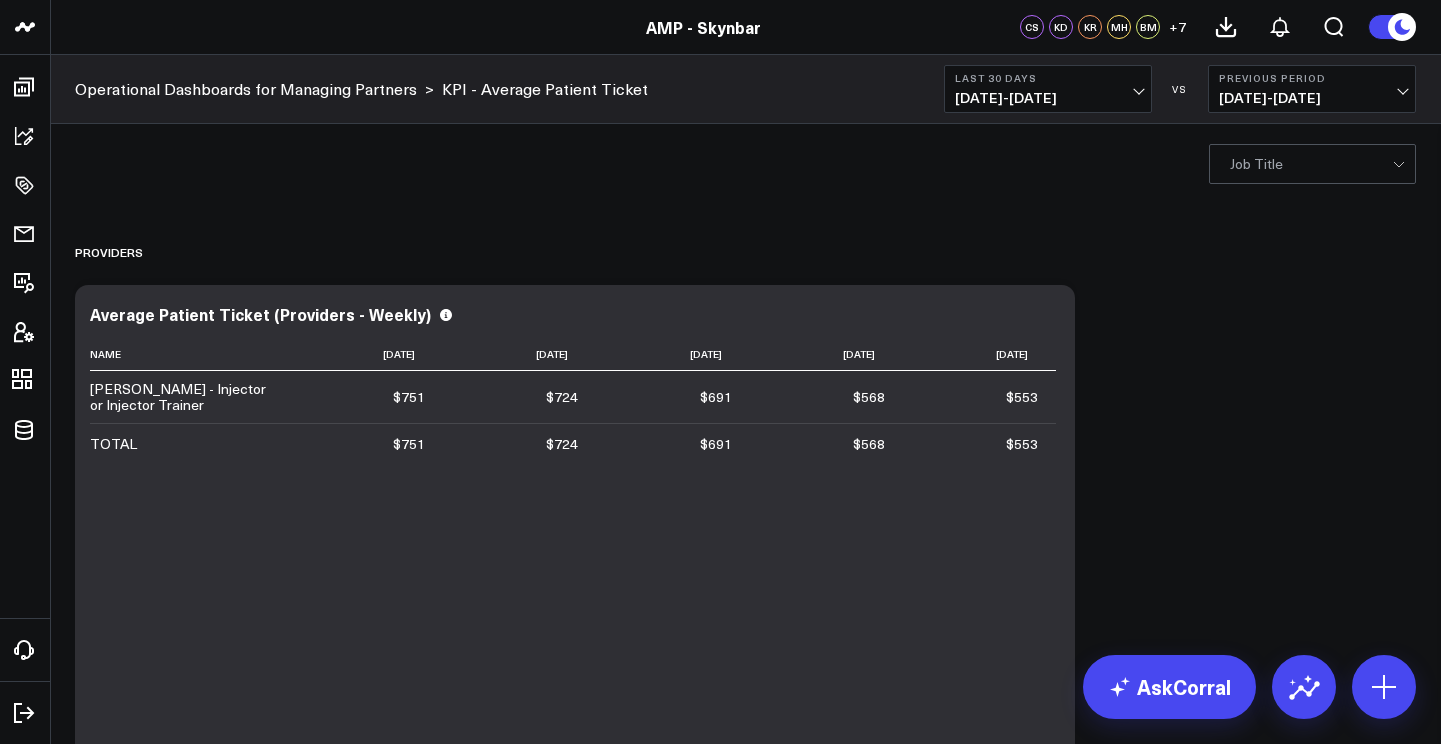 scroll, scrollTop: 0, scrollLeft: 0, axis: both 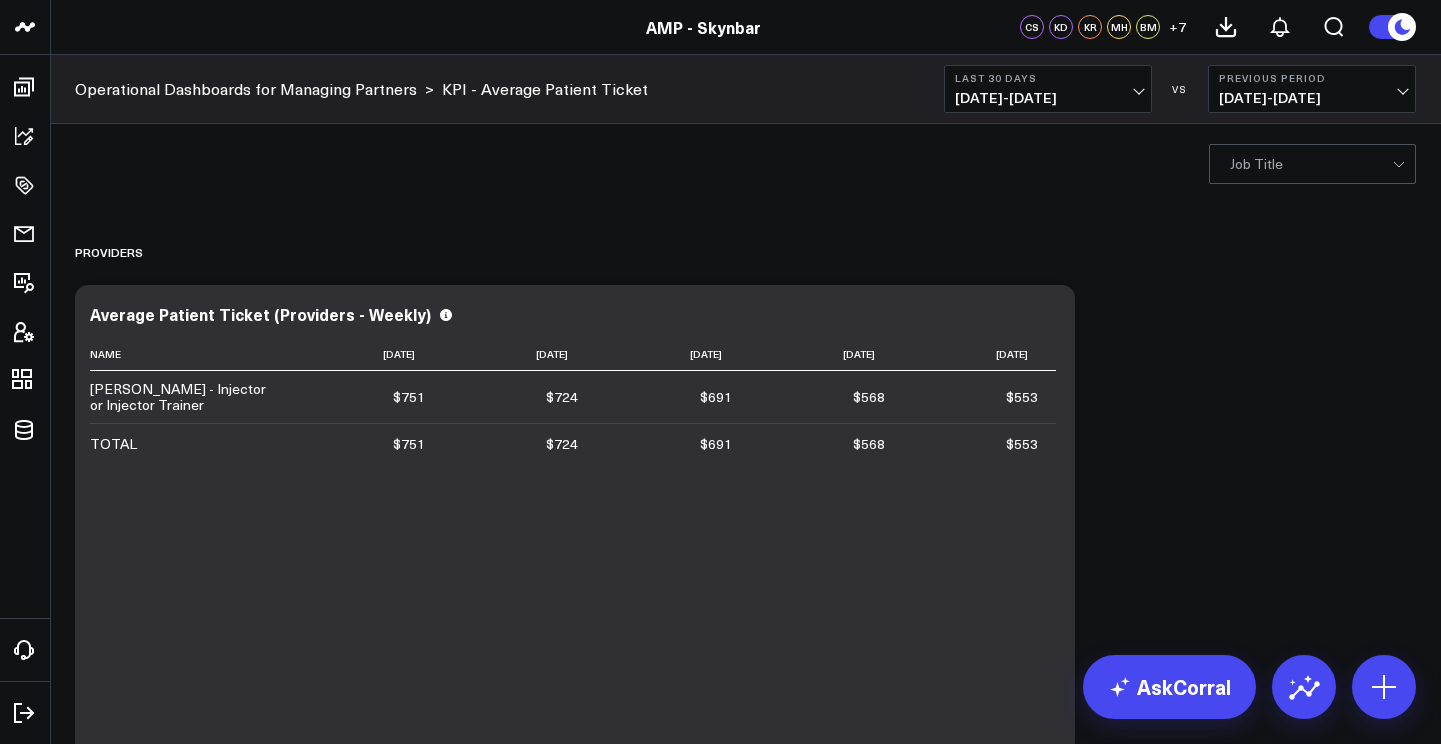 click on "06/10/25  -  07/09/25" at bounding box center (1048, 98) 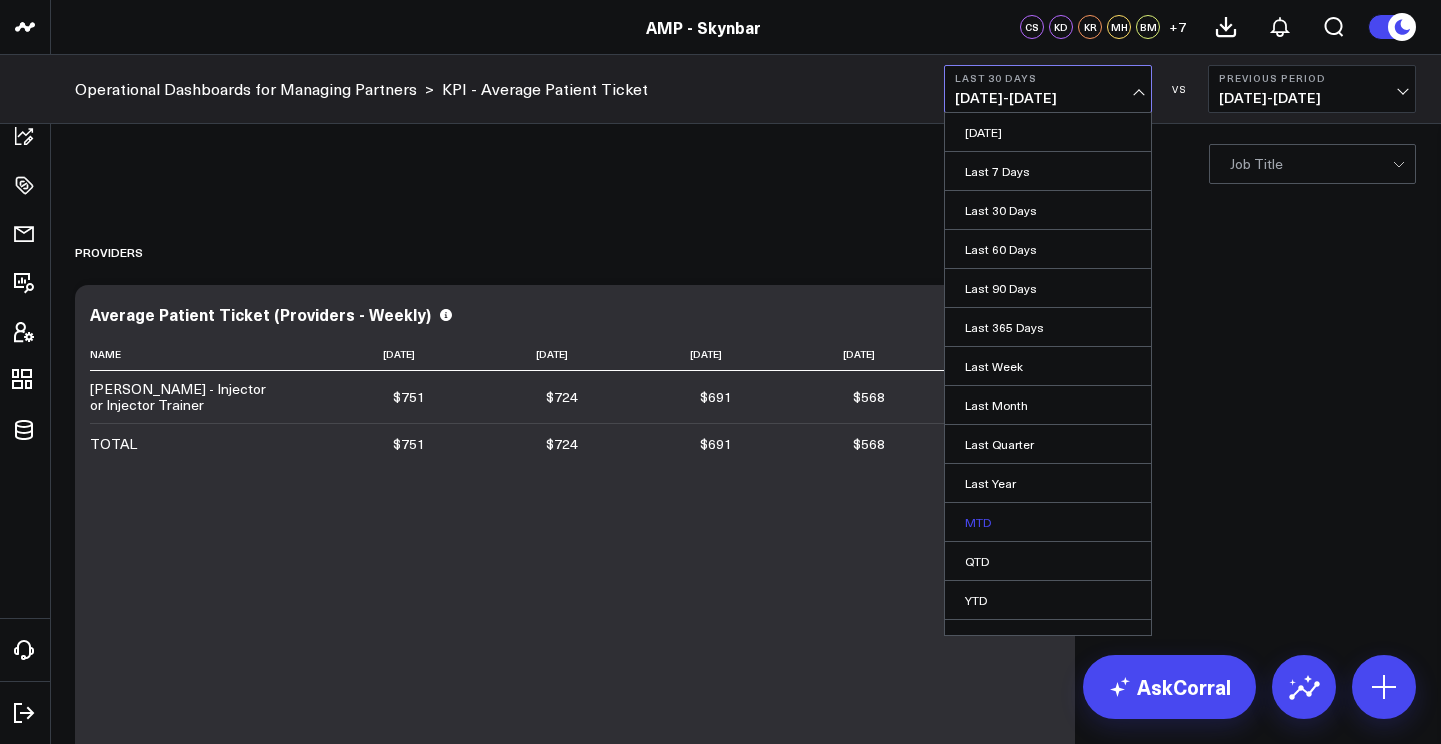 click on "MTD" at bounding box center [1048, 522] 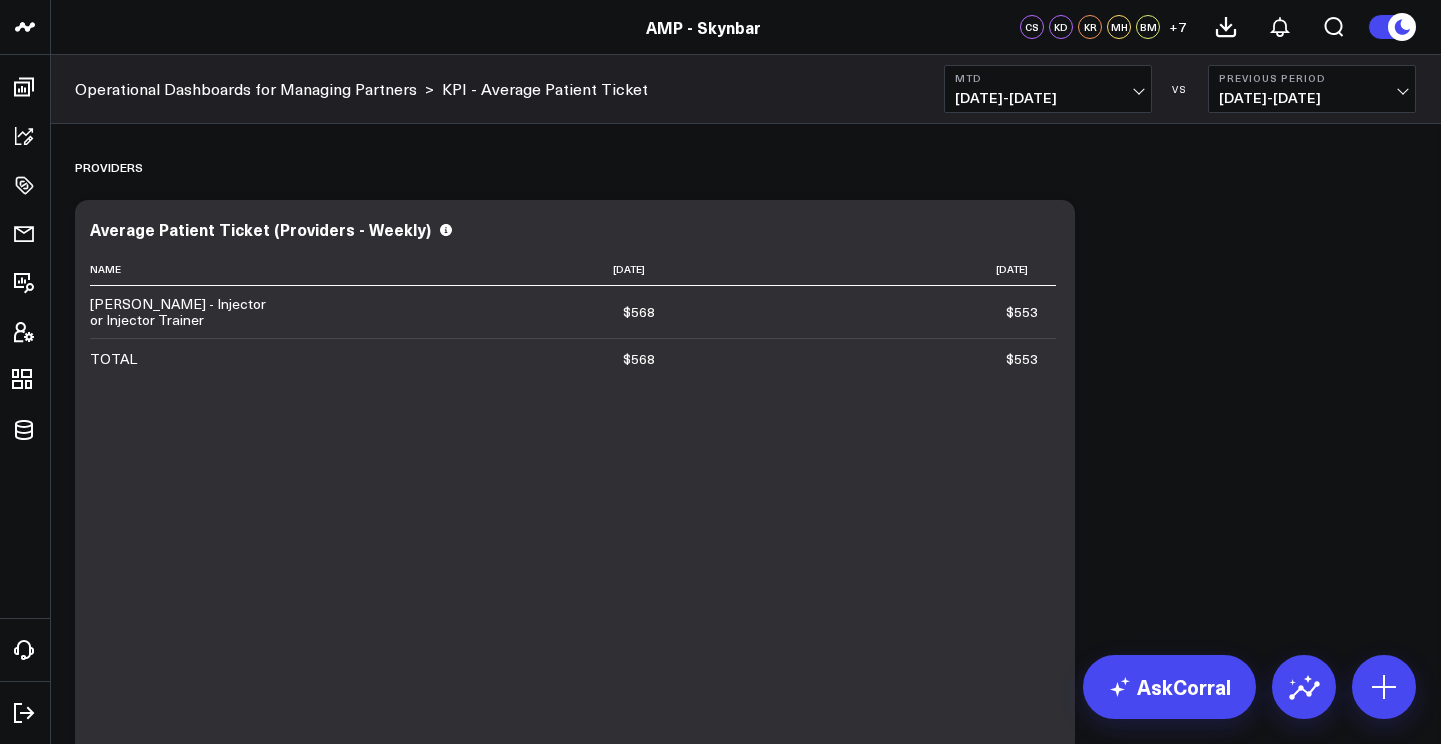 scroll, scrollTop: 0, scrollLeft: 0, axis: both 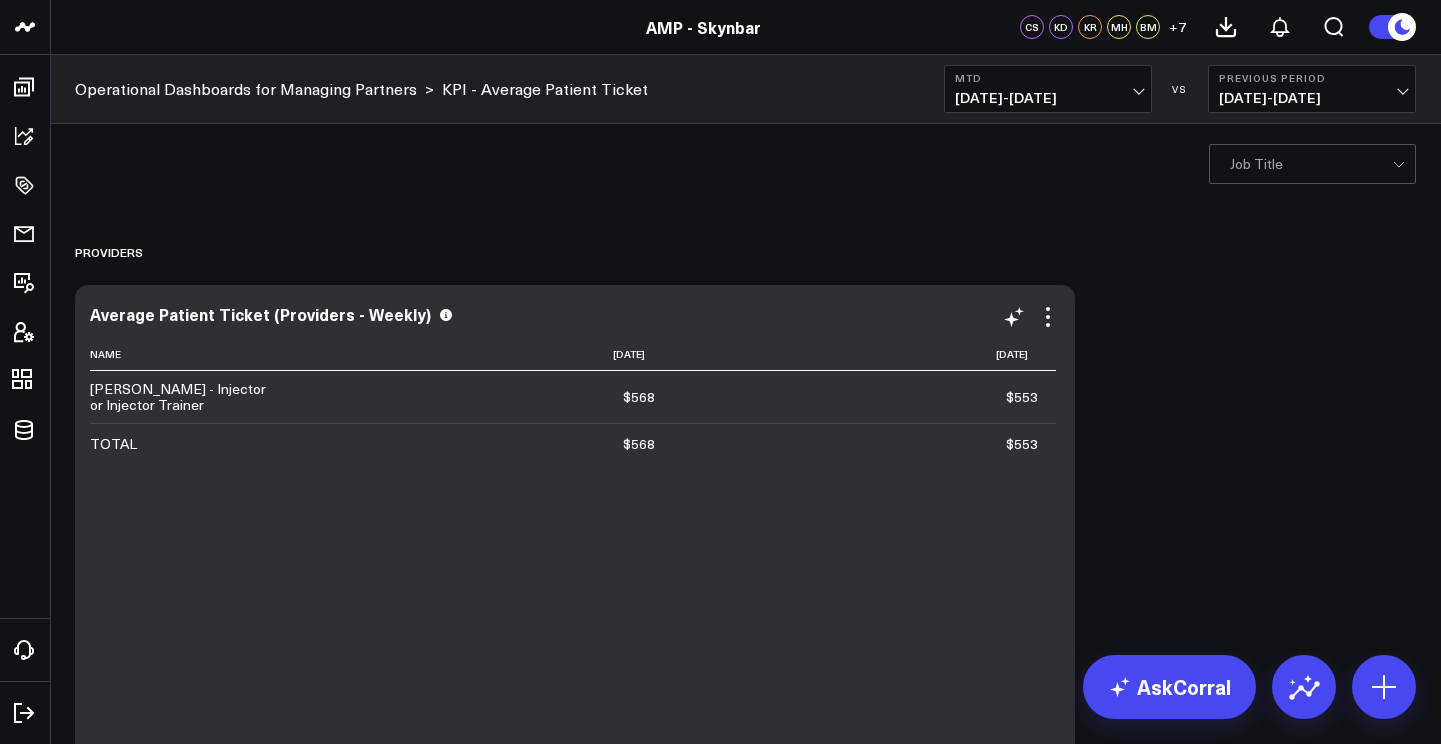 click on "[PERSON_NAME] - Injector or Injector Trainer" at bounding box center [190, 397] 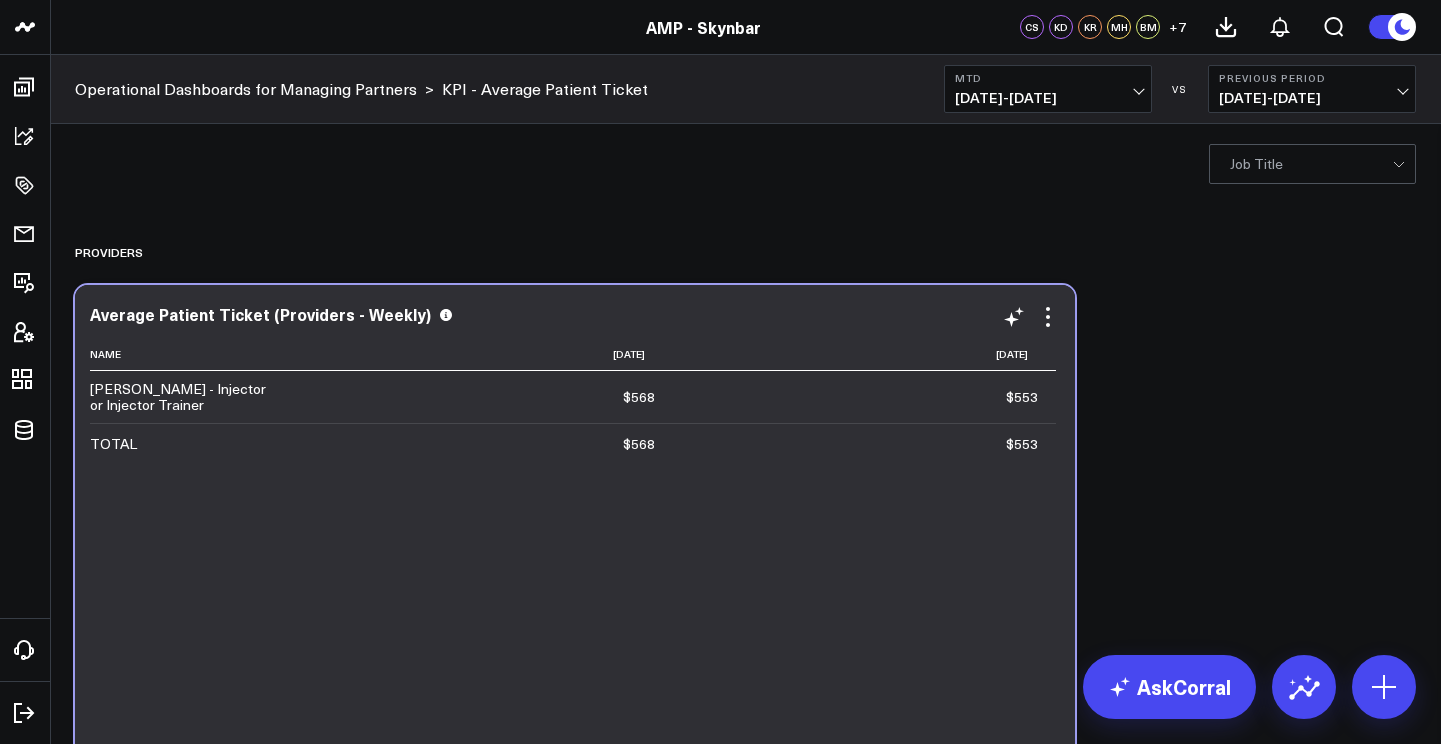 click on "[PERSON_NAME] - Injector or Injector Trainer" at bounding box center (190, 397) 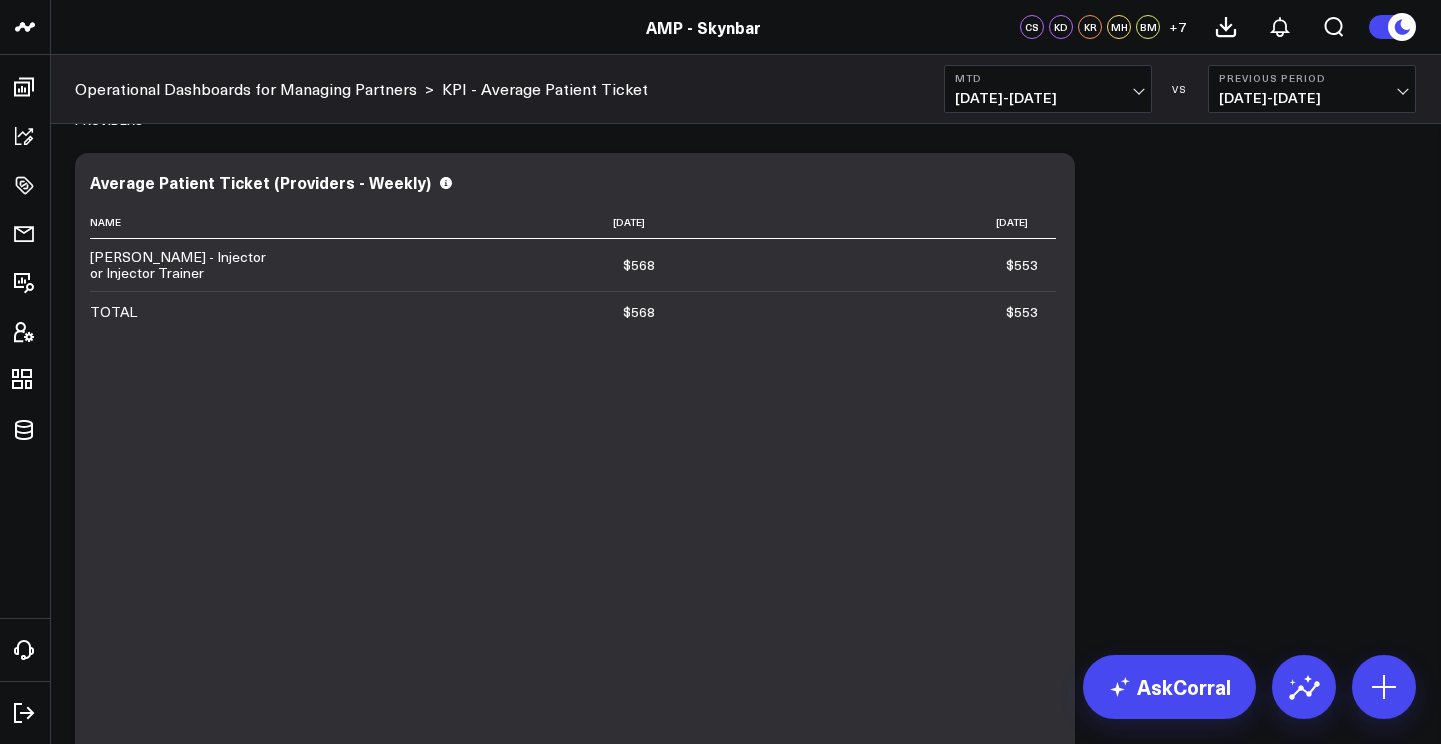 scroll, scrollTop: 0, scrollLeft: 0, axis: both 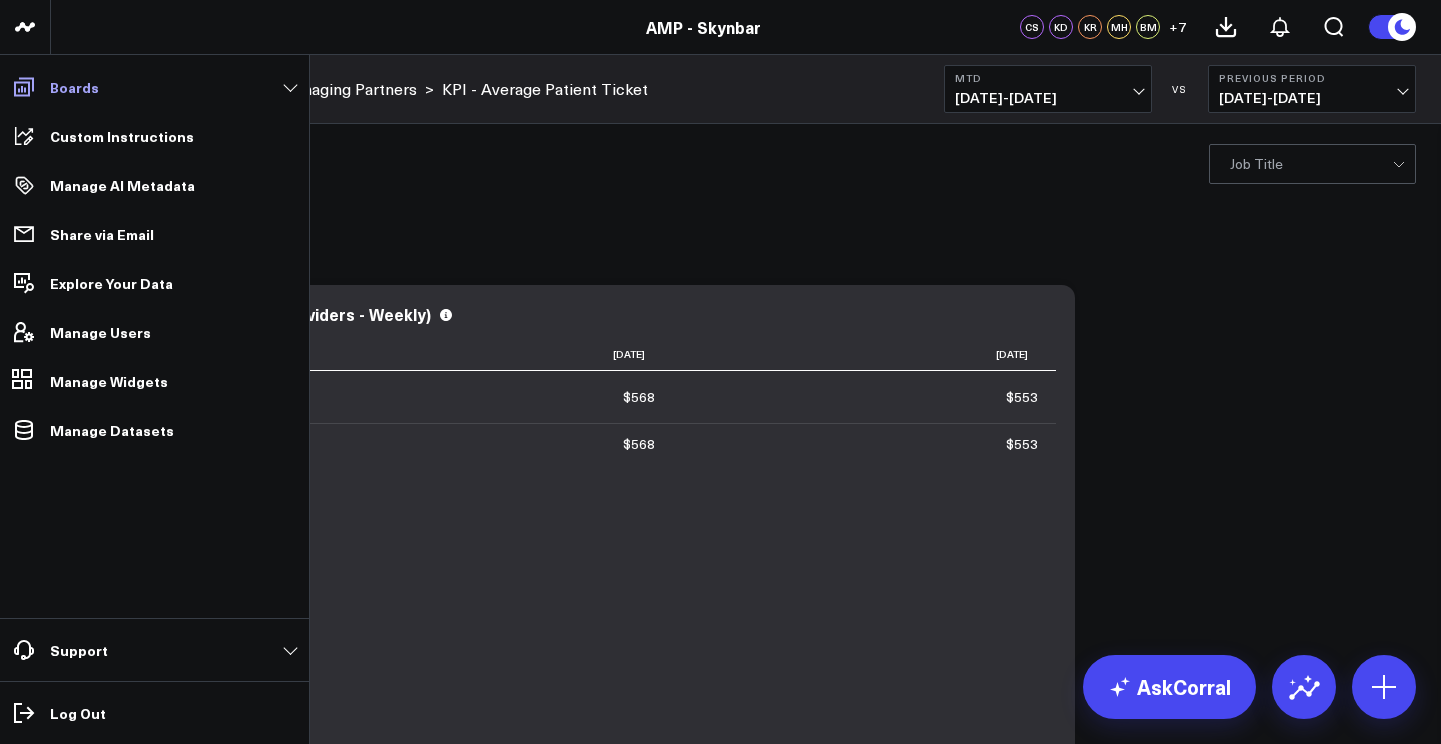 click on "Boards" at bounding box center (154, 87) 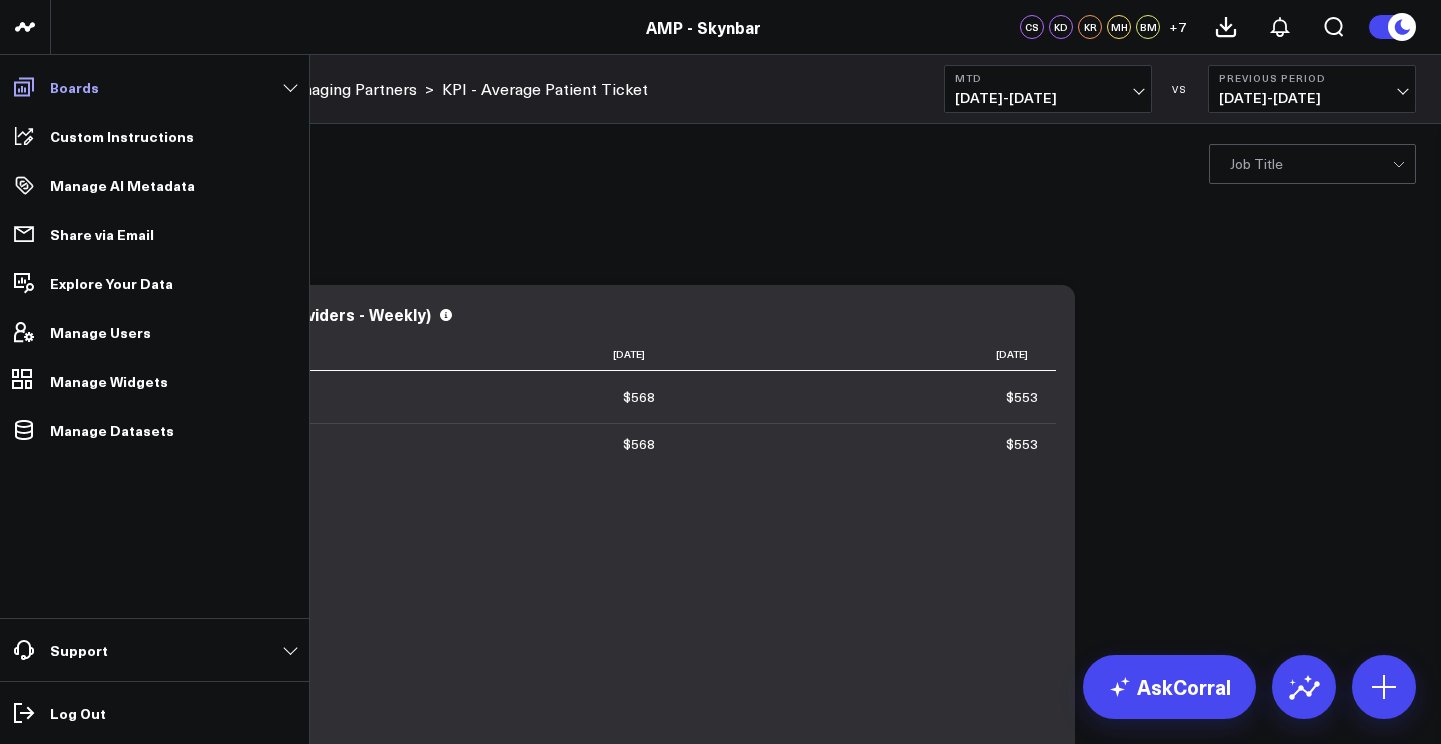 click on "Boards" at bounding box center [154, 87] 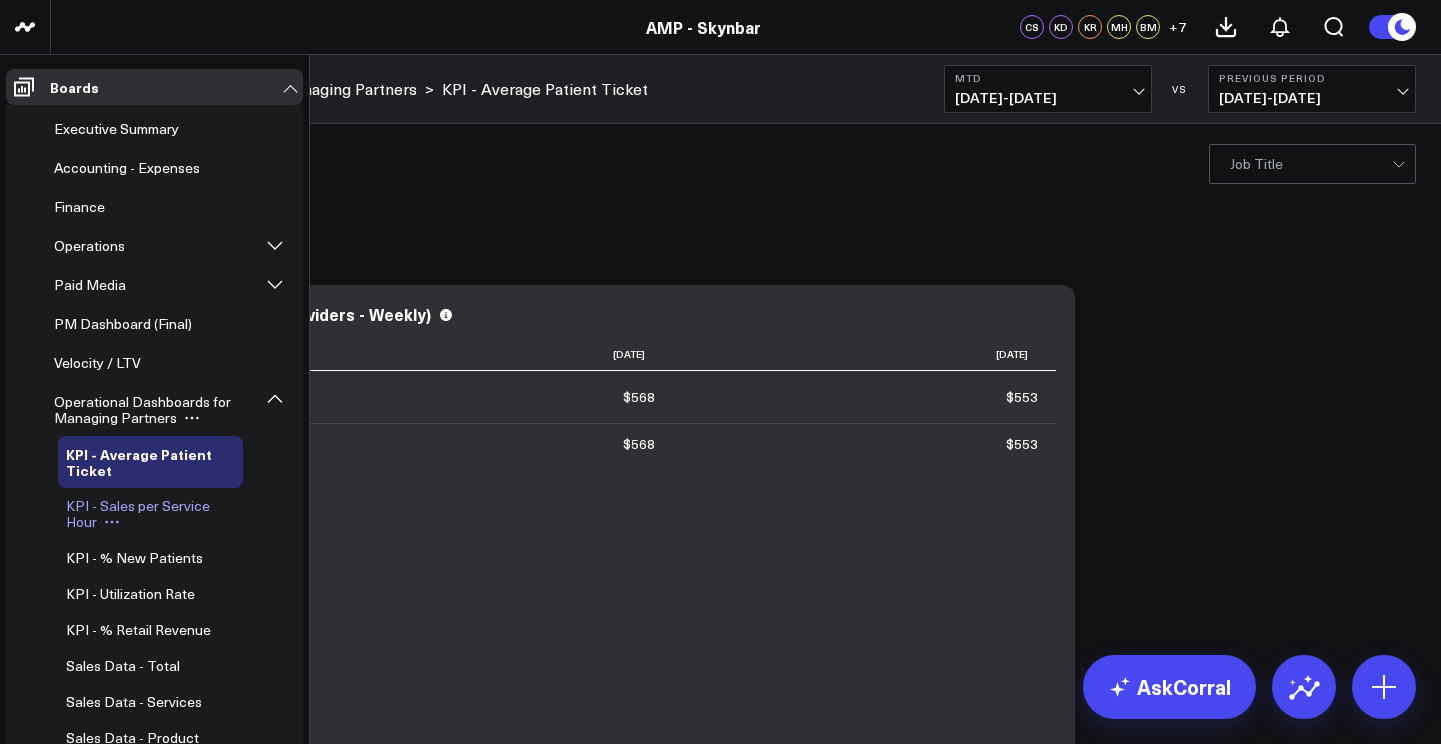click on "KPI - Sales per Service Hour" at bounding box center [138, 513] 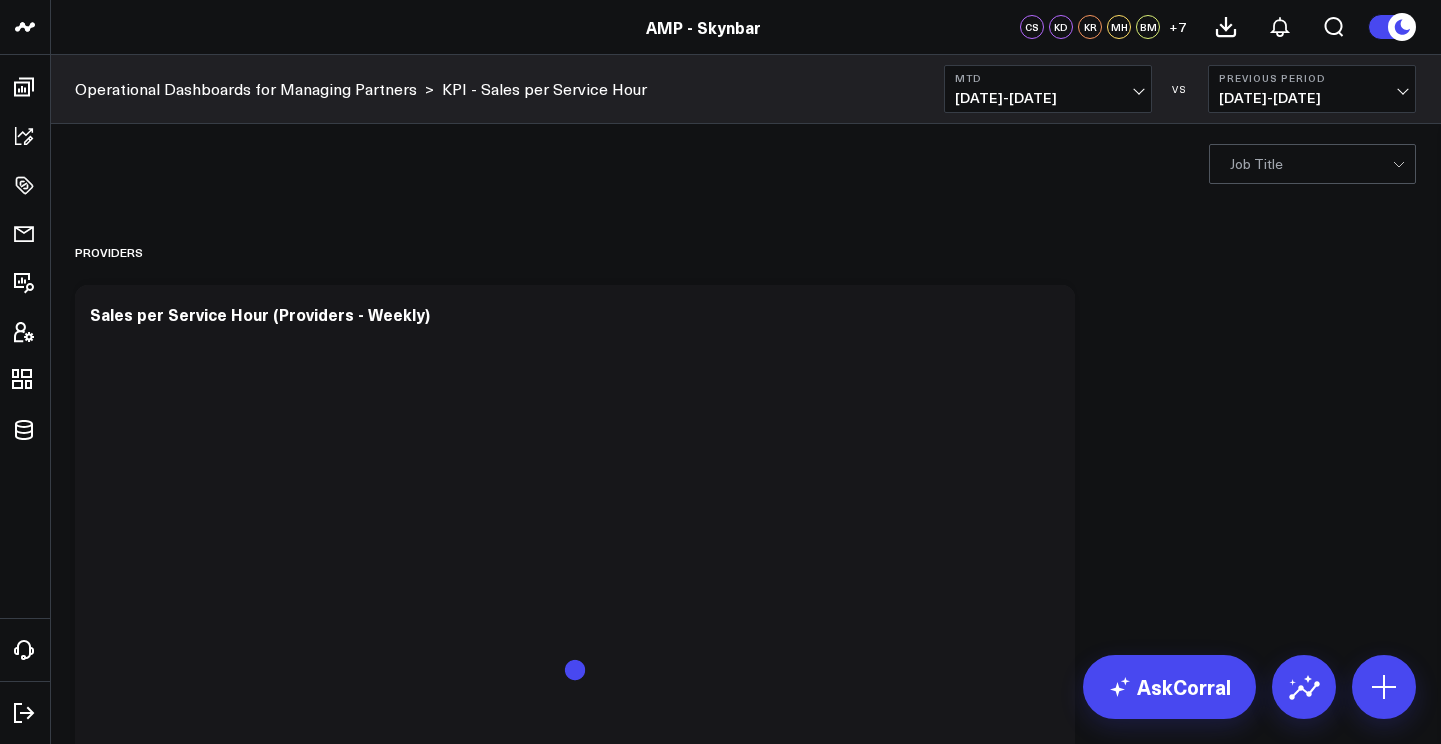 scroll, scrollTop: 0, scrollLeft: 0, axis: both 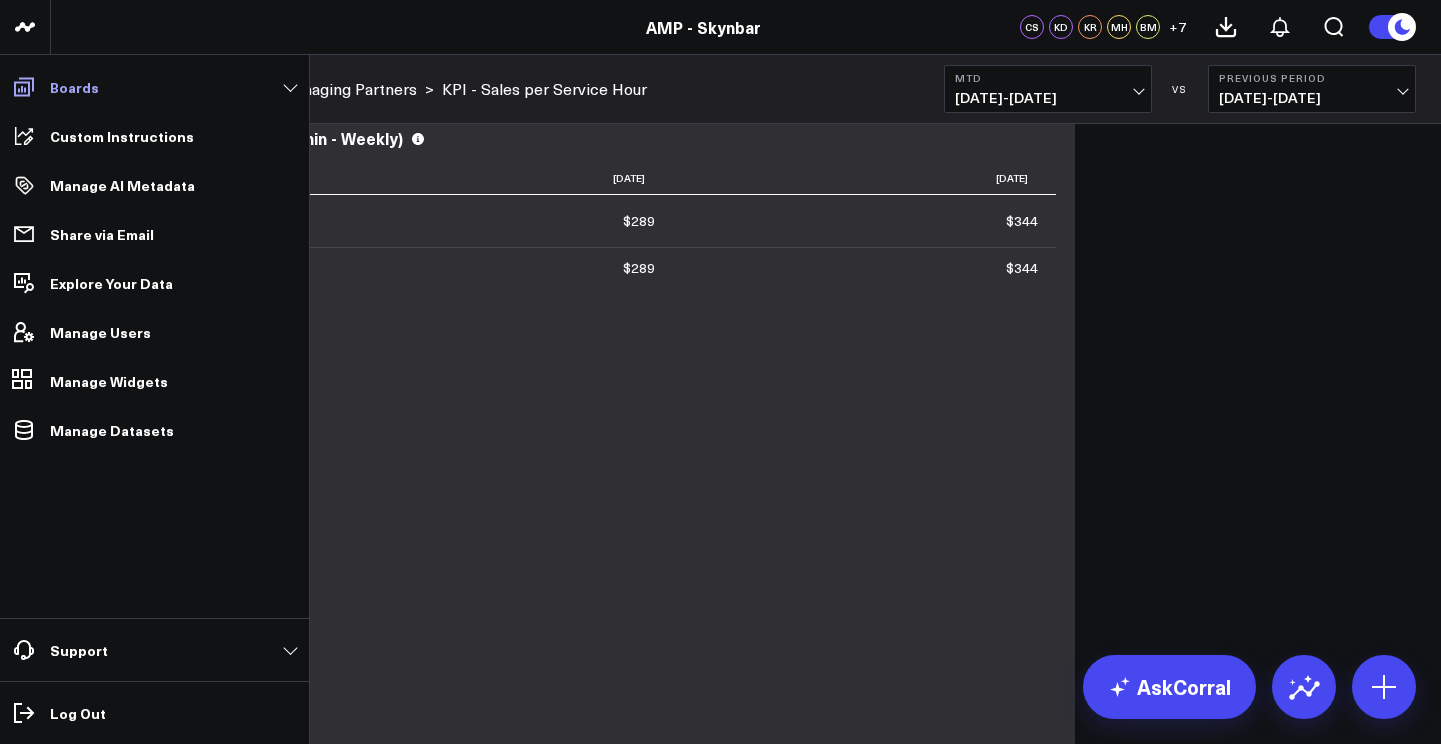 click on "Boards" at bounding box center [74, 87] 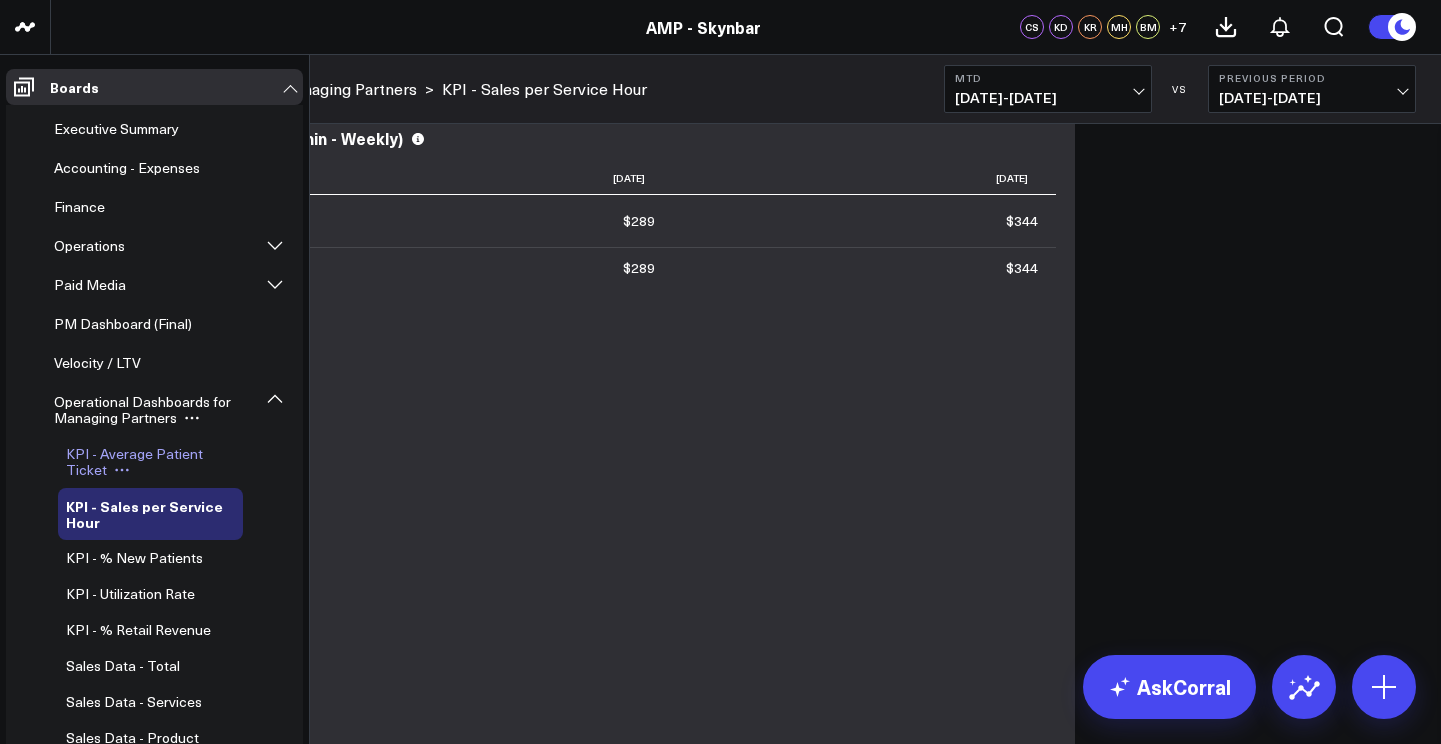 click on "KPI - Average Patient Ticket" at bounding box center [134, 461] 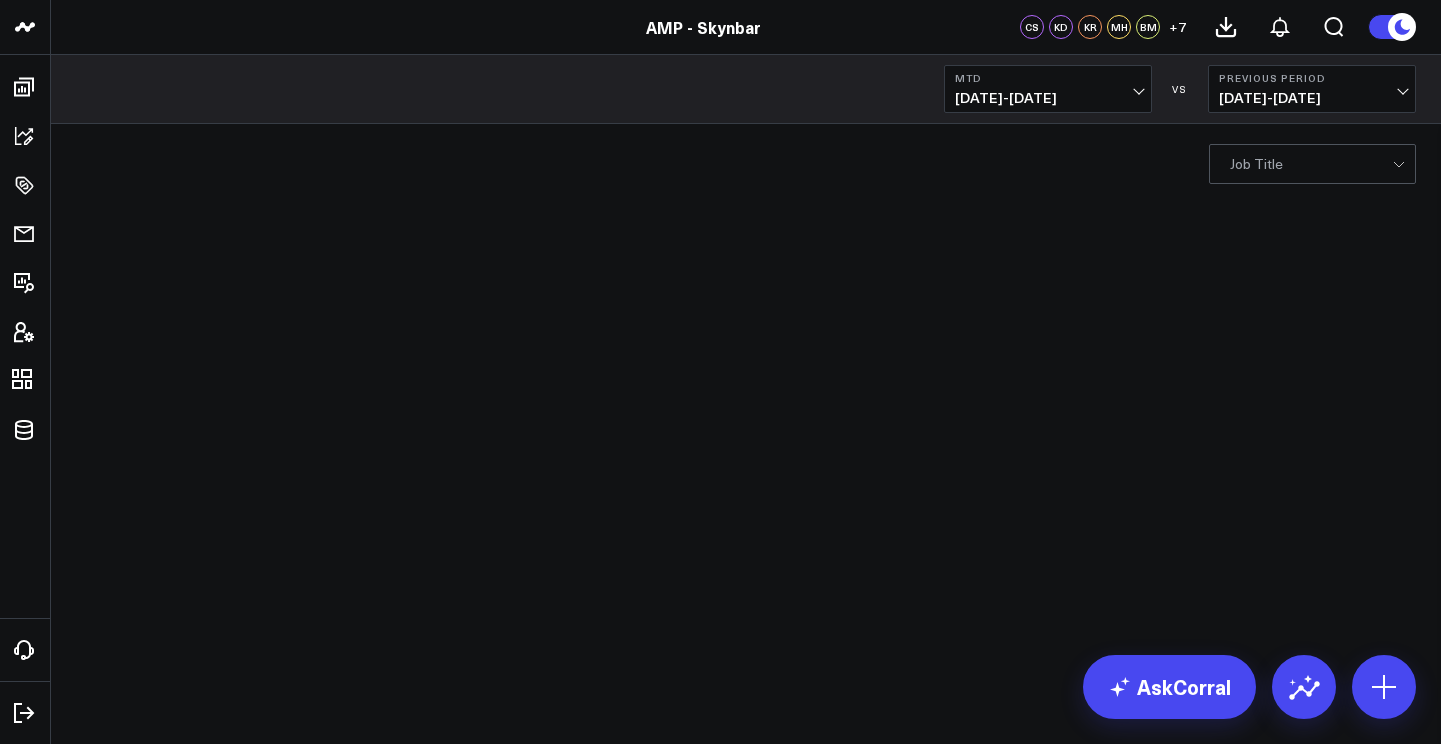 scroll, scrollTop: 0, scrollLeft: 0, axis: both 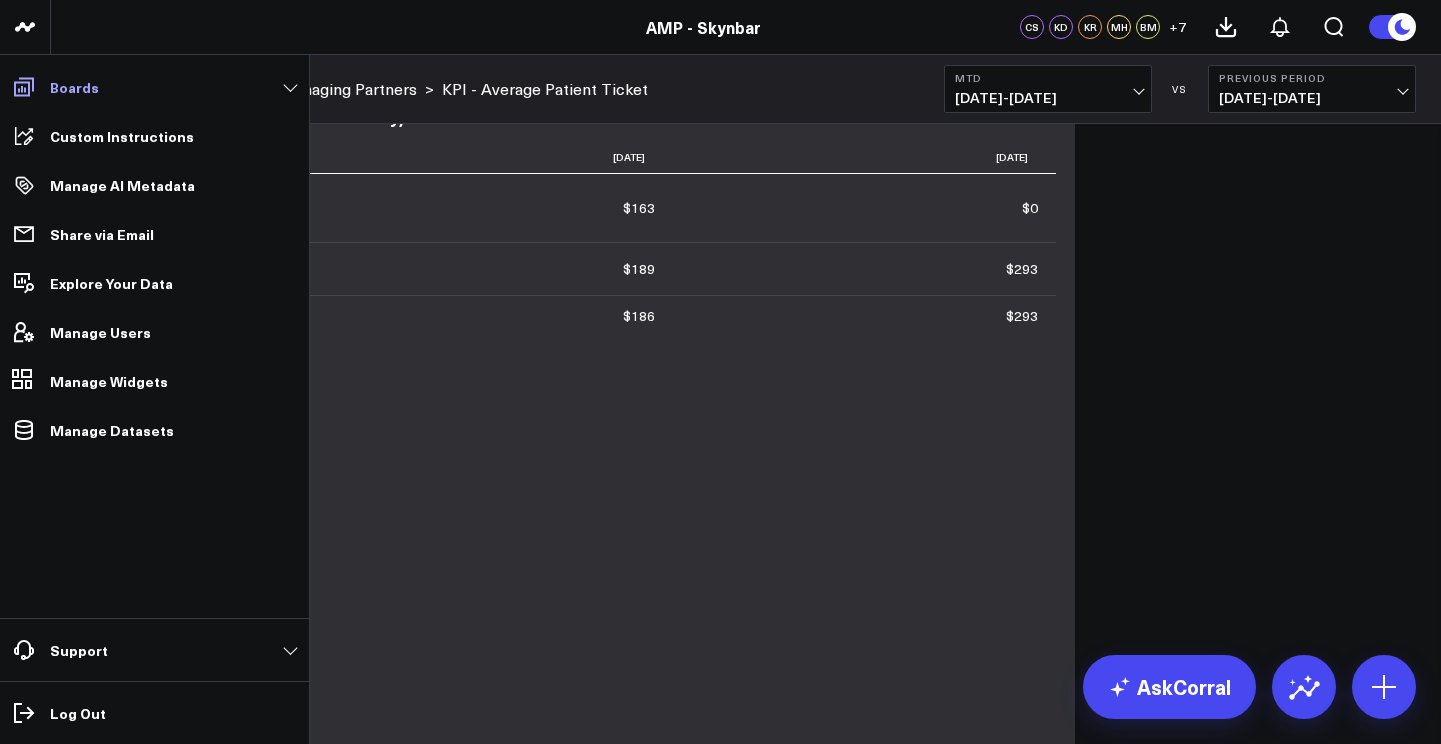 click at bounding box center (24, 87) 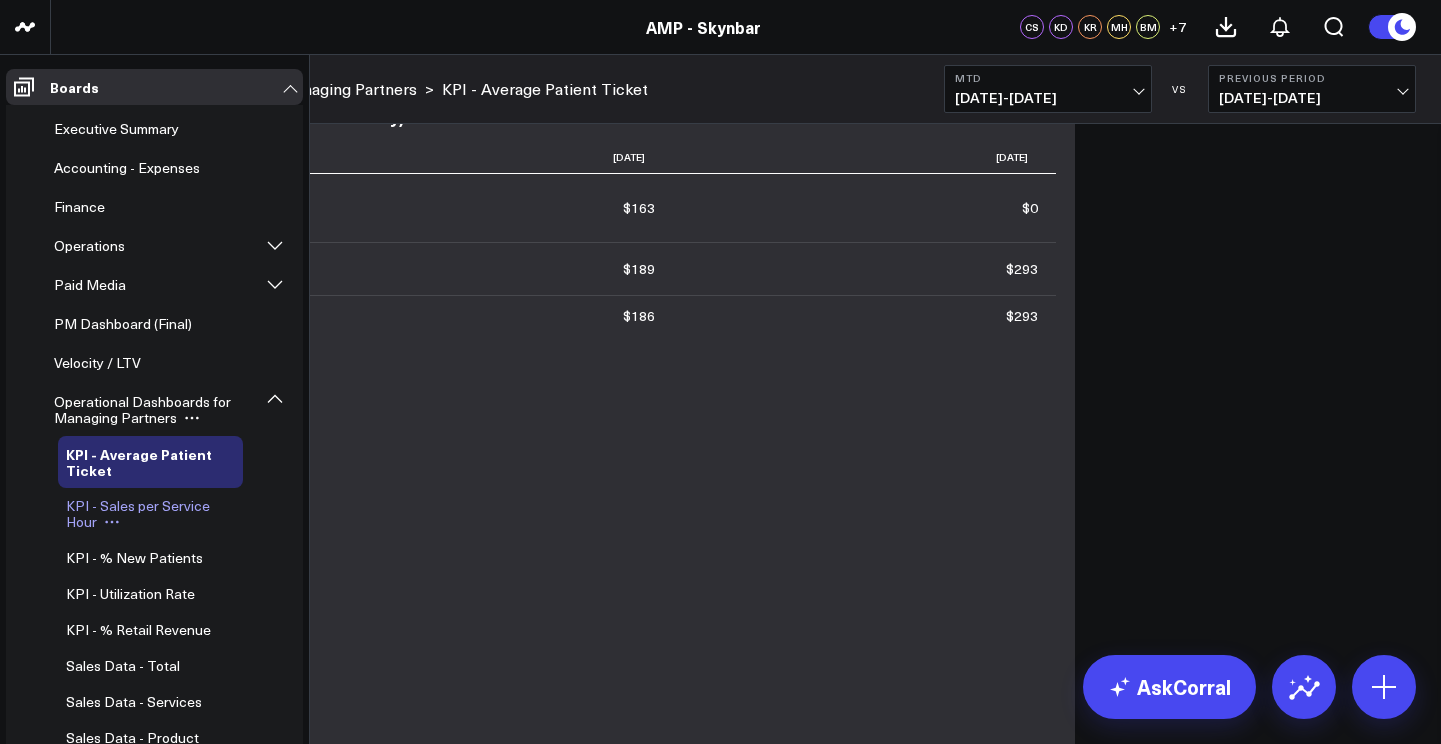 click on "KPI - Sales per Service Hour" at bounding box center (150, 514) 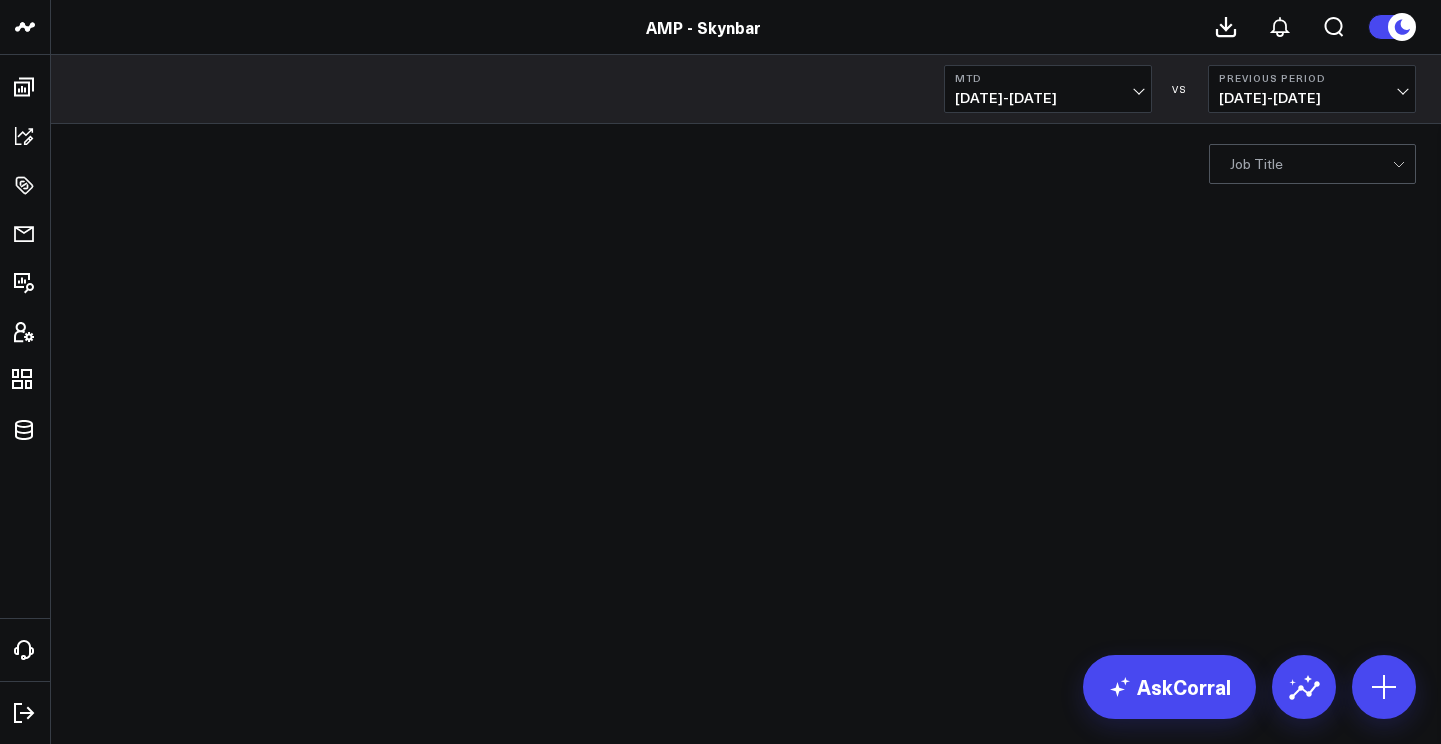 scroll, scrollTop: 0, scrollLeft: 0, axis: both 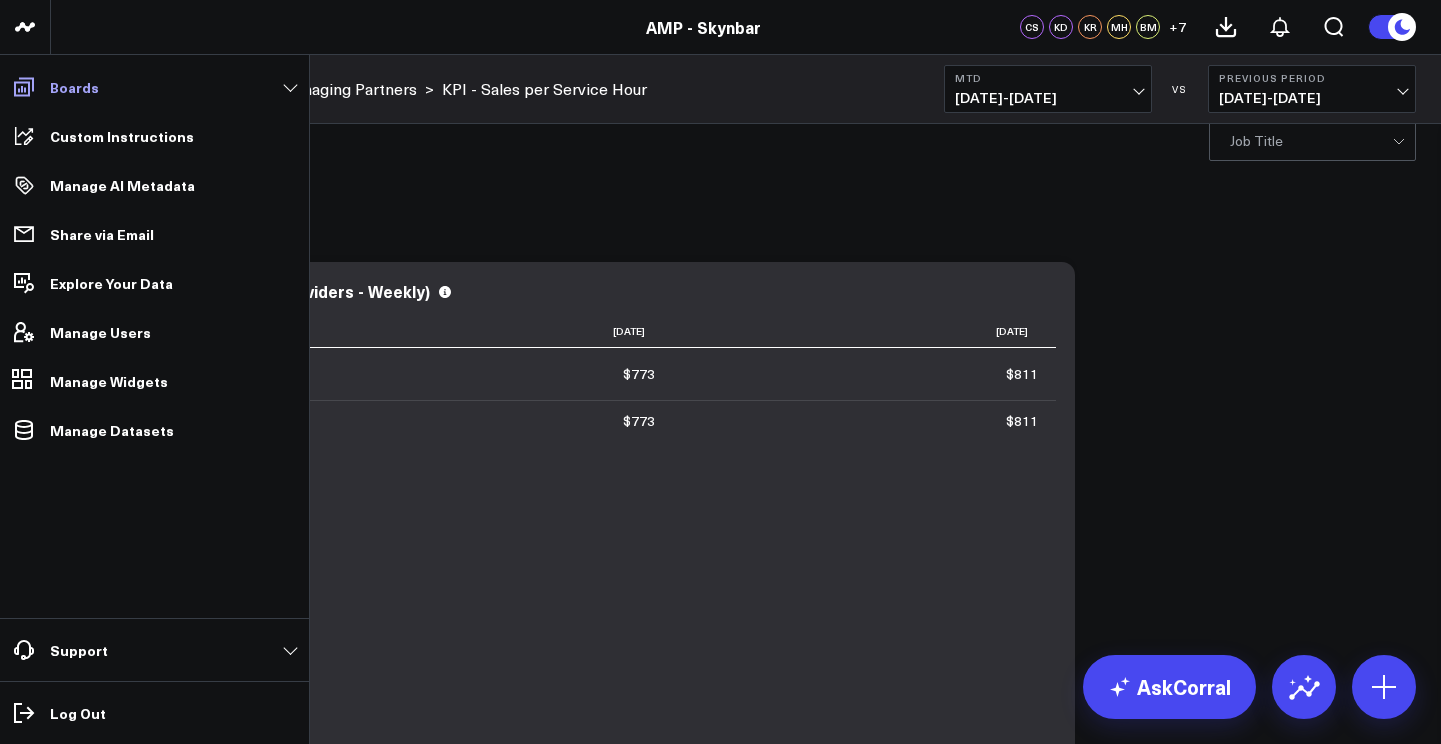 click on "Boards" at bounding box center (74, 87) 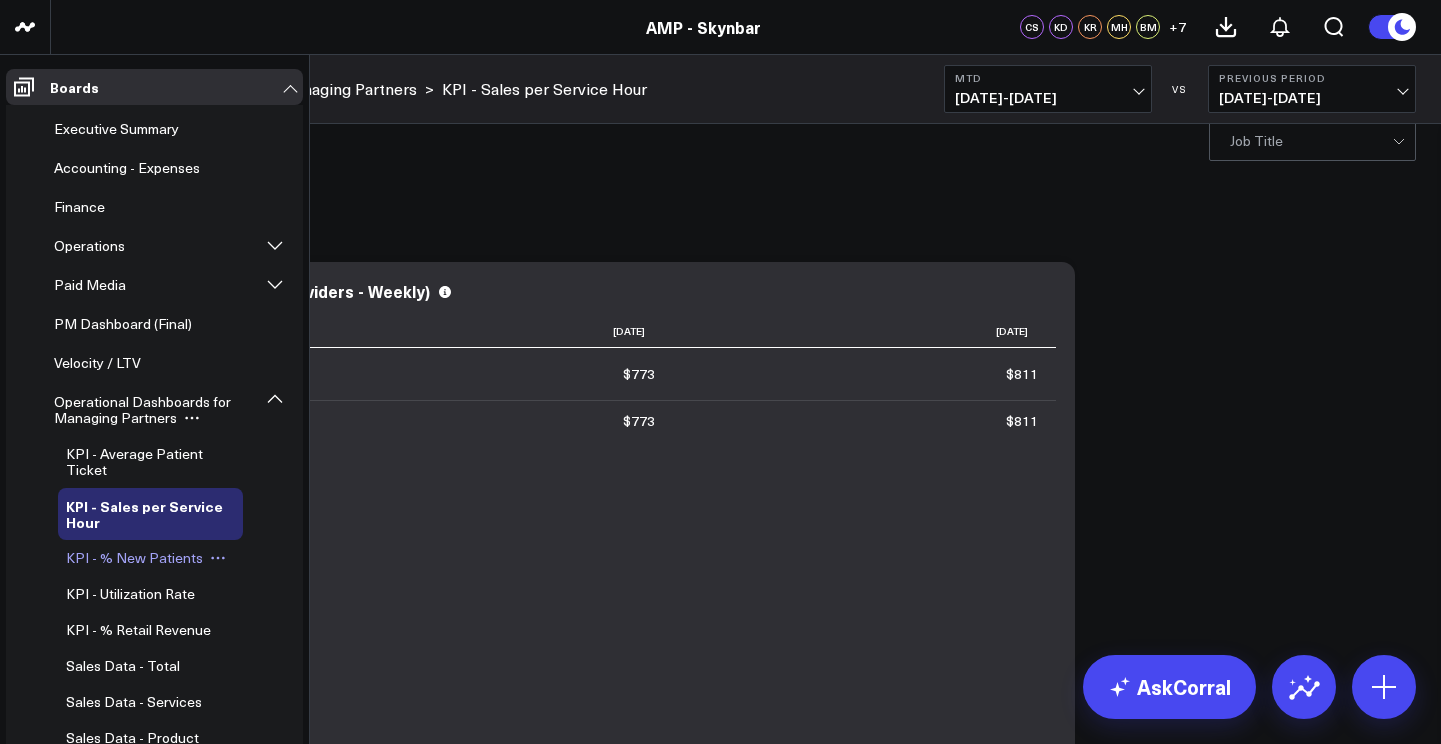 click on "KPI - % New Patients" at bounding box center (134, 557) 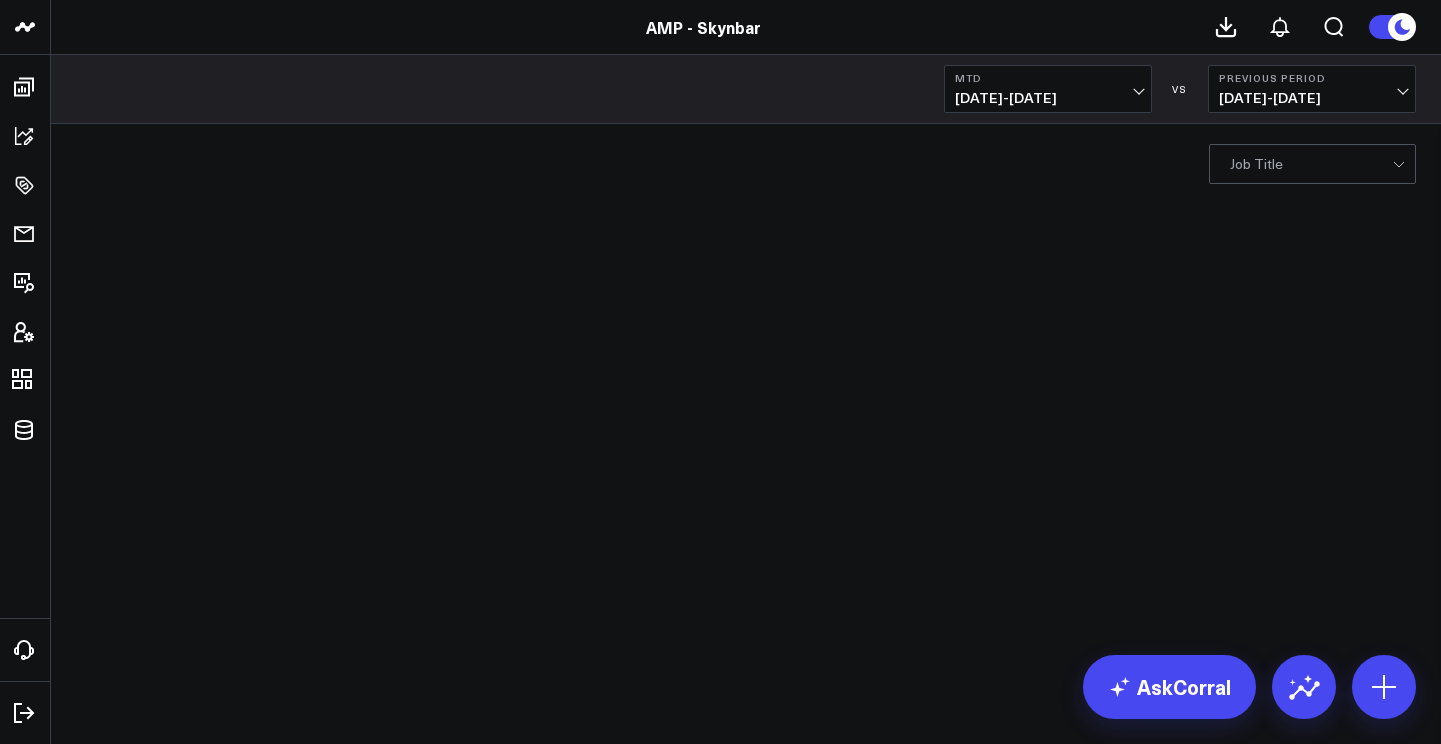 scroll, scrollTop: 0, scrollLeft: 0, axis: both 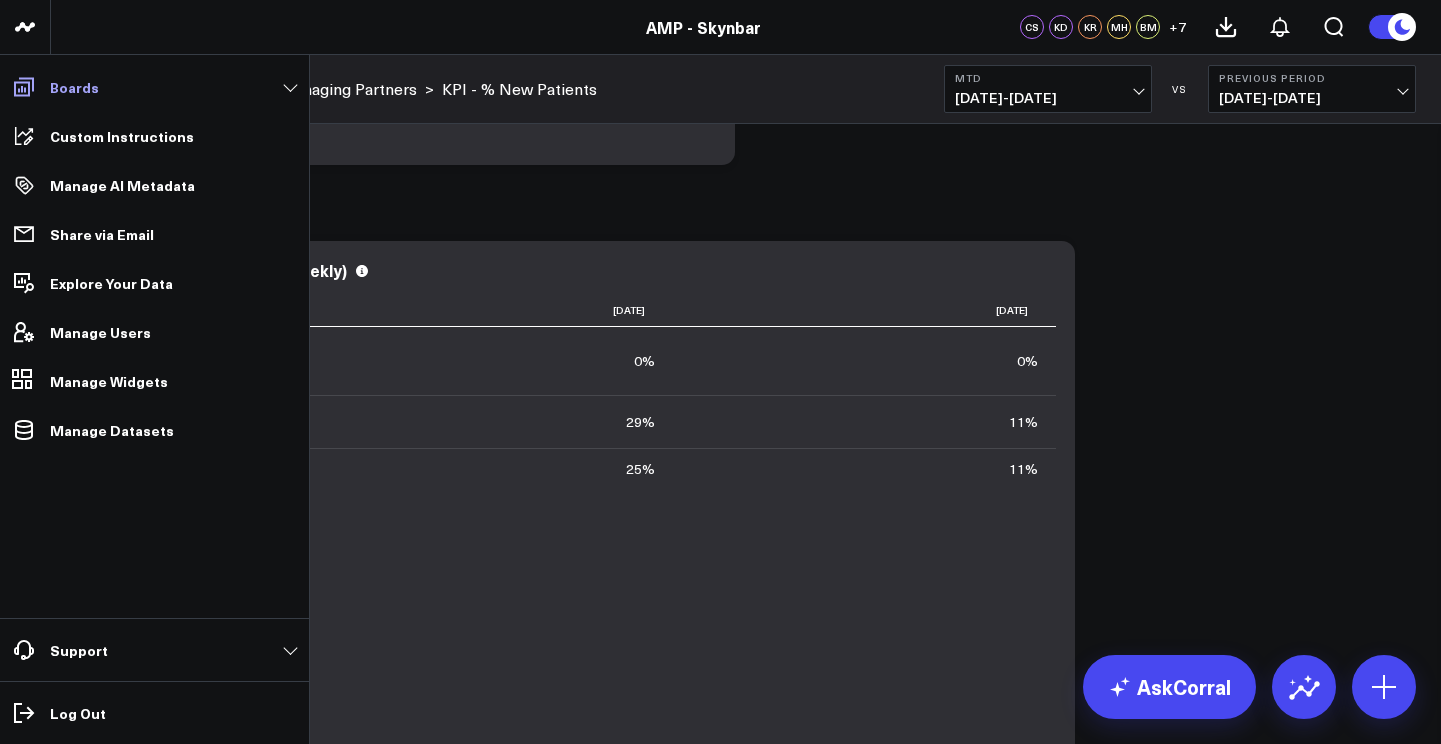 click on "Boards" at bounding box center [154, 87] 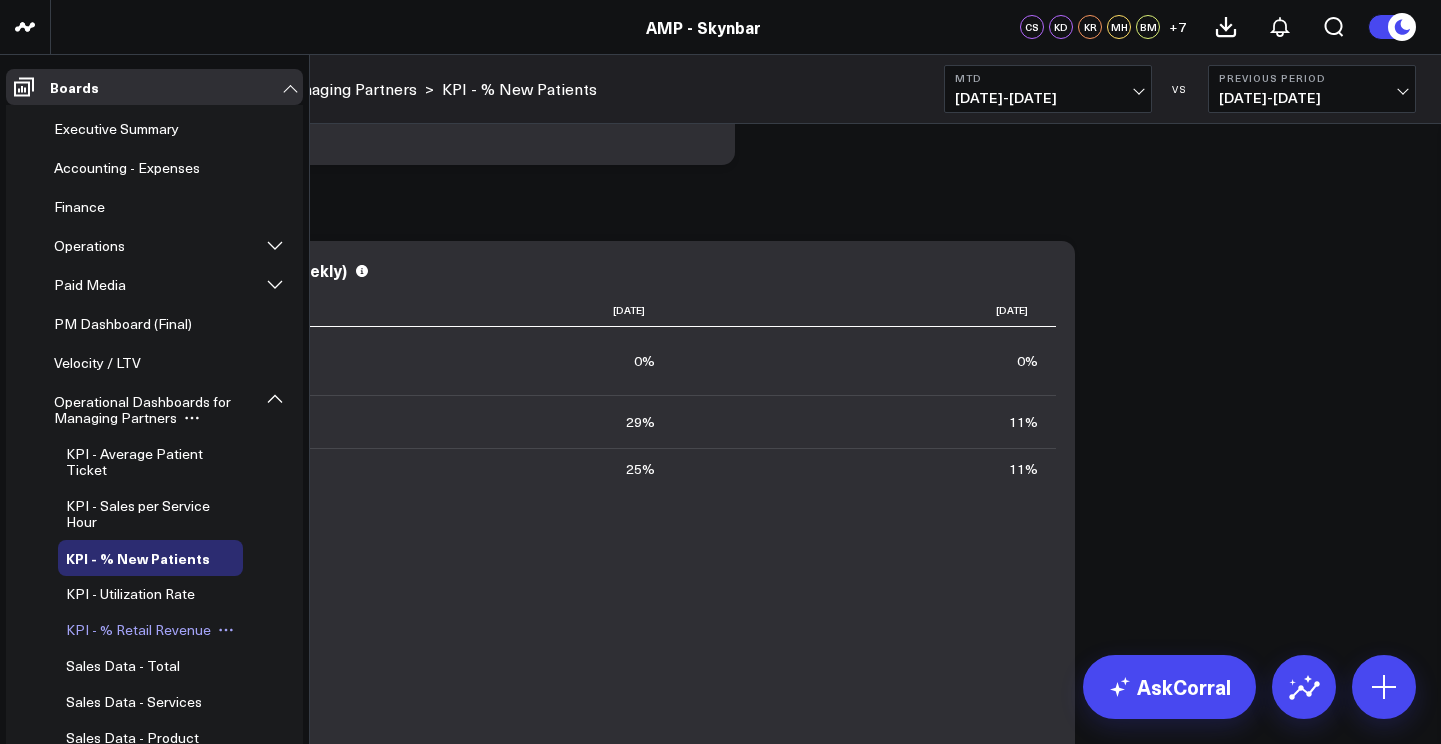 click on "KPI - % Retail Revenue" at bounding box center (138, 629) 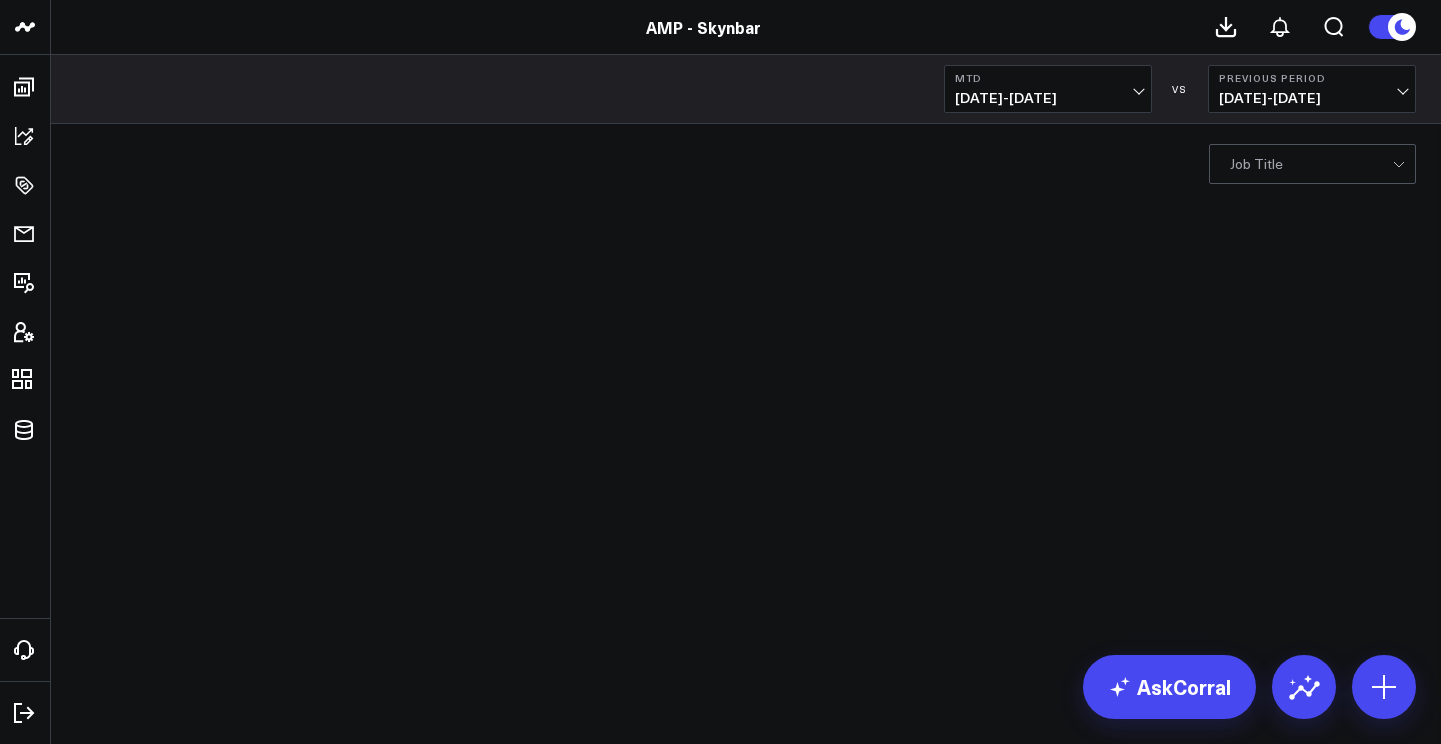 scroll, scrollTop: 0, scrollLeft: 0, axis: both 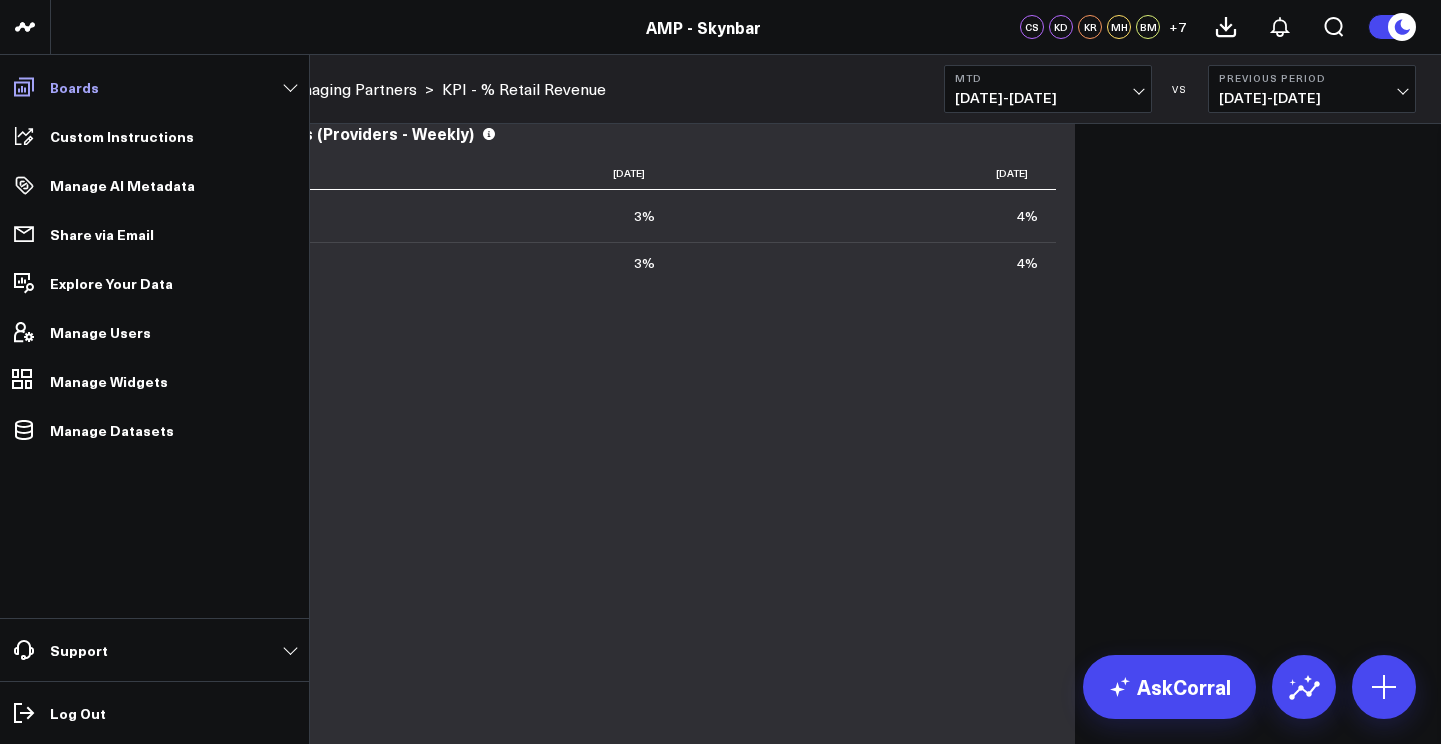 click on "Boards" at bounding box center (154, 87) 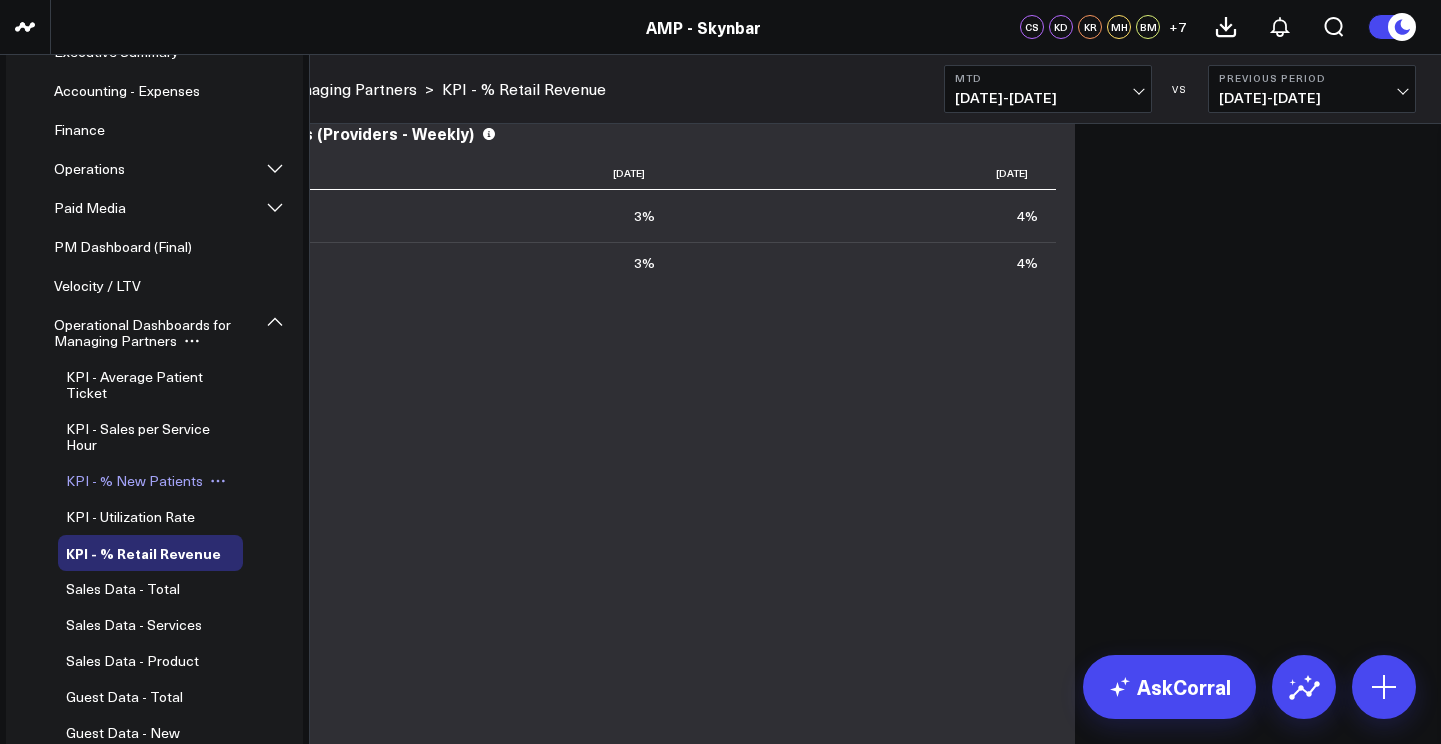 scroll, scrollTop: 82, scrollLeft: 0, axis: vertical 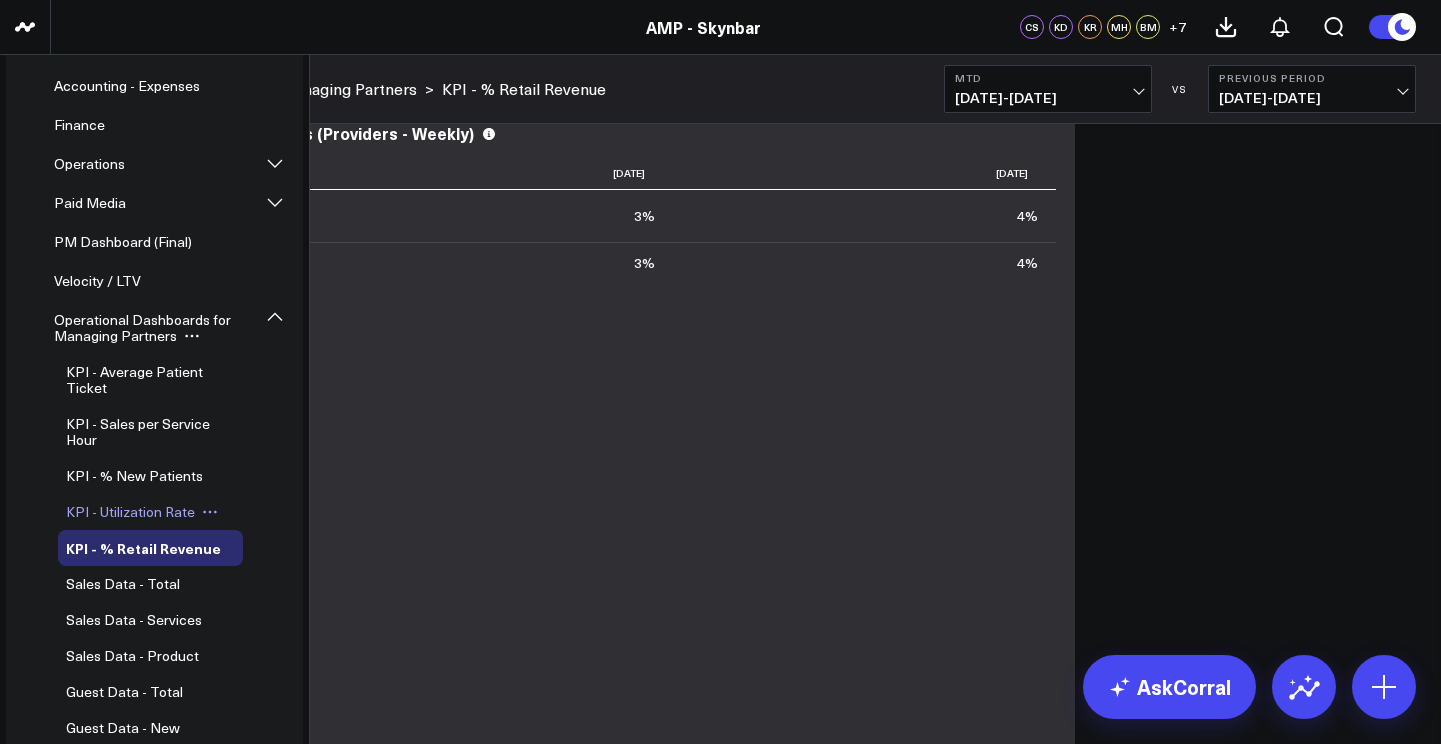click on "KPI - Utilization Rate" at bounding box center (150, 512) 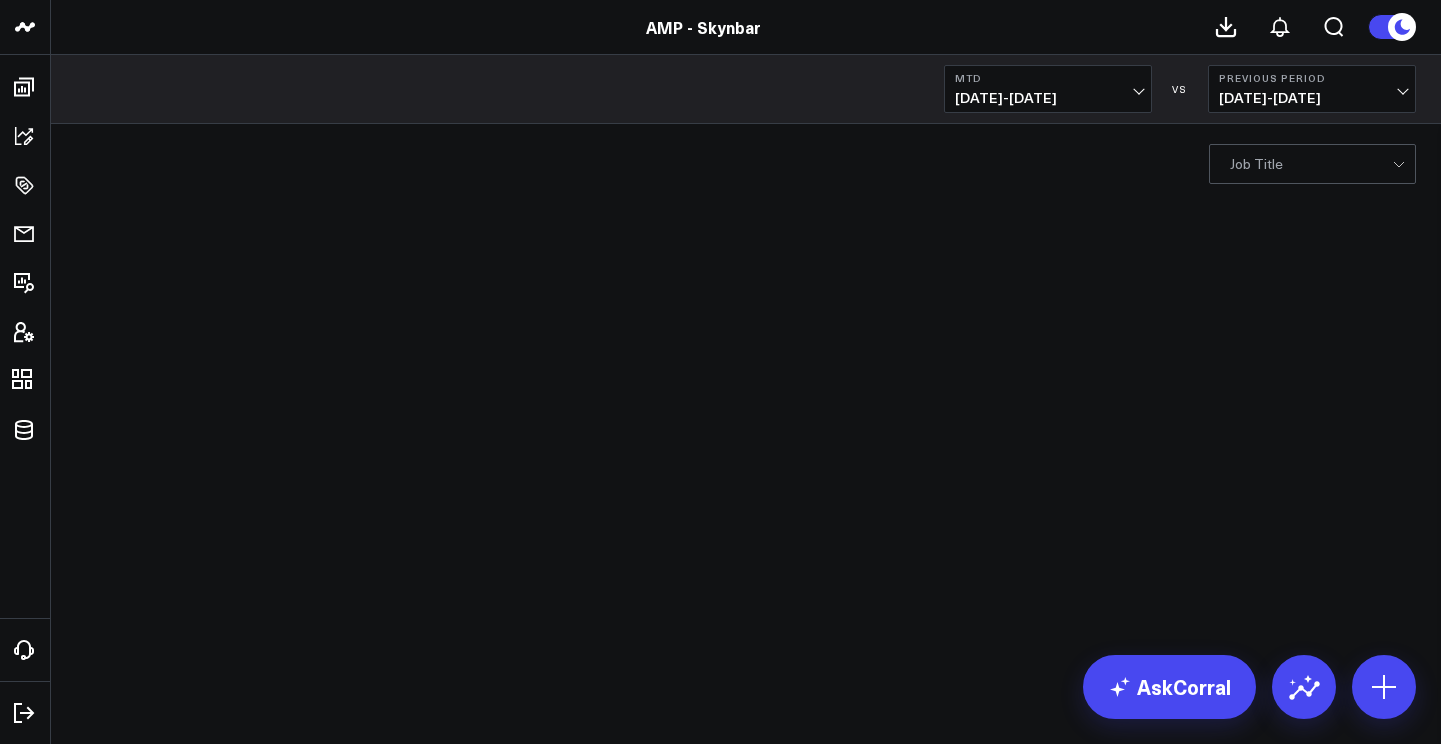 scroll, scrollTop: 0, scrollLeft: 0, axis: both 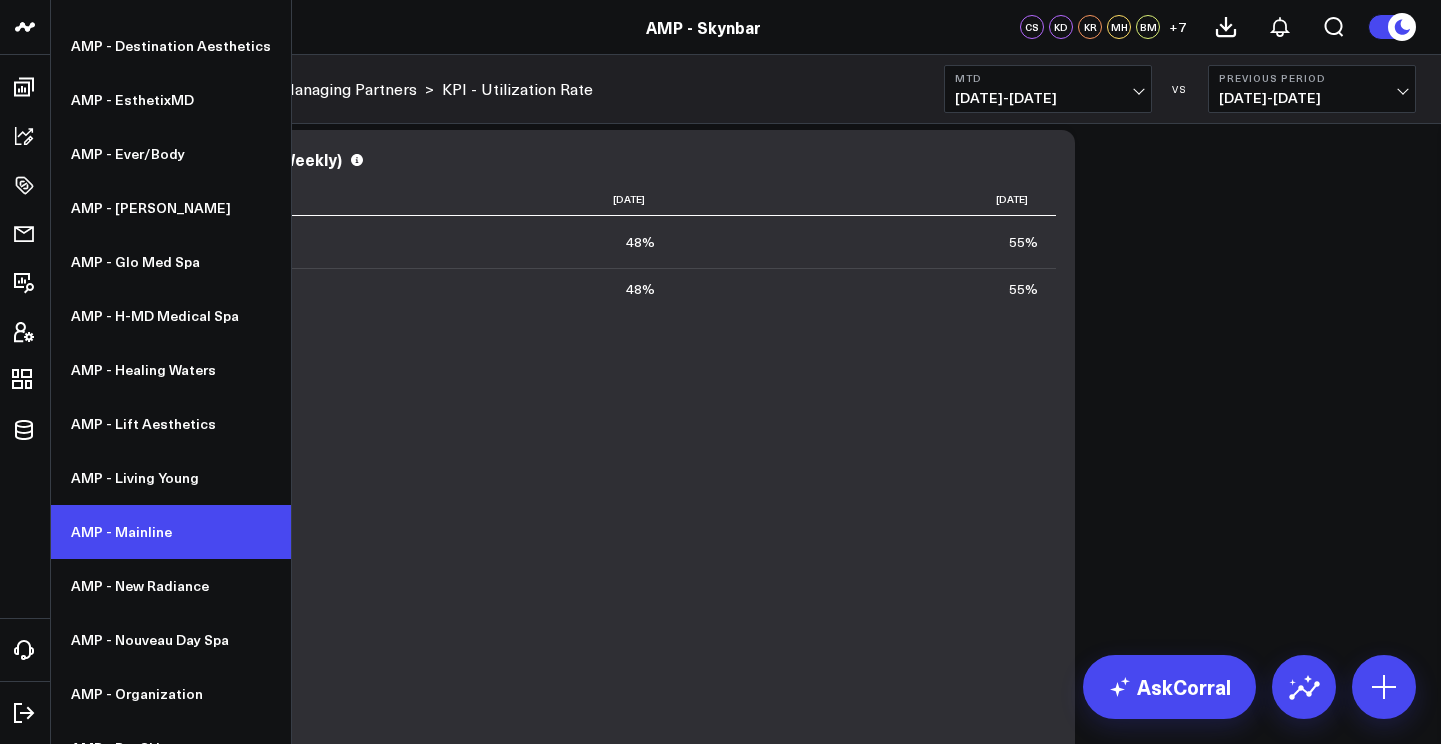 click on "AMP - Mainline" at bounding box center (171, 532) 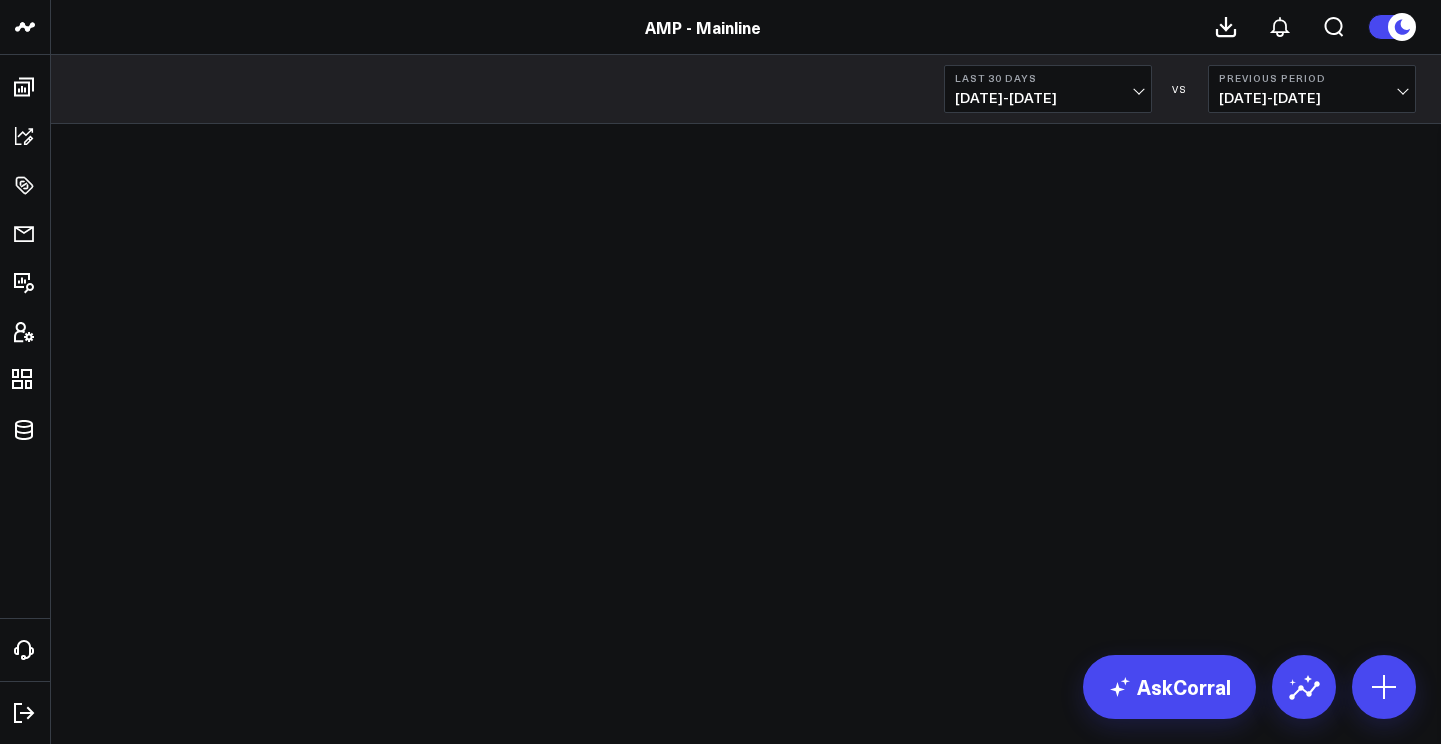 scroll, scrollTop: 0, scrollLeft: 0, axis: both 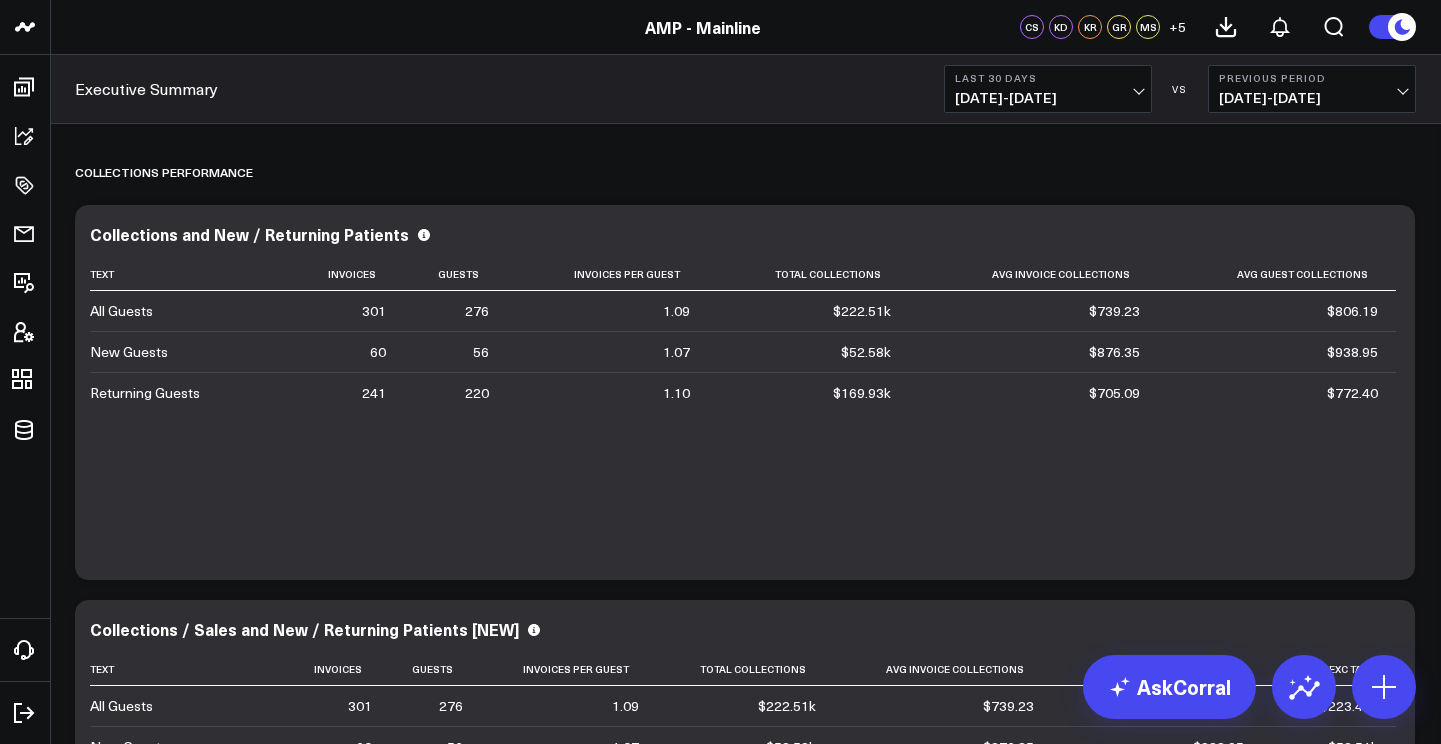 click on "06/10/25  -  07/09/25" at bounding box center (1048, 98) 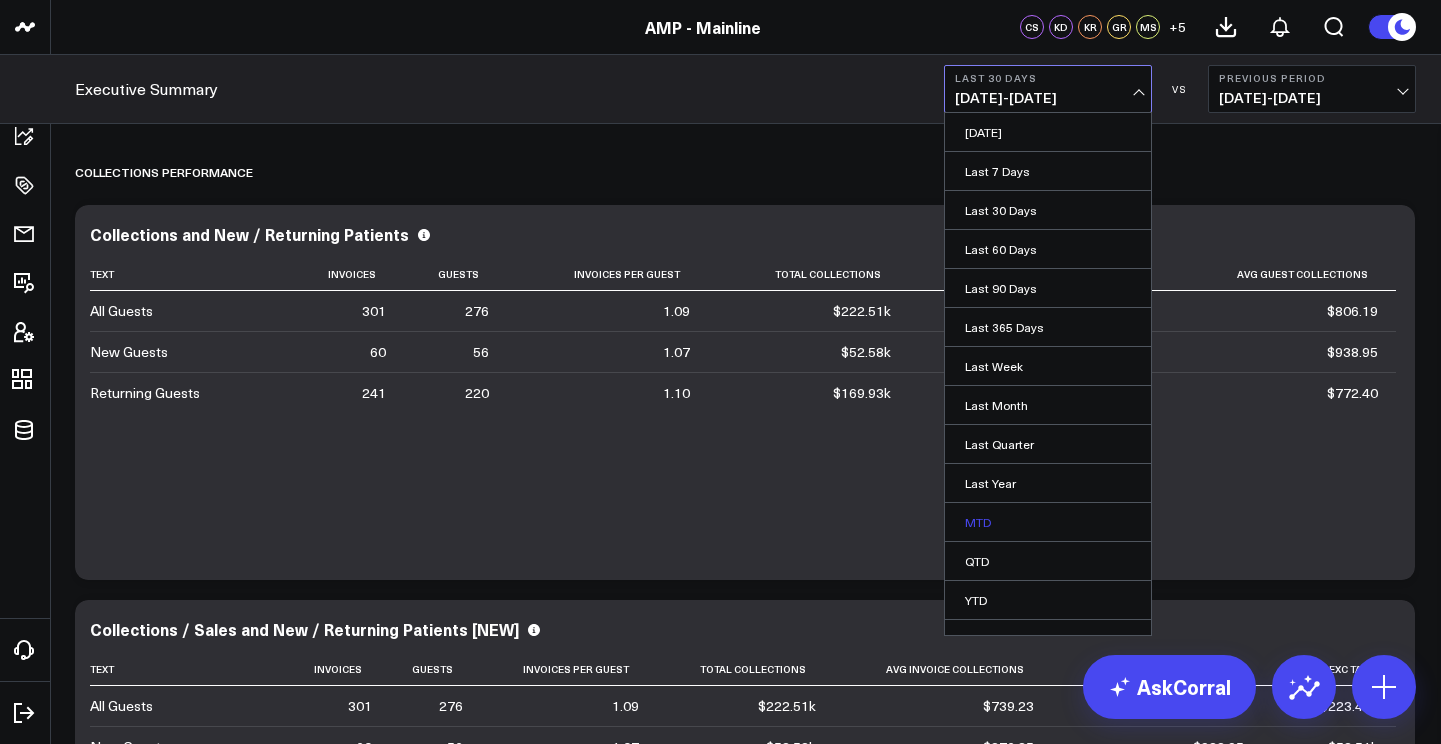 click on "MTD" at bounding box center [1048, 522] 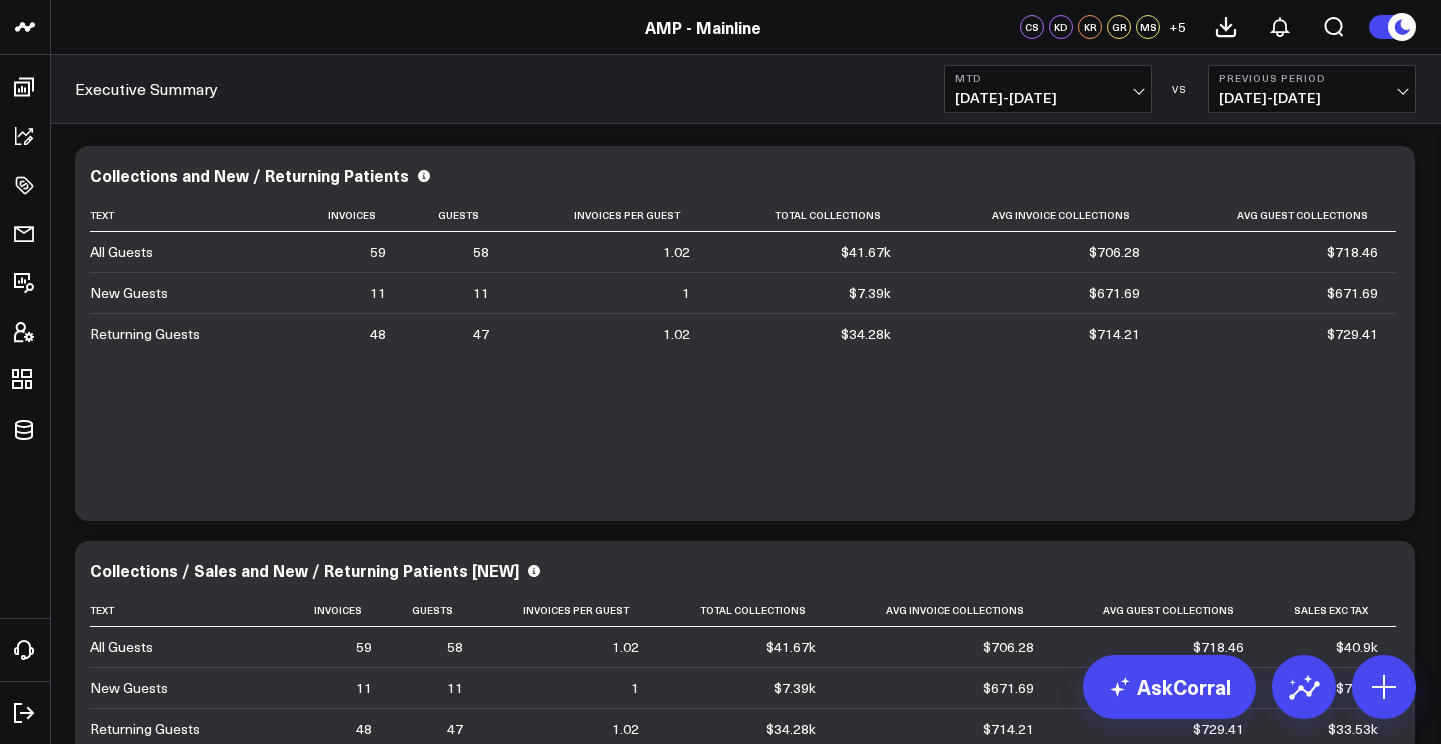 scroll, scrollTop: 60, scrollLeft: 0, axis: vertical 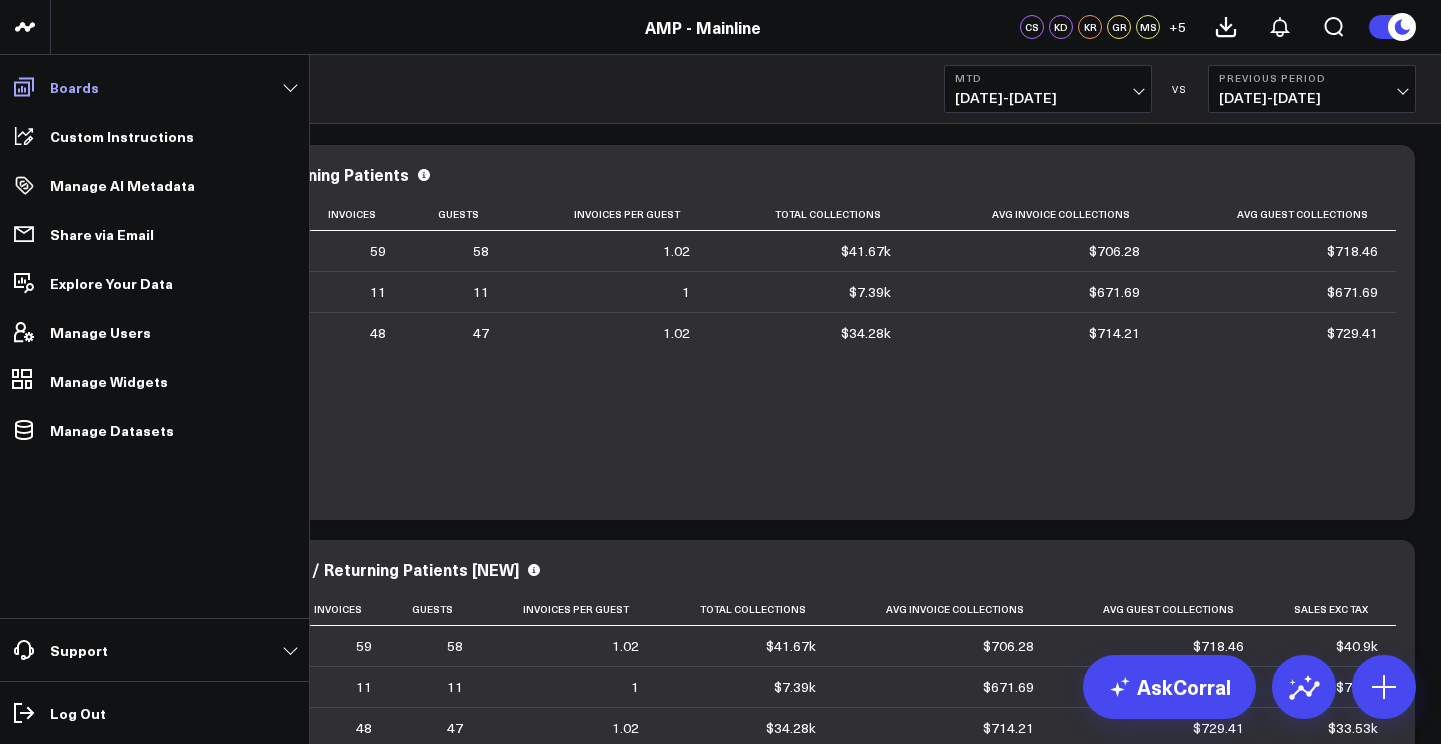 click on "Boards" at bounding box center [154, 87] 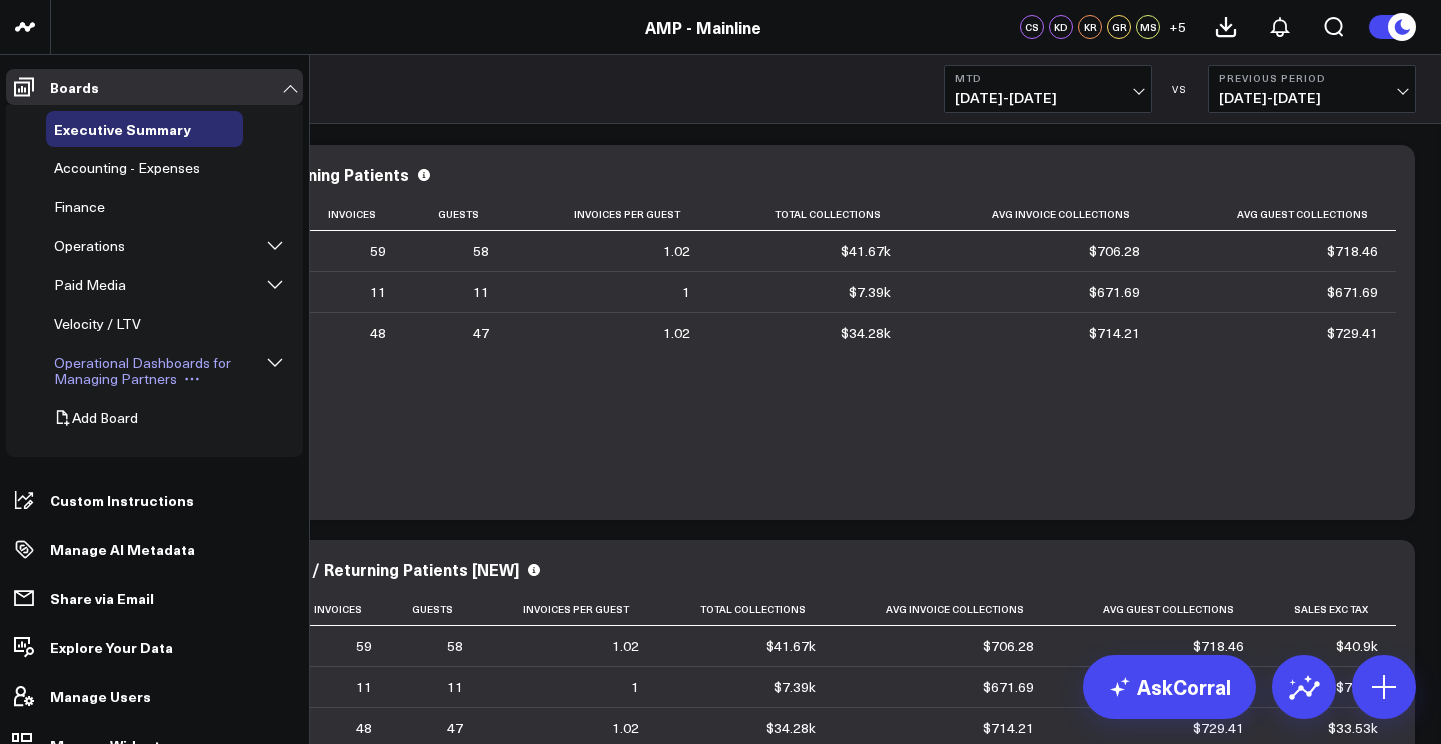 click on "Operational Dashboards for Managing Partners" at bounding box center (142, 370) 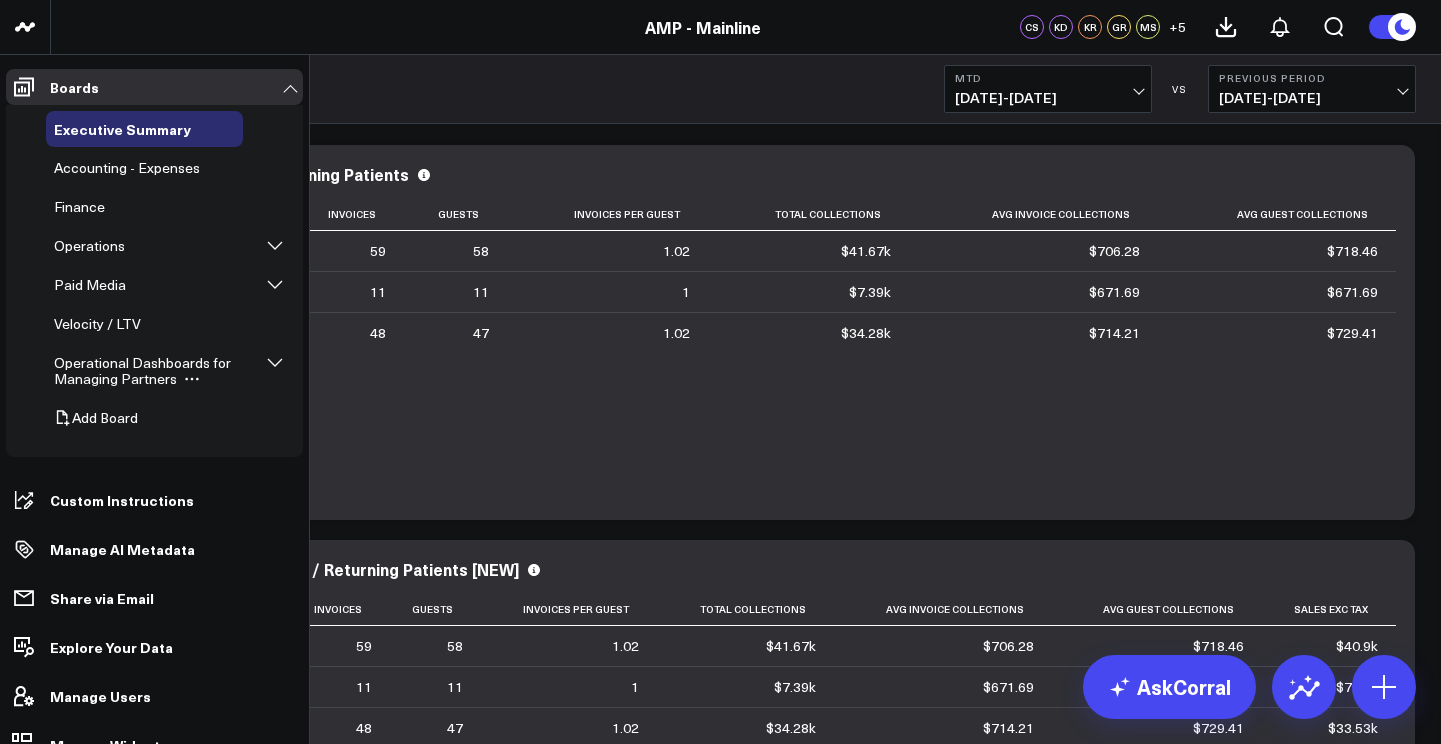 click 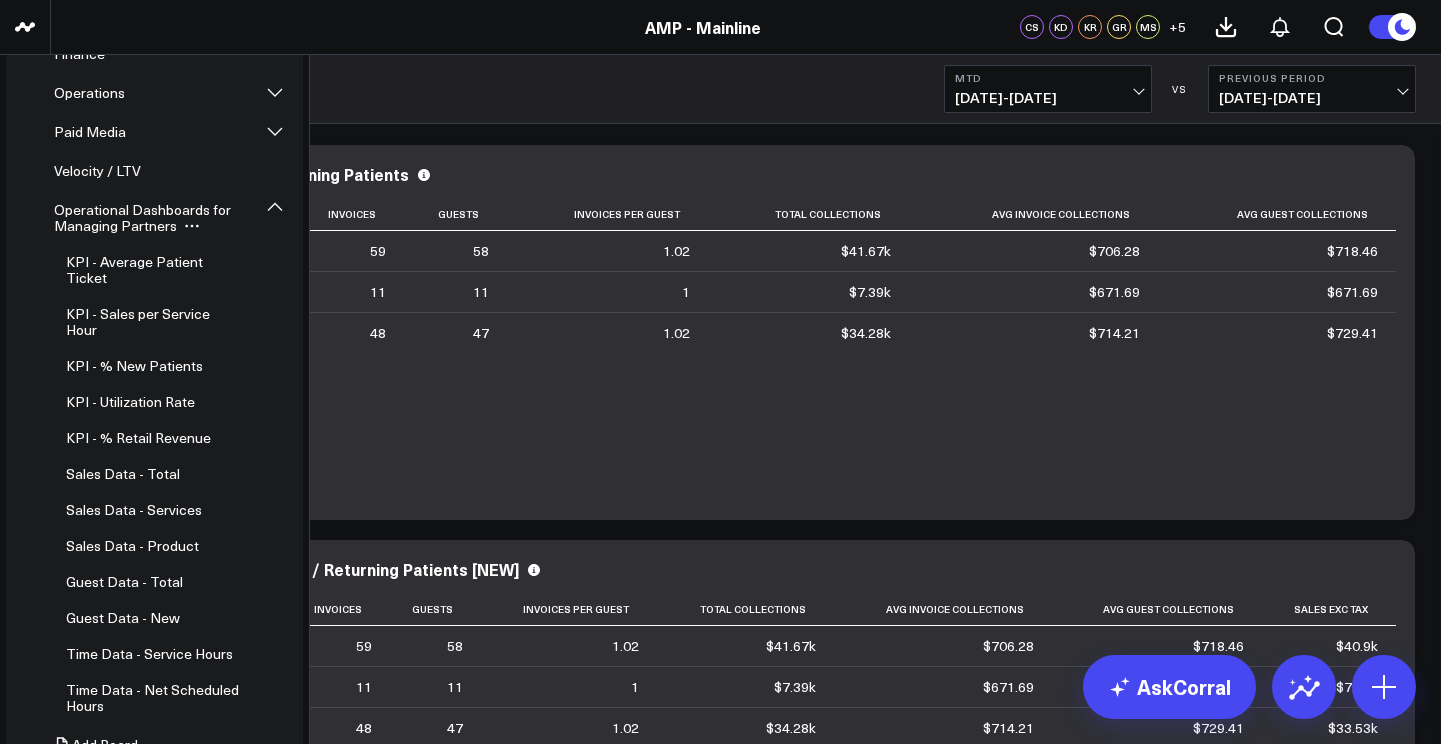 scroll, scrollTop: 156, scrollLeft: 0, axis: vertical 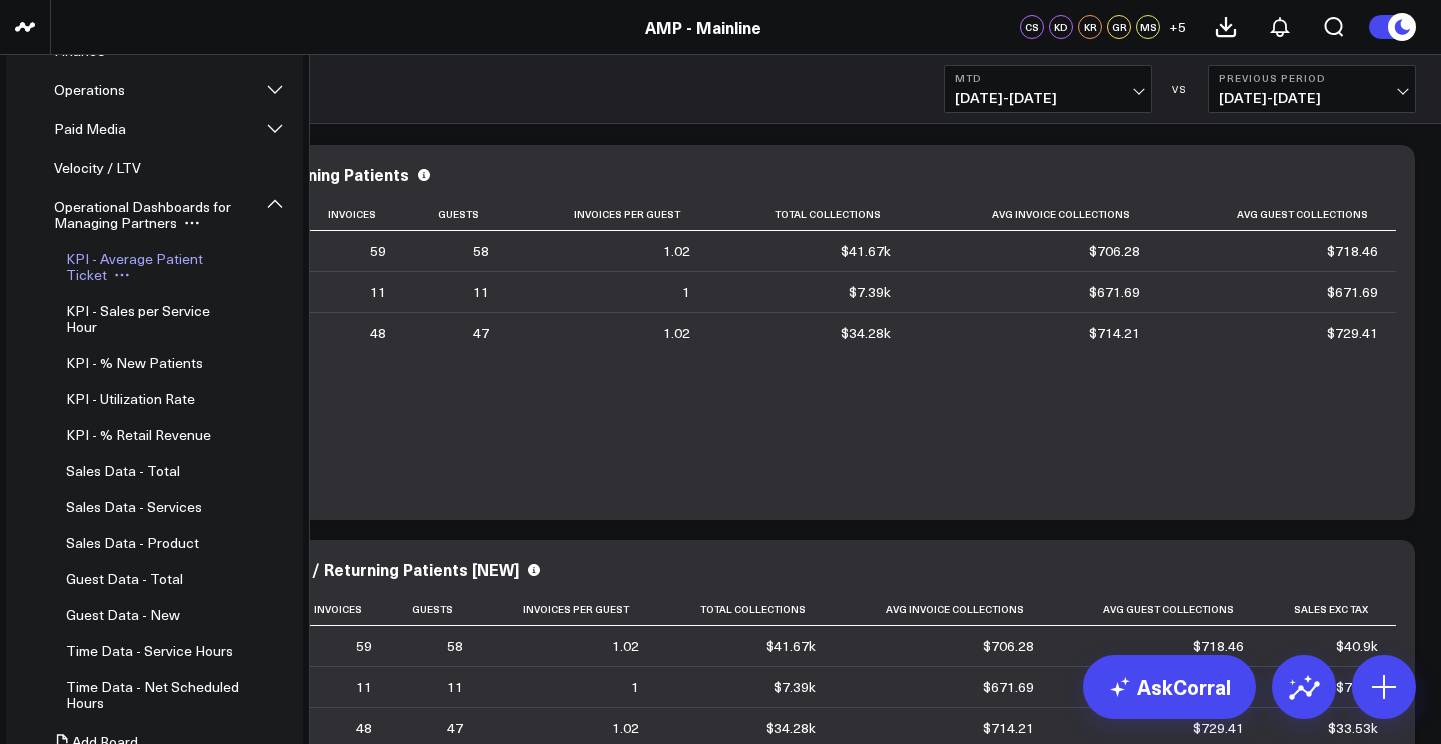 click on "KPI - Average Patient Ticket" at bounding box center [150, 267] 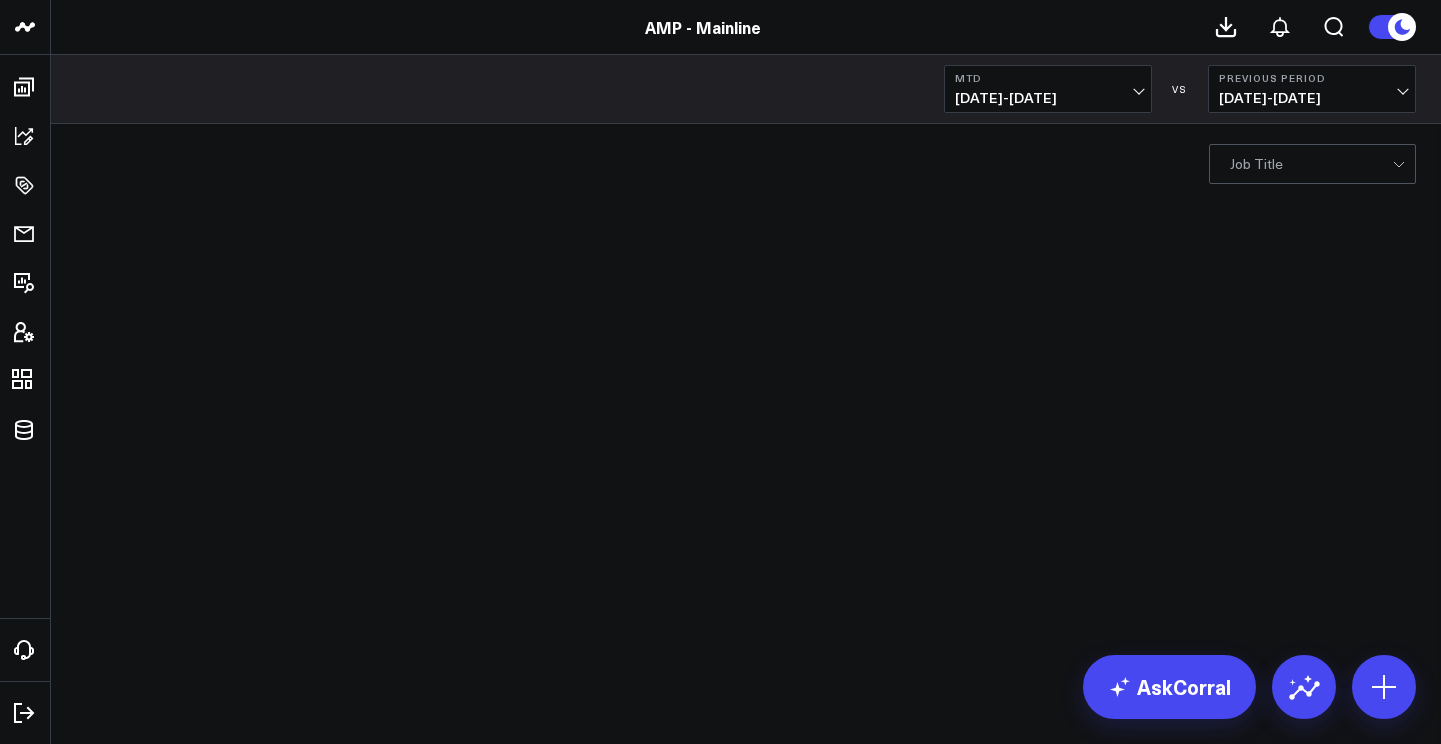 scroll, scrollTop: 0, scrollLeft: 0, axis: both 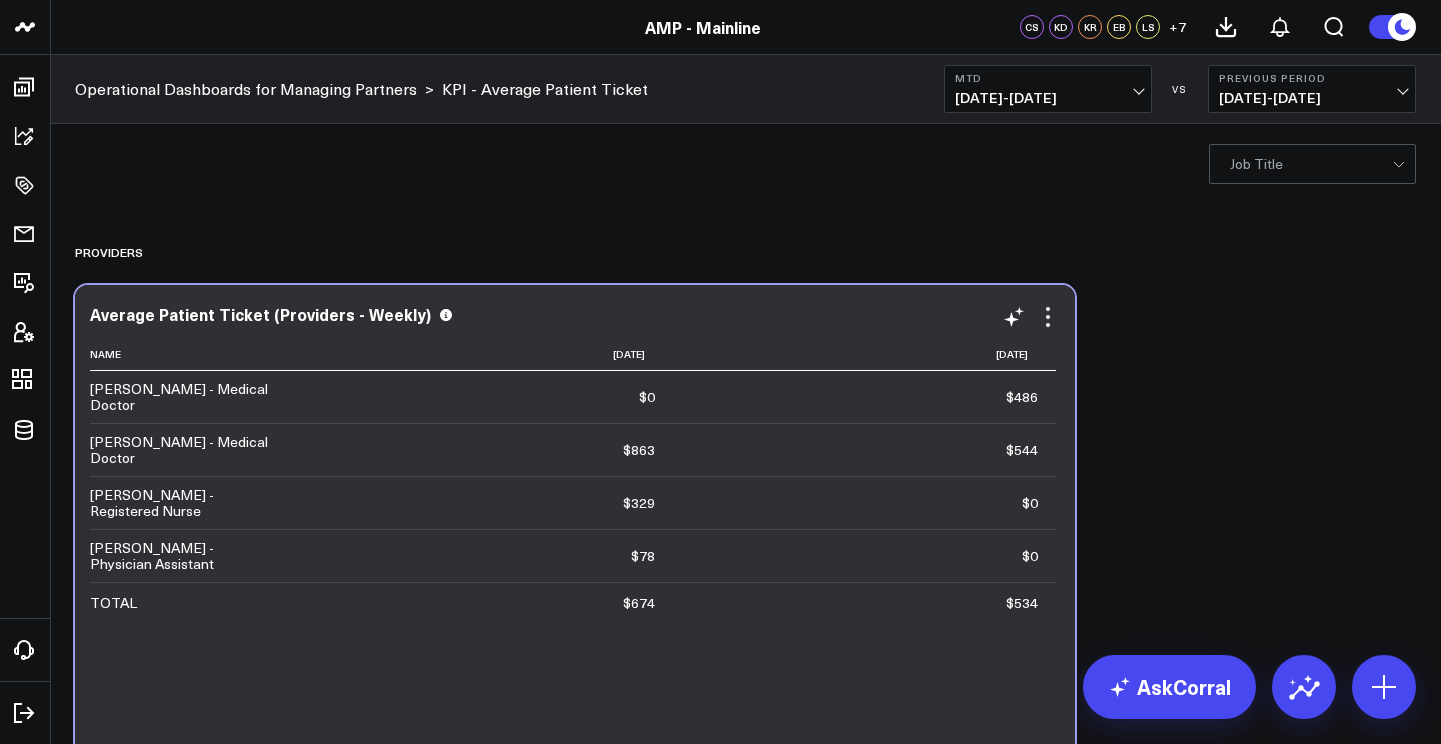 click on "Lisa Basilavecchio - Registered Nurse" at bounding box center (190, 502) 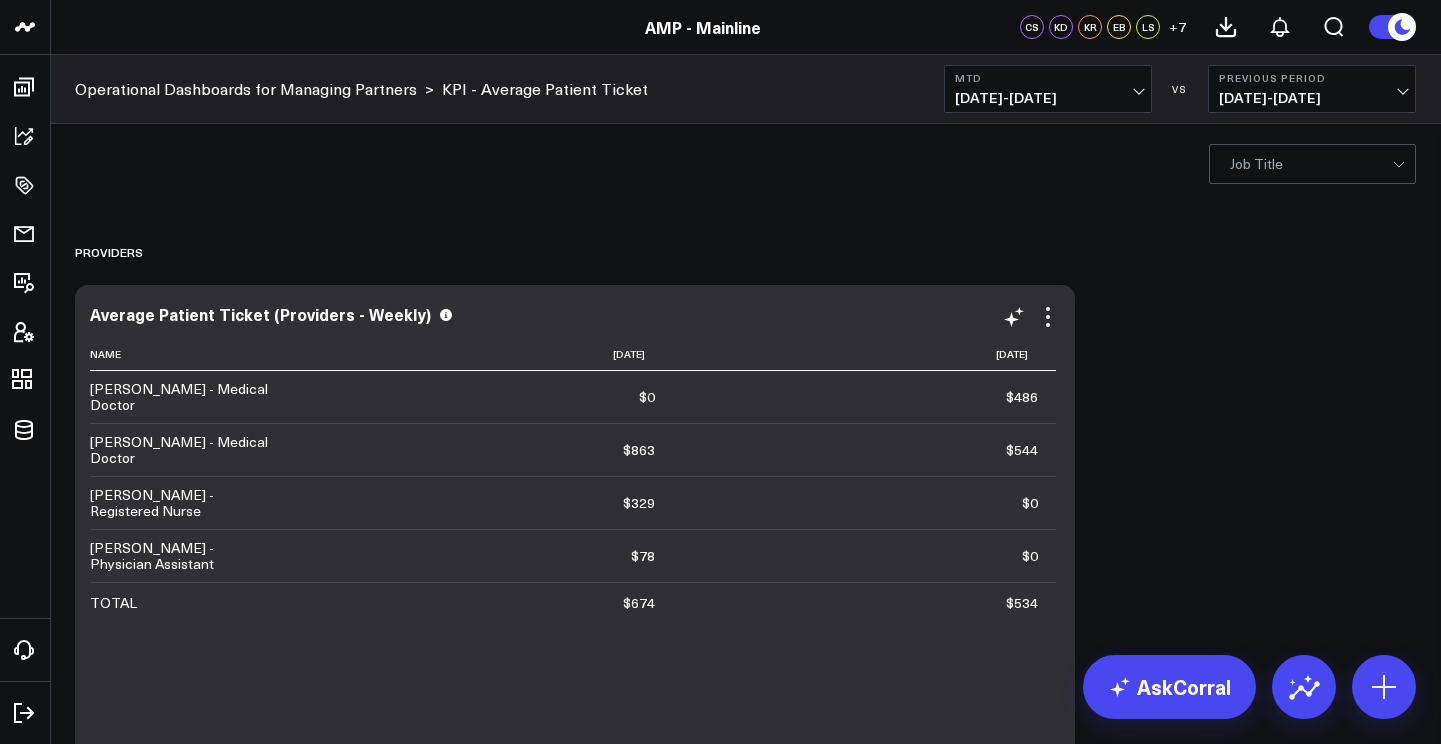 click on "[PERSON_NAME] - Registered Nurse" at bounding box center [190, 502] 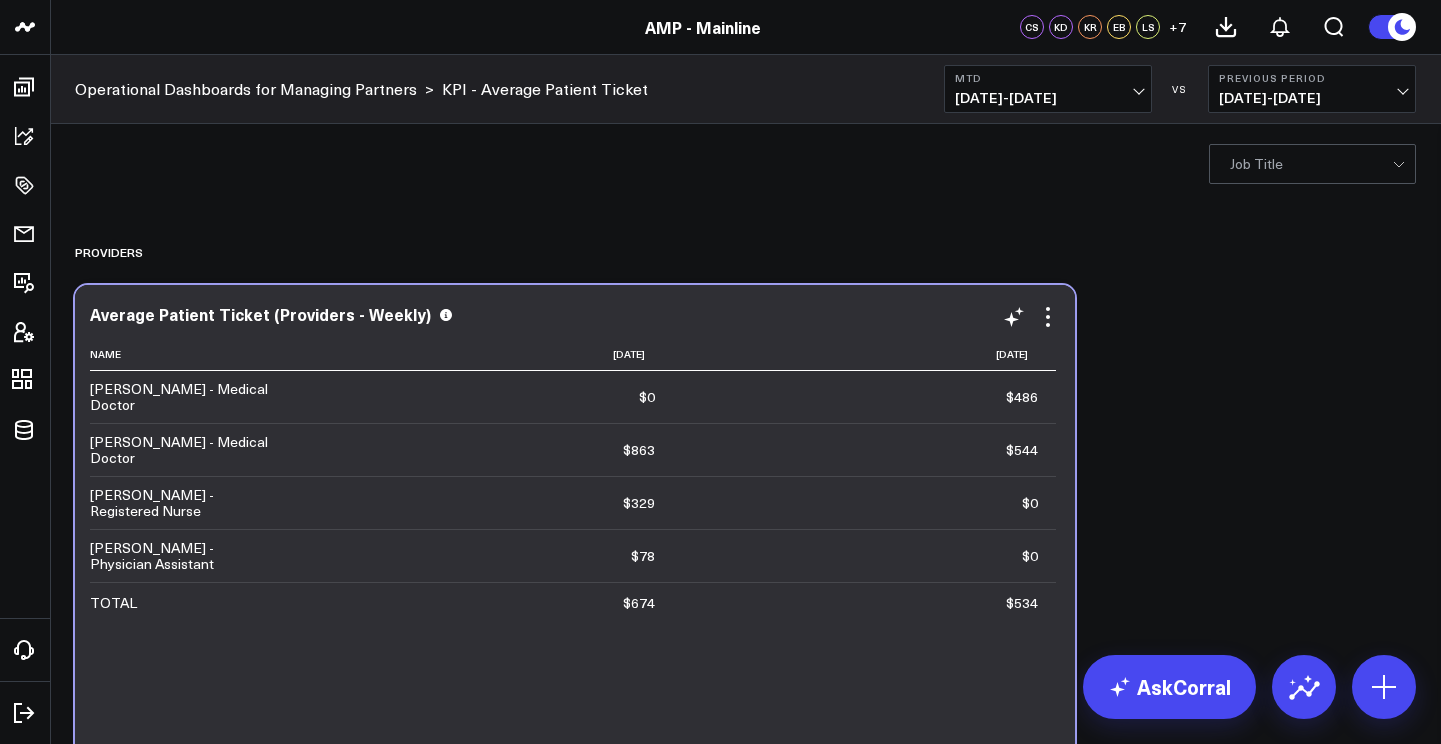 click on "[PERSON_NAME] - Registered Nurse" at bounding box center (190, 502) 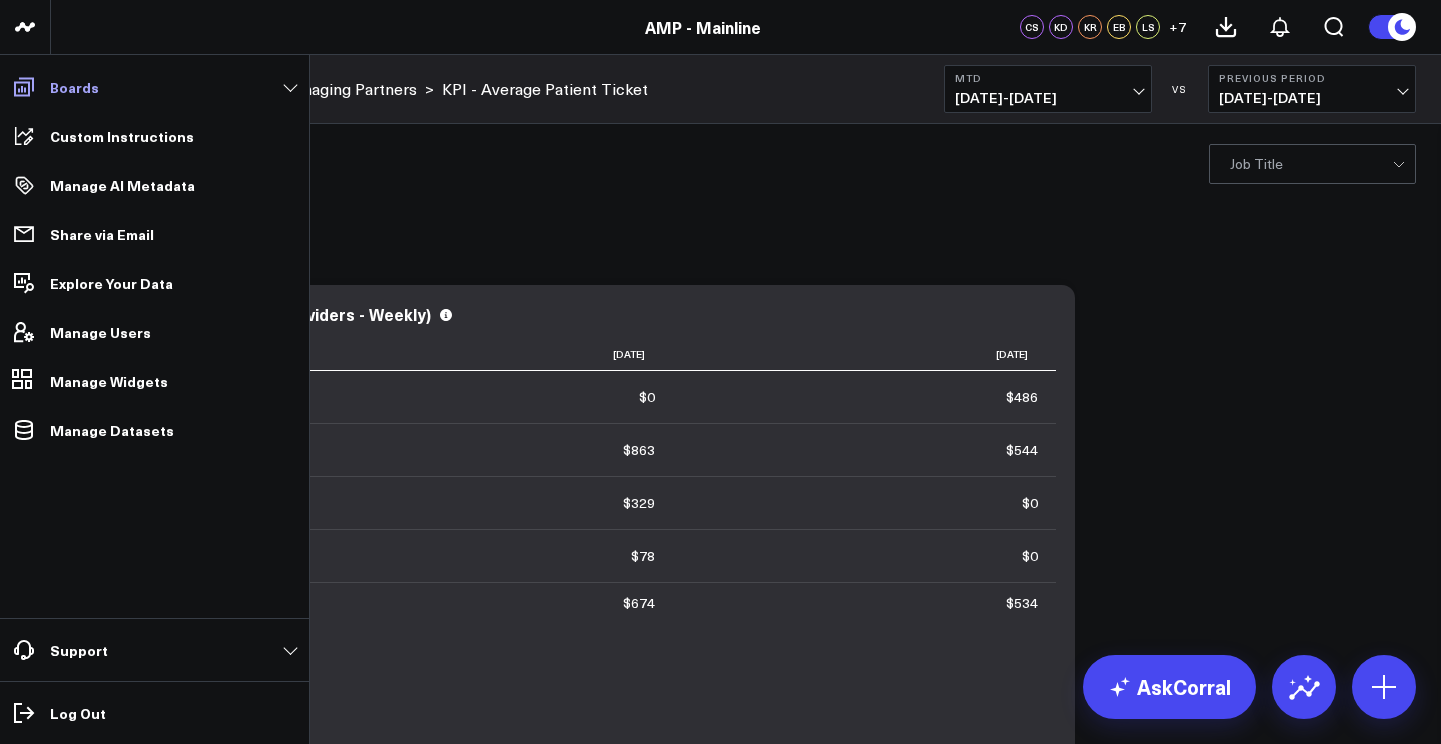 click on "Boards" at bounding box center (154, 87) 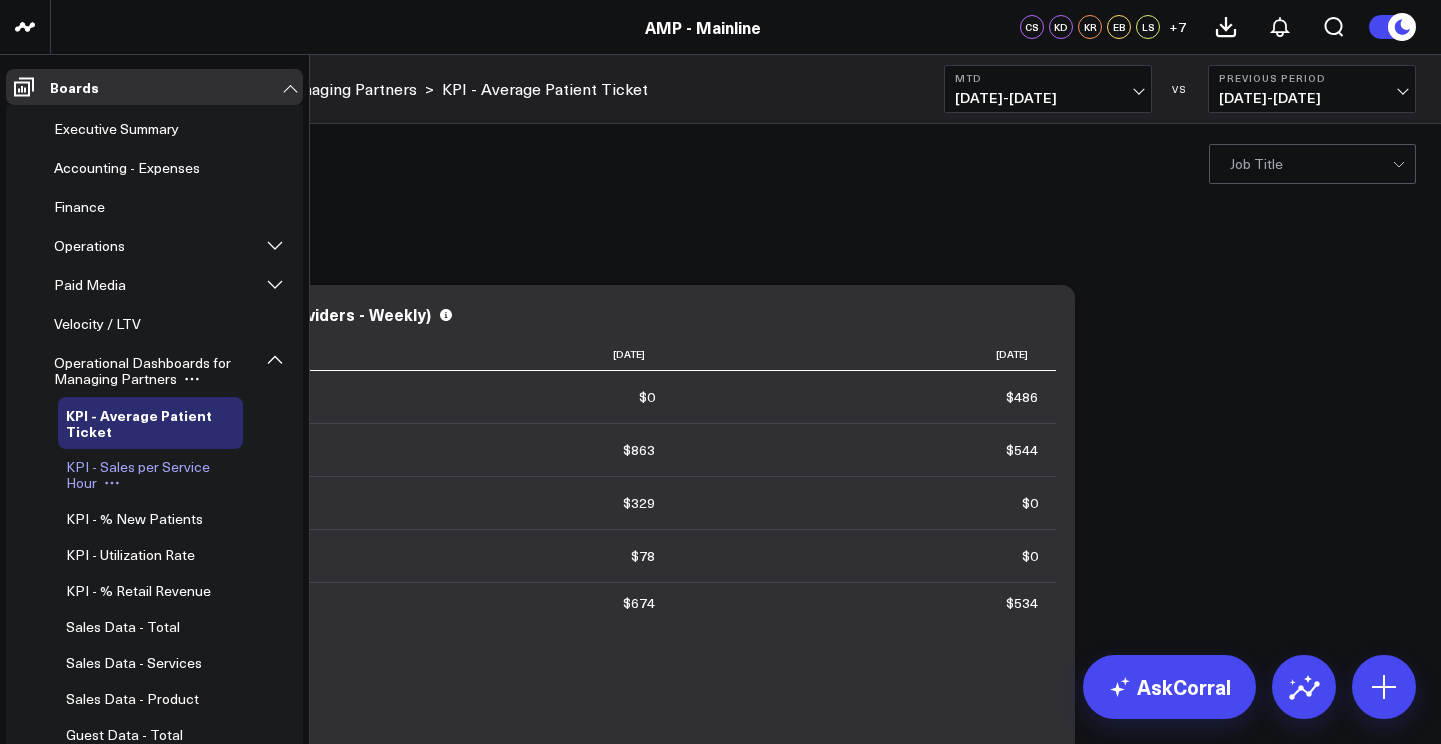 click on "KPI - Sales per Service Hour" at bounding box center [138, 474] 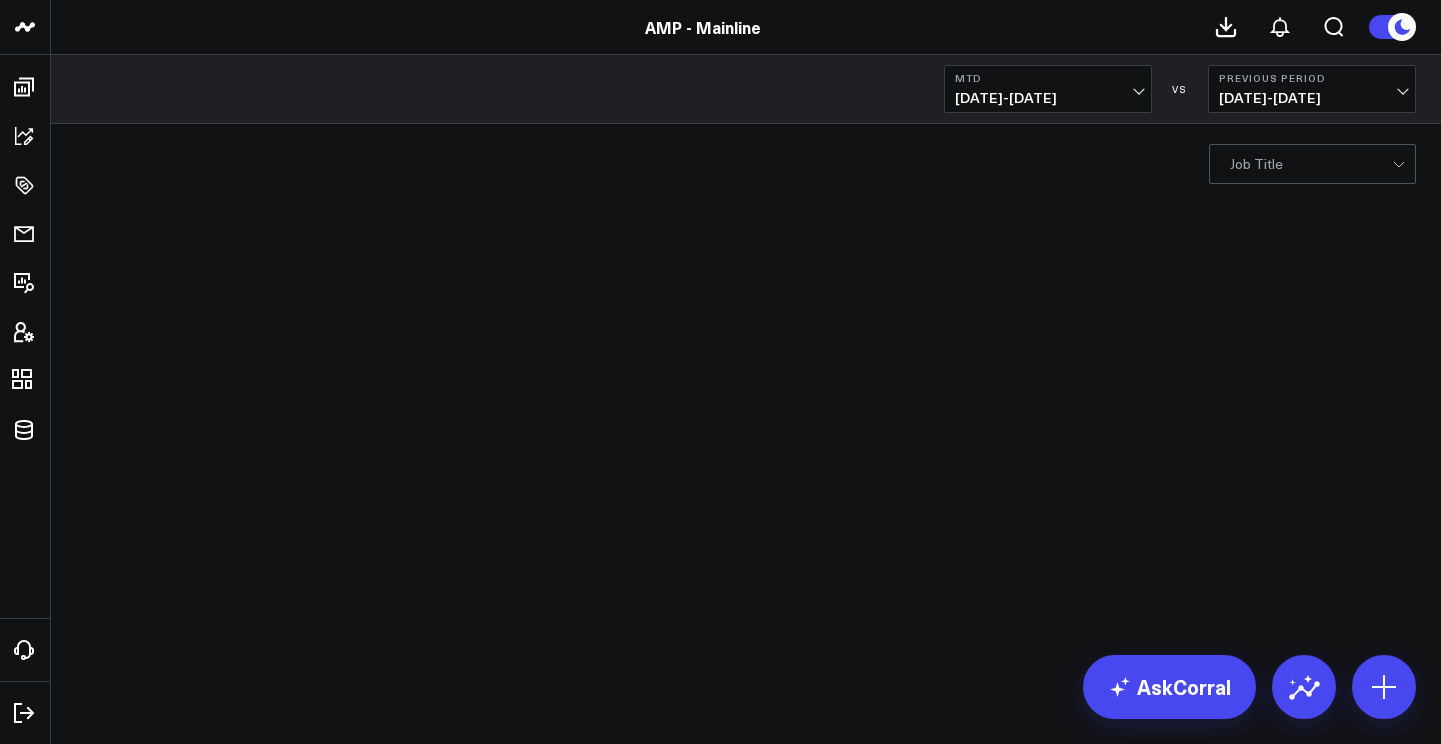 scroll, scrollTop: 0, scrollLeft: 0, axis: both 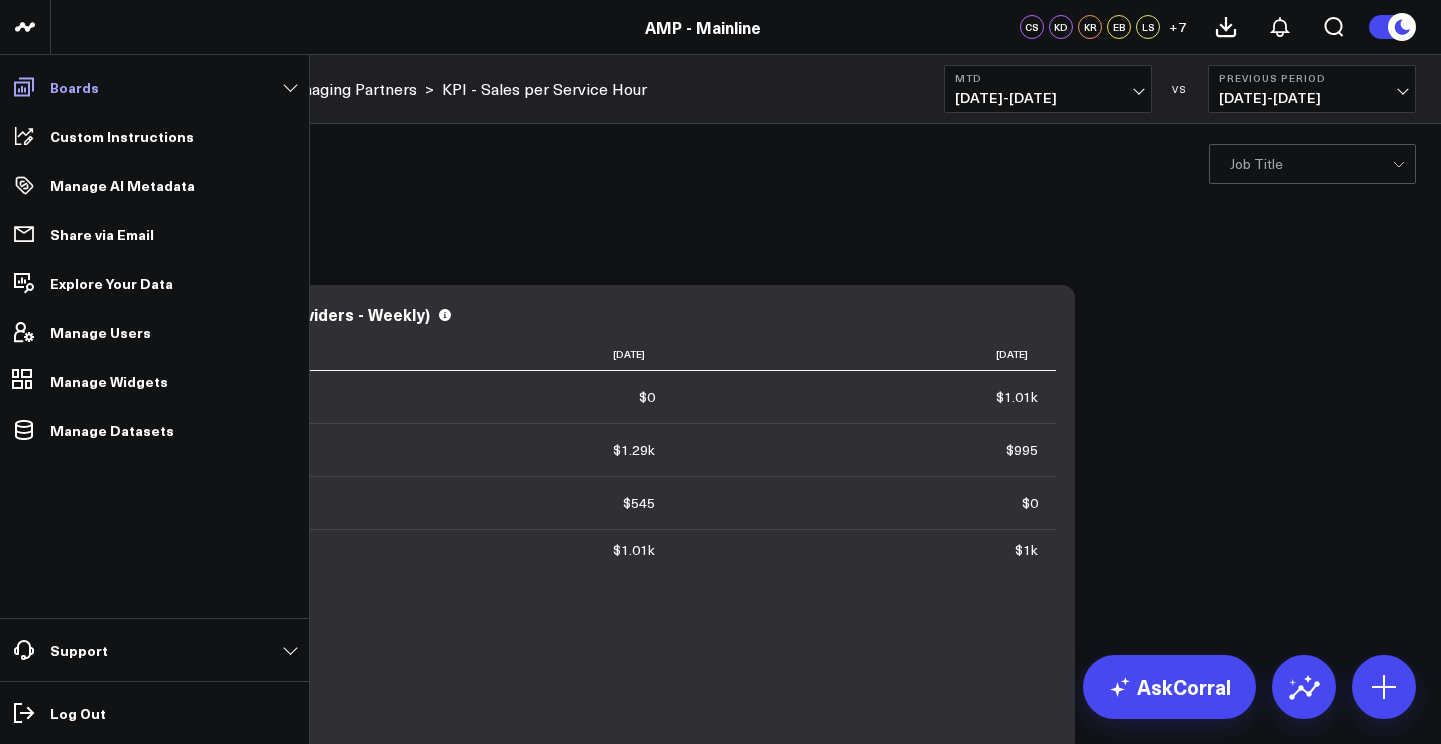 click on "Boards" at bounding box center (154, 87) 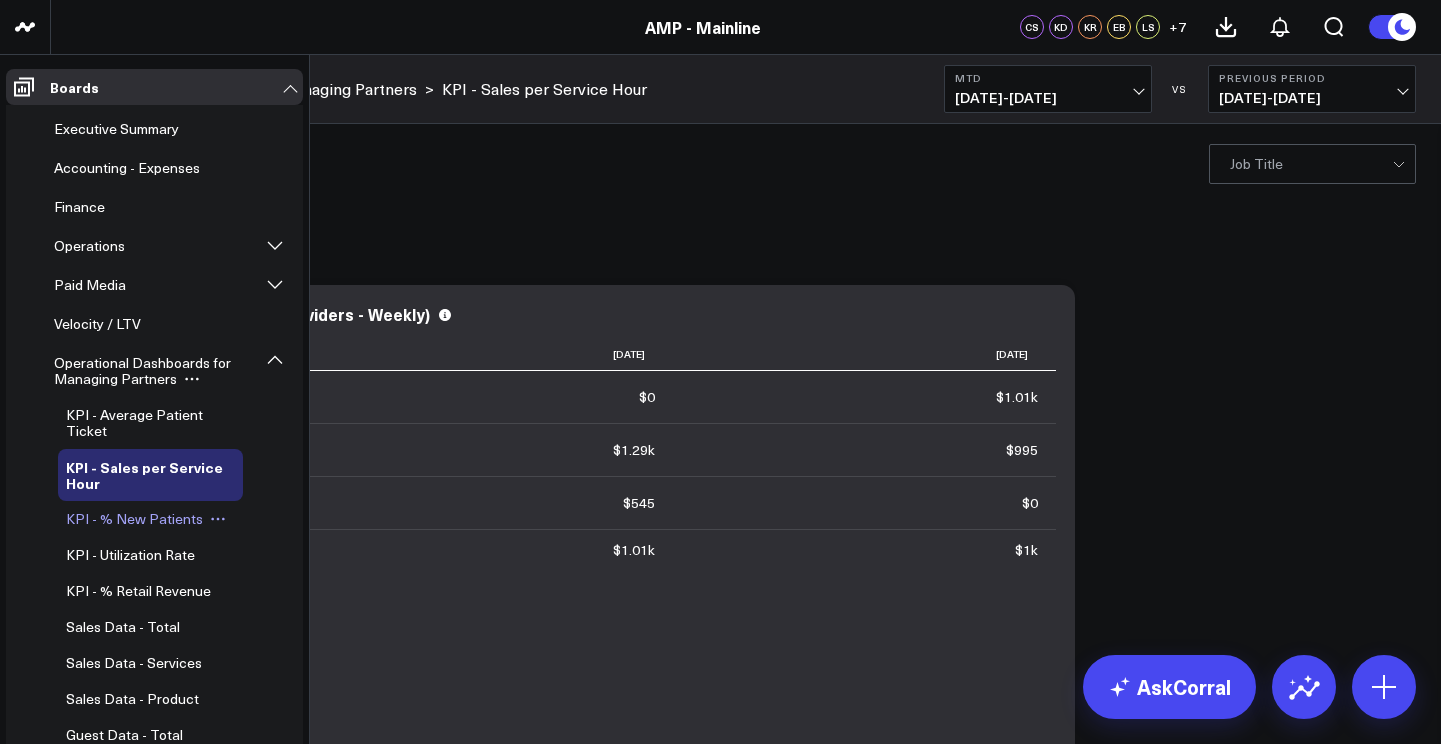click on "KPI - % New Patients" at bounding box center [150, 519] 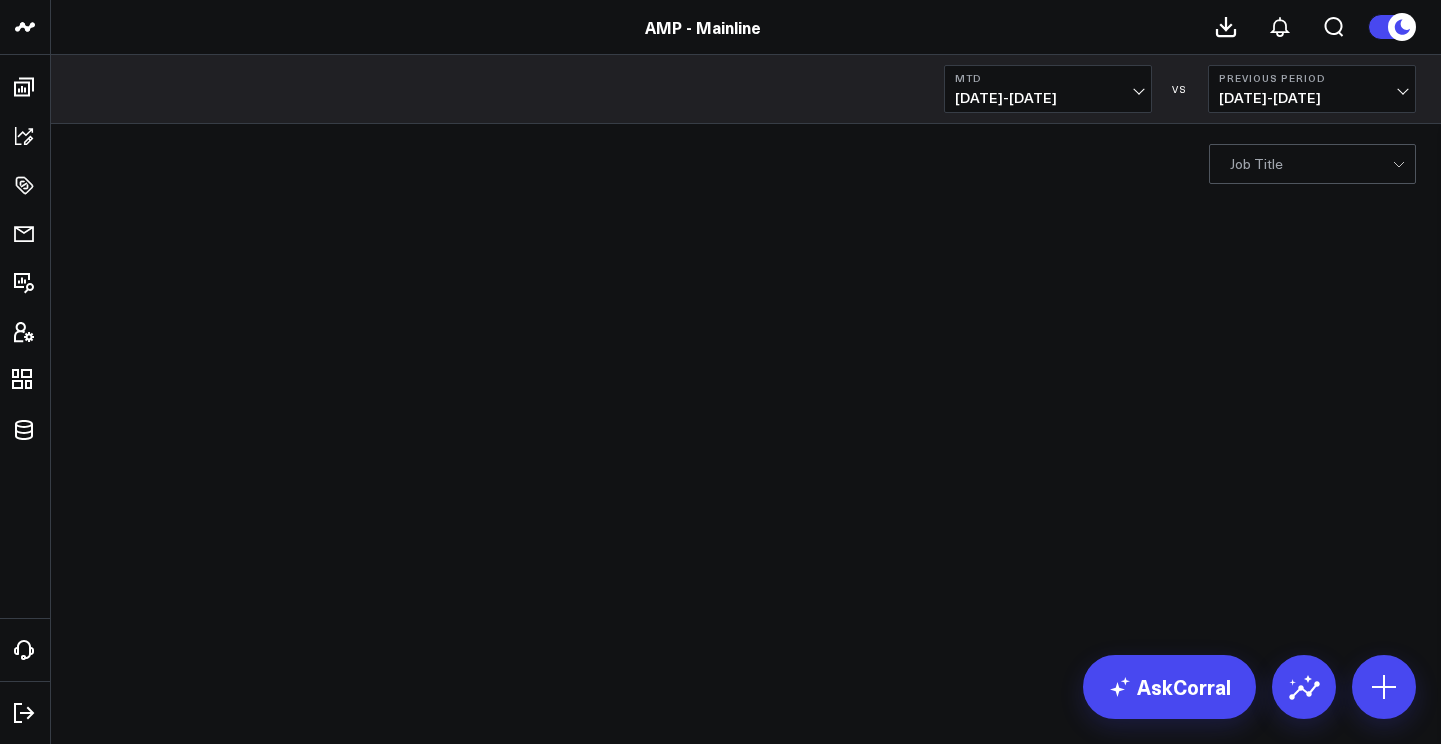 scroll, scrollTop: 0, scrollLeft: 0, axis: both 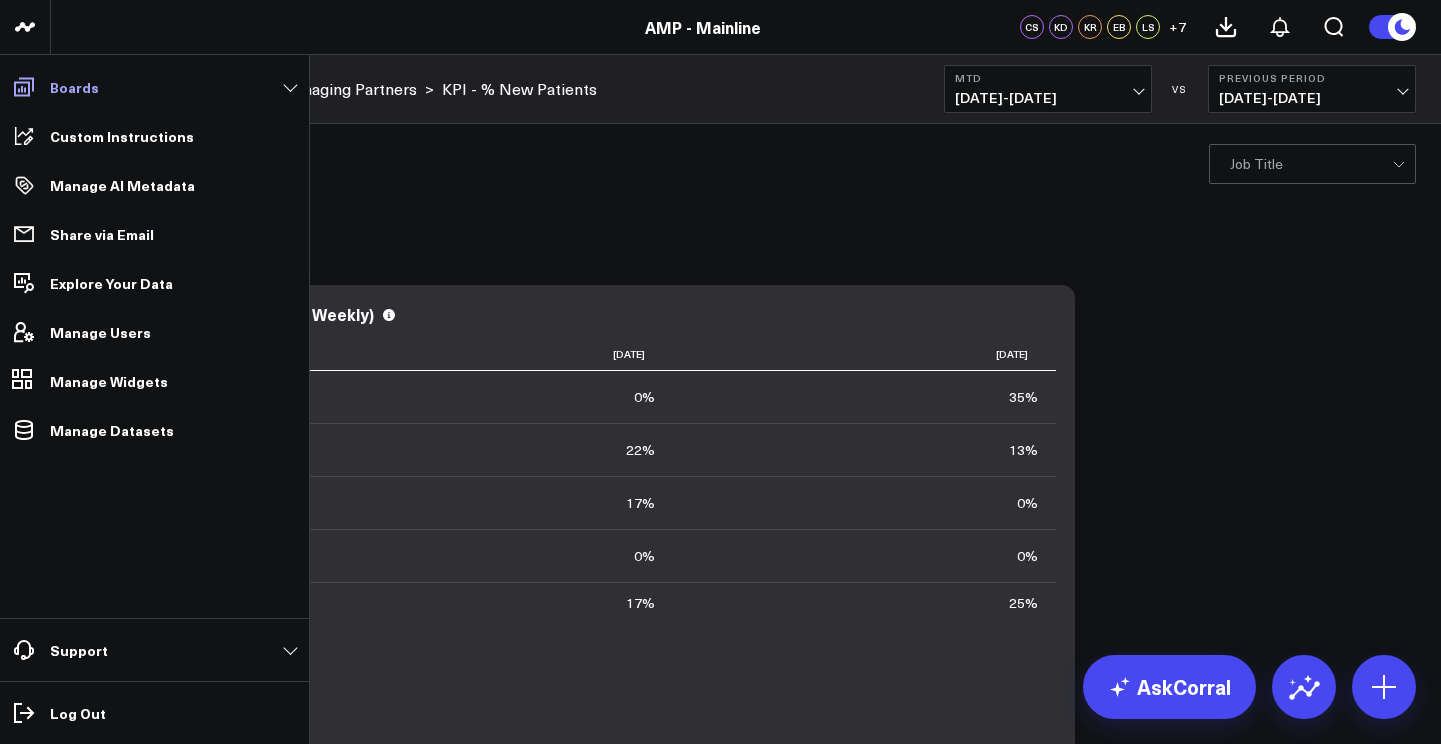click 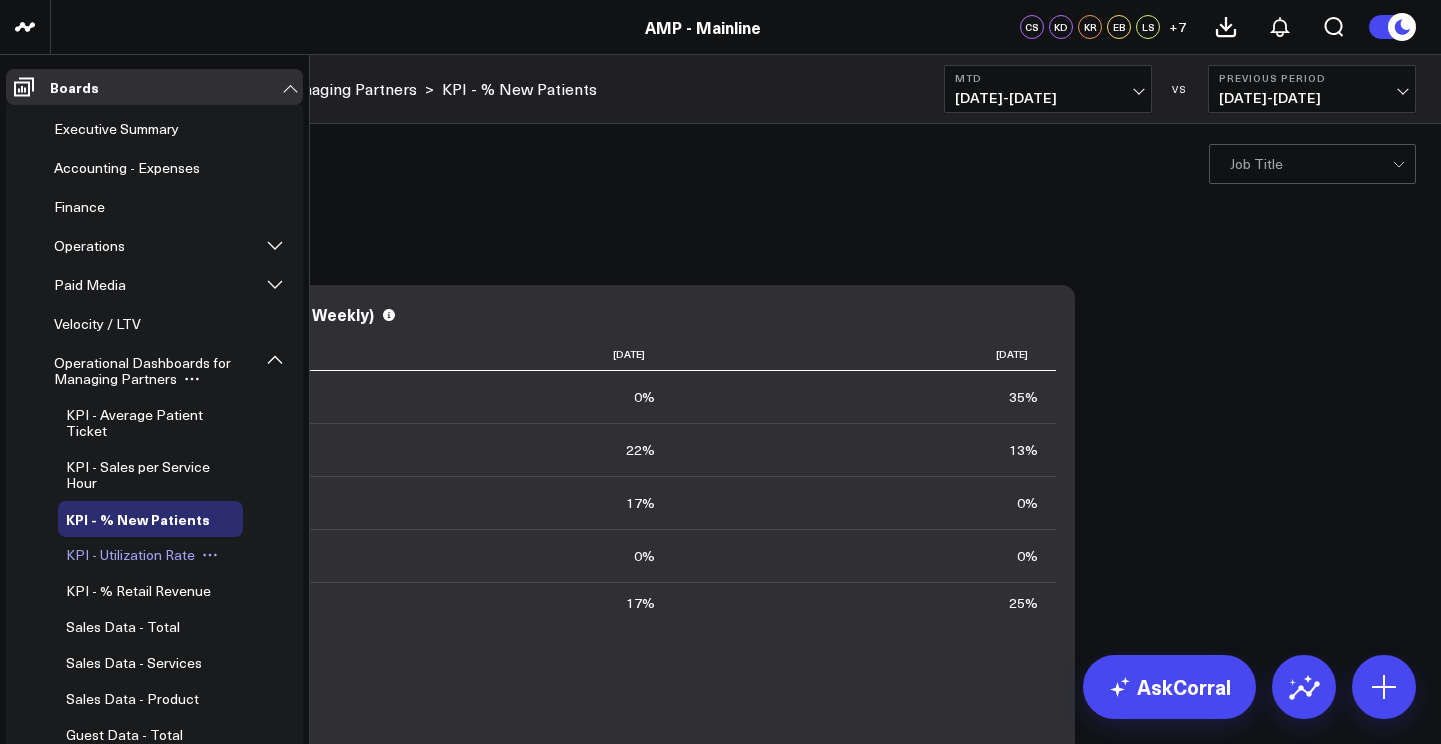 click on "KPI - Utilization Rate" at bounding box center [130, 554] 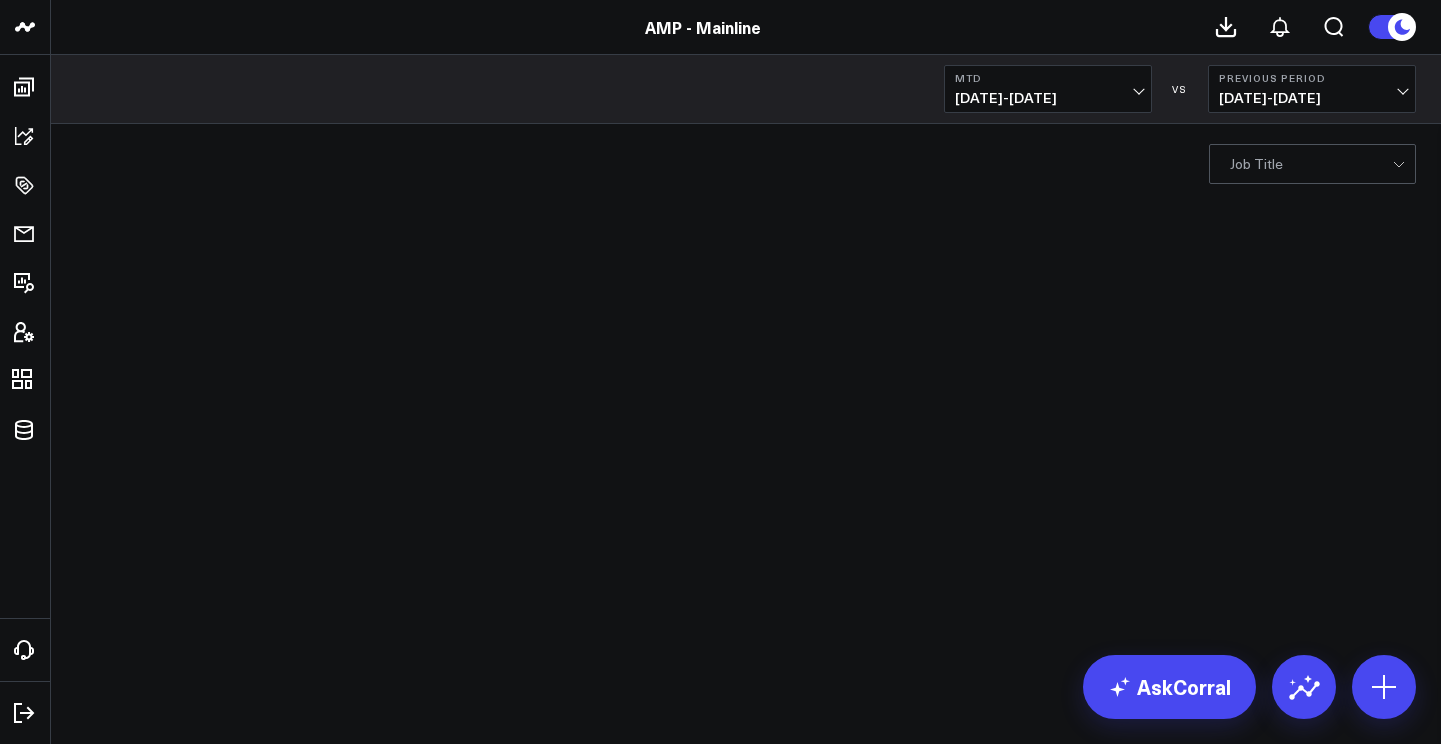 scroll, scrollTop: 0, scrollLeft: 0, axis: both 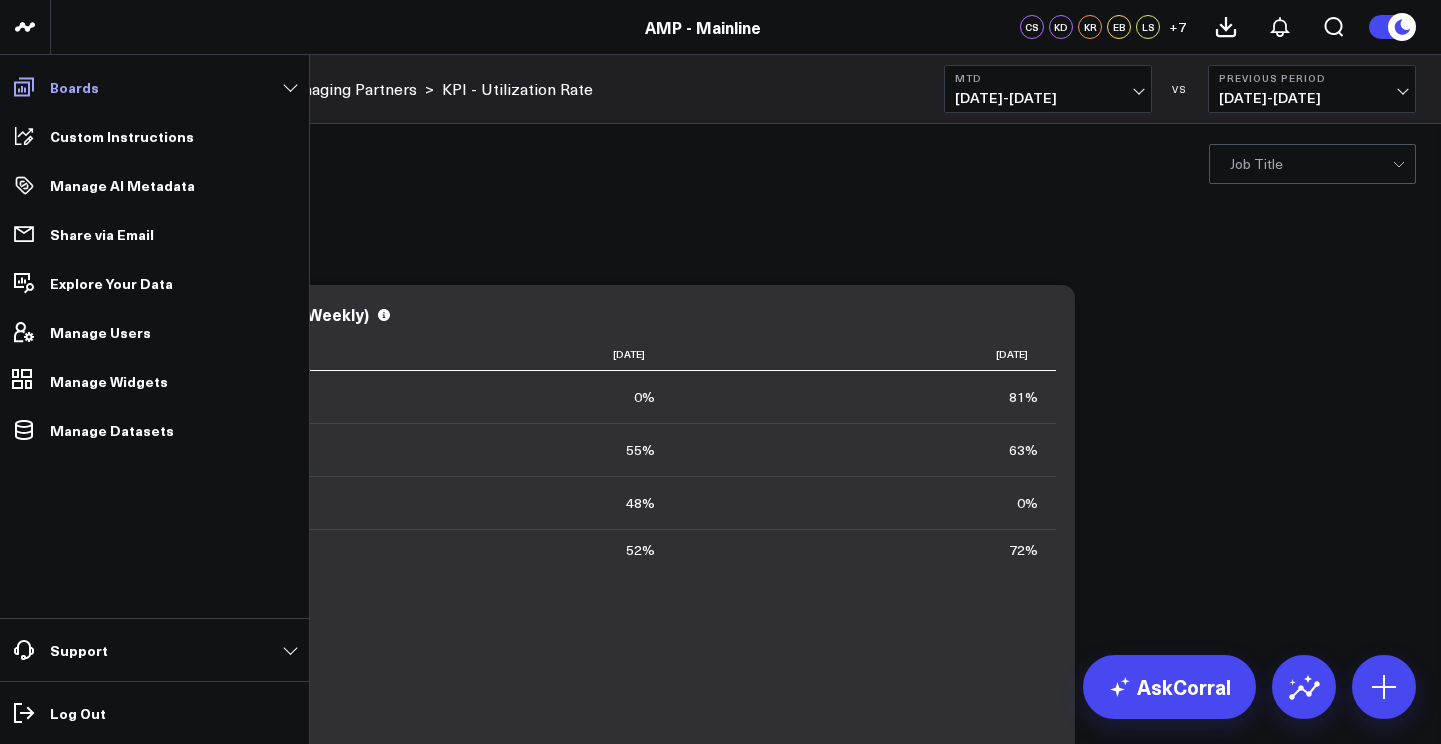 click on "Boards" at bounding box center [154, 87] 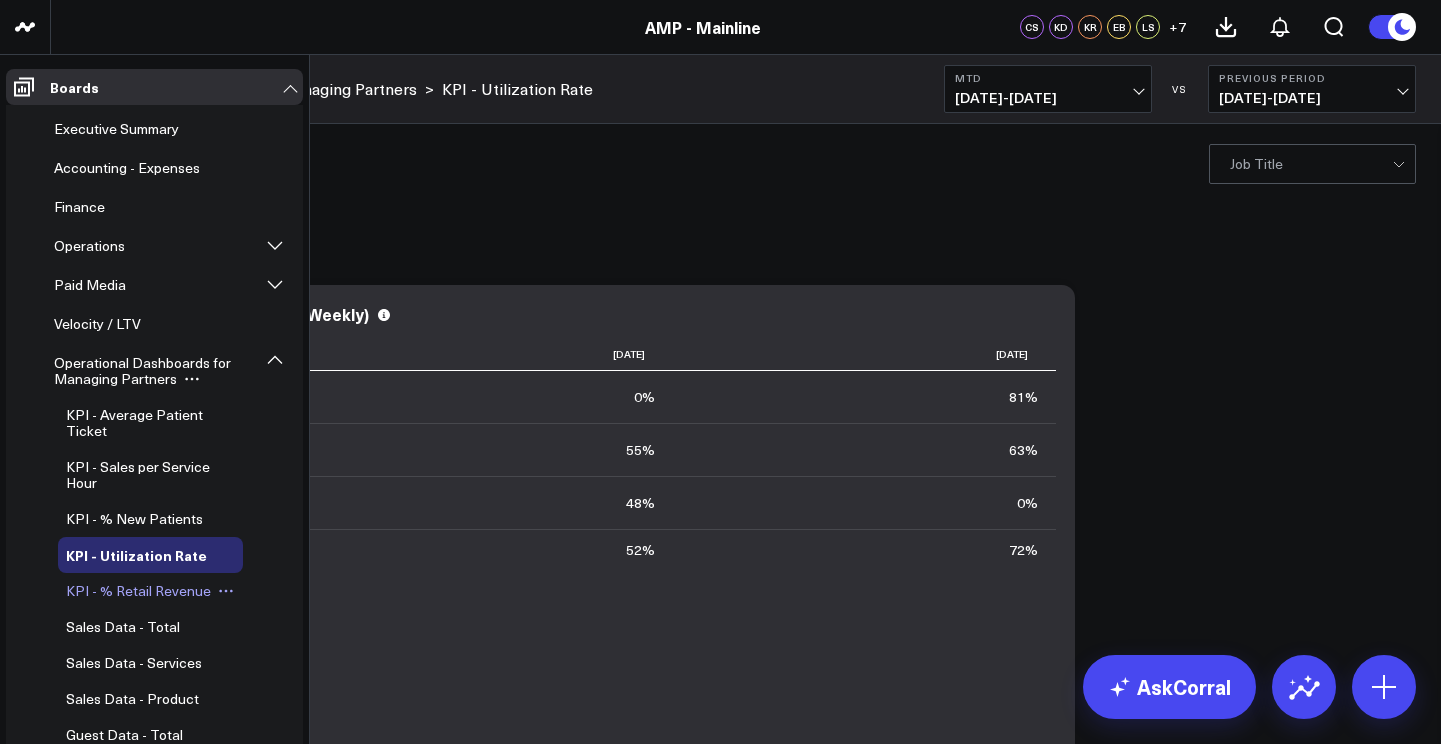 click on "KPI - % Retail Revenue" at bounding box center [138, 590] 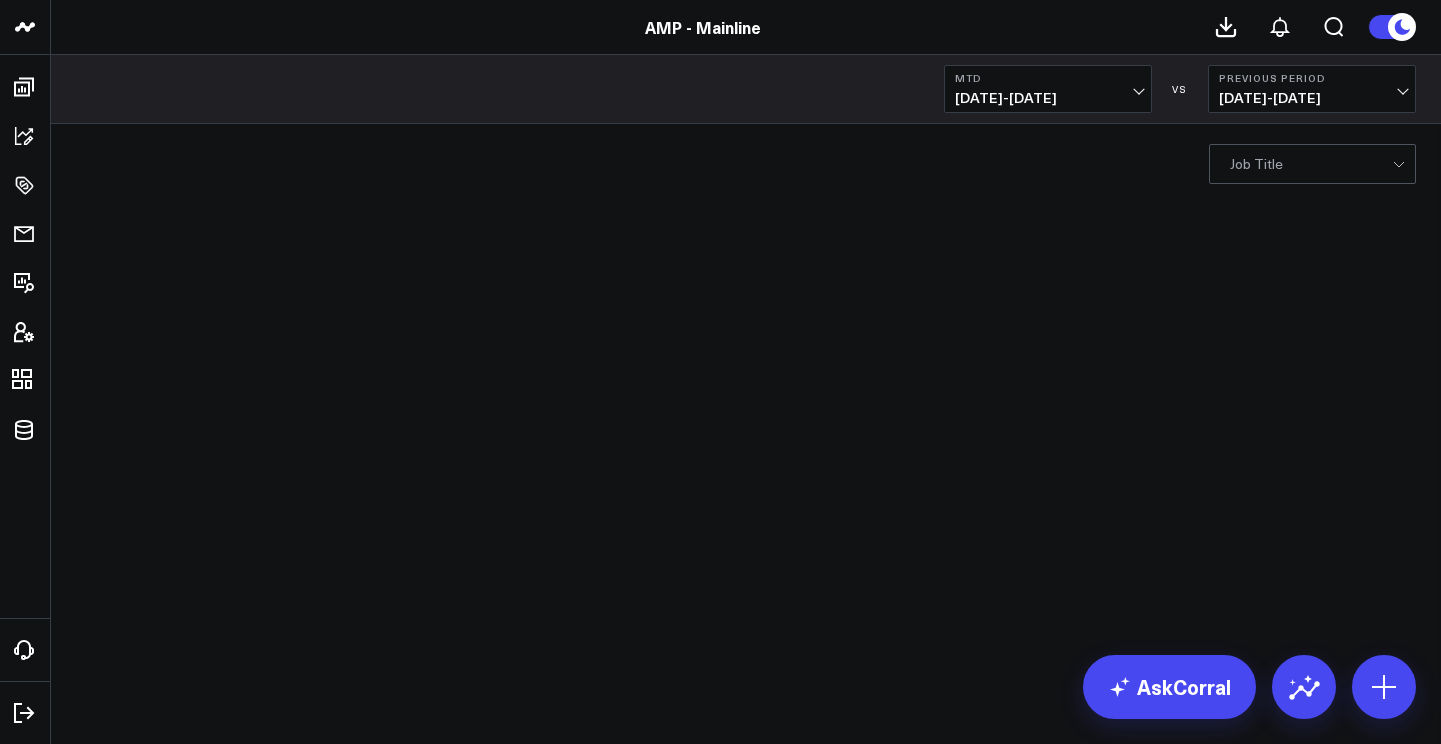 scroll, scrollTop: 0, scrollLeft: 0, axis: both 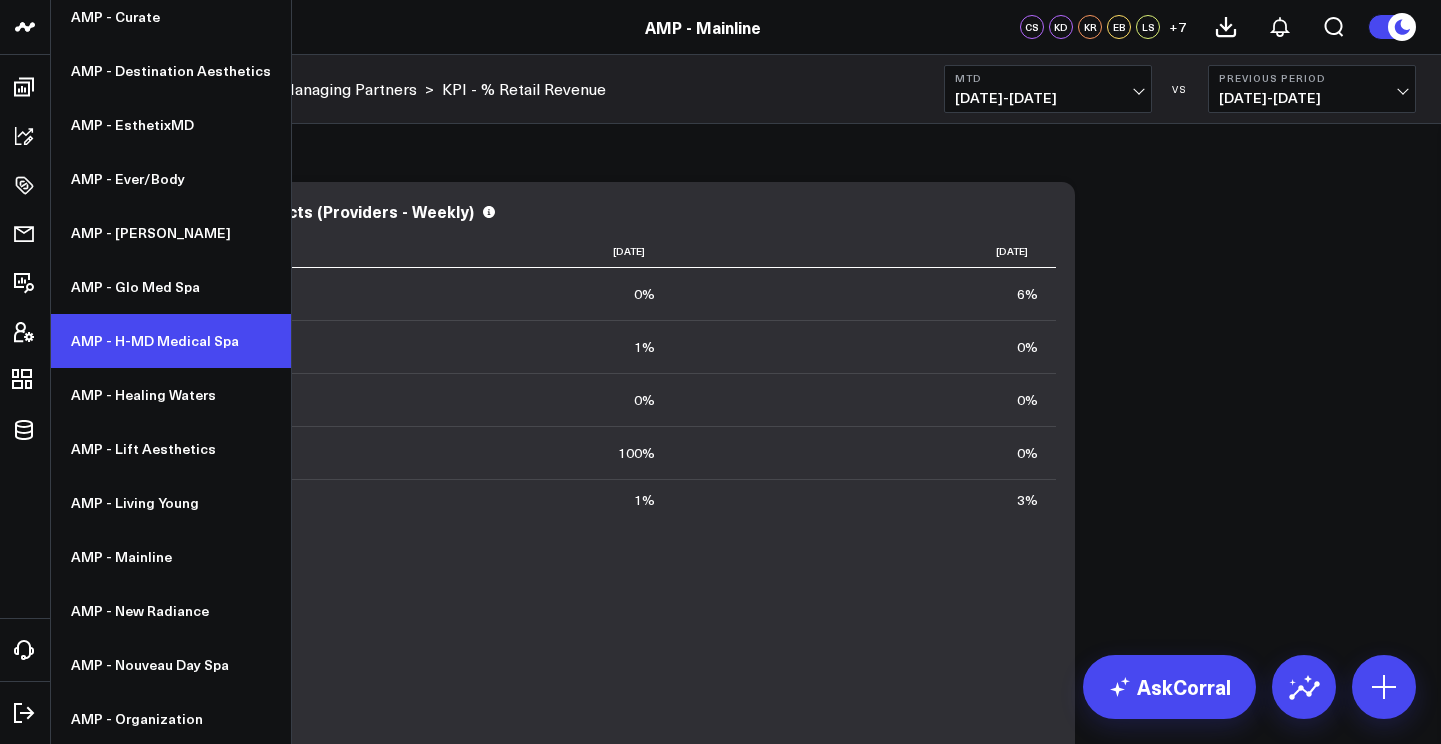 click on "AMP - H-MD Medical Spa" at bounding box center (171, 341) 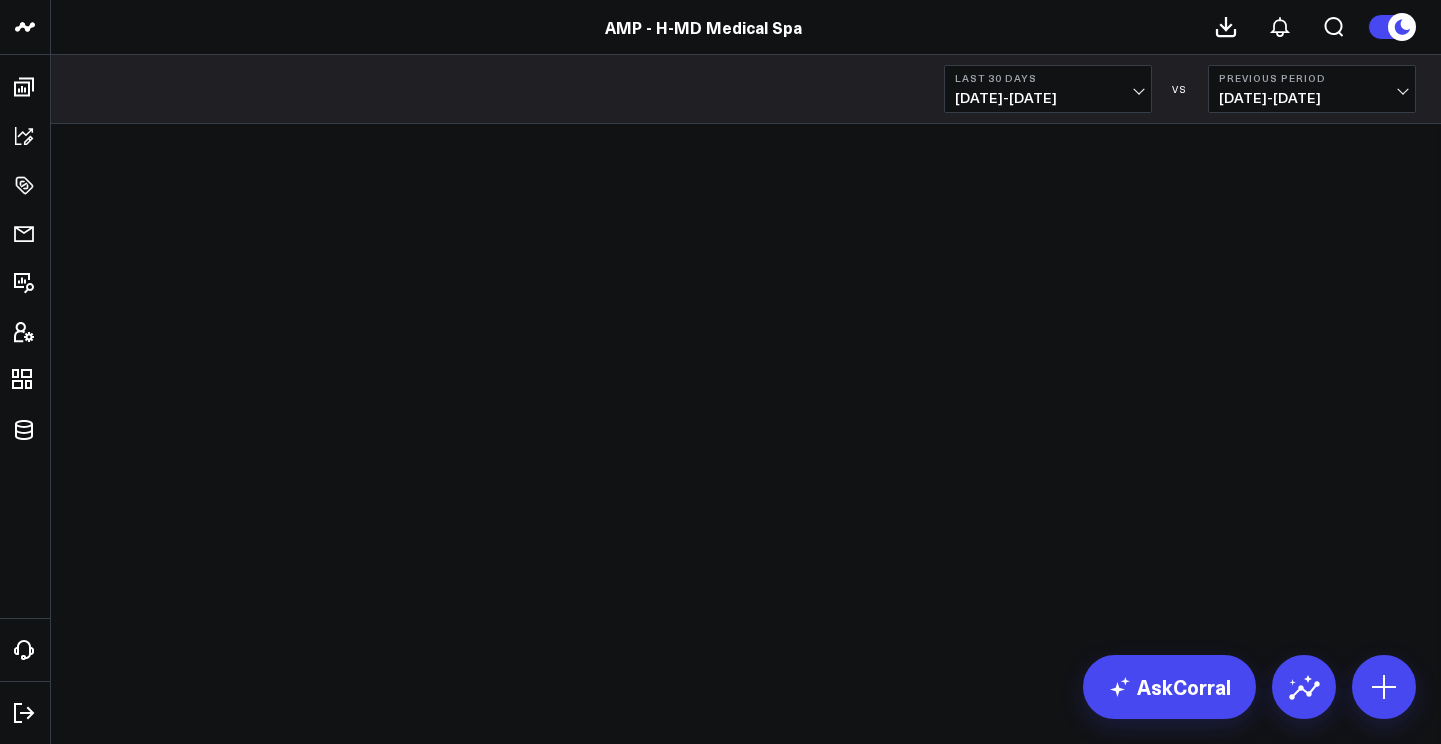 scroll, scrollTop: 0, scrollLeft: 0, axis: both 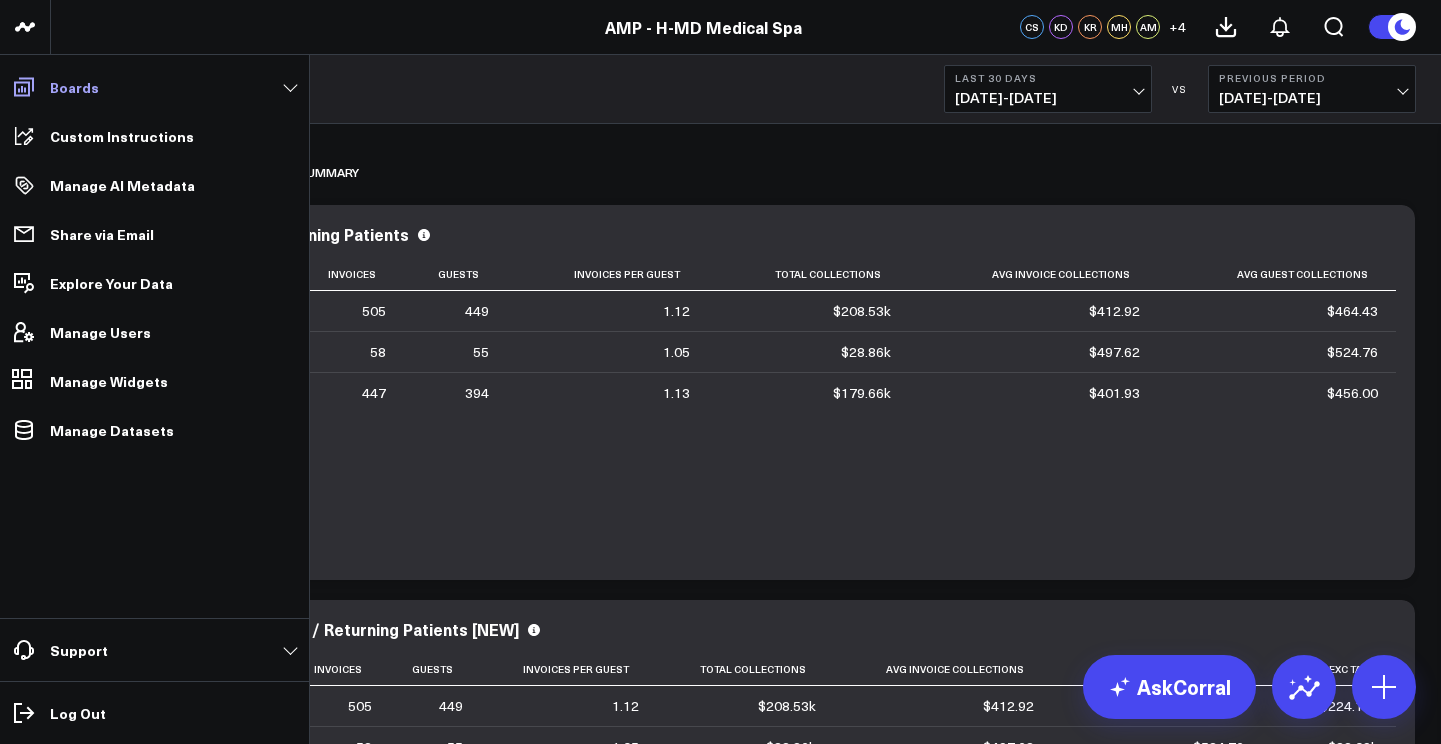 click on "Boards" at bounding box center (74, 87) 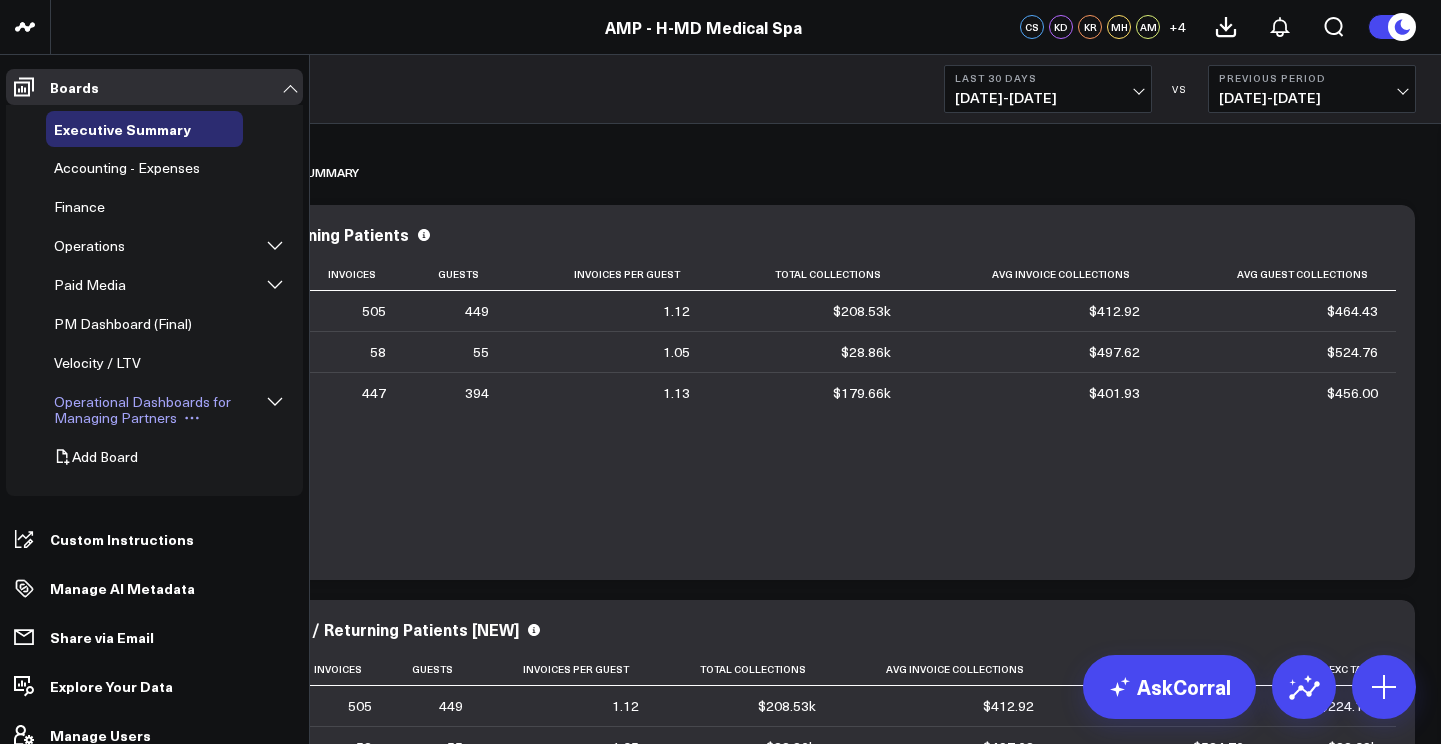 click on "Operational Dashboards for Managing Partners" at bounding box center [142, 409] 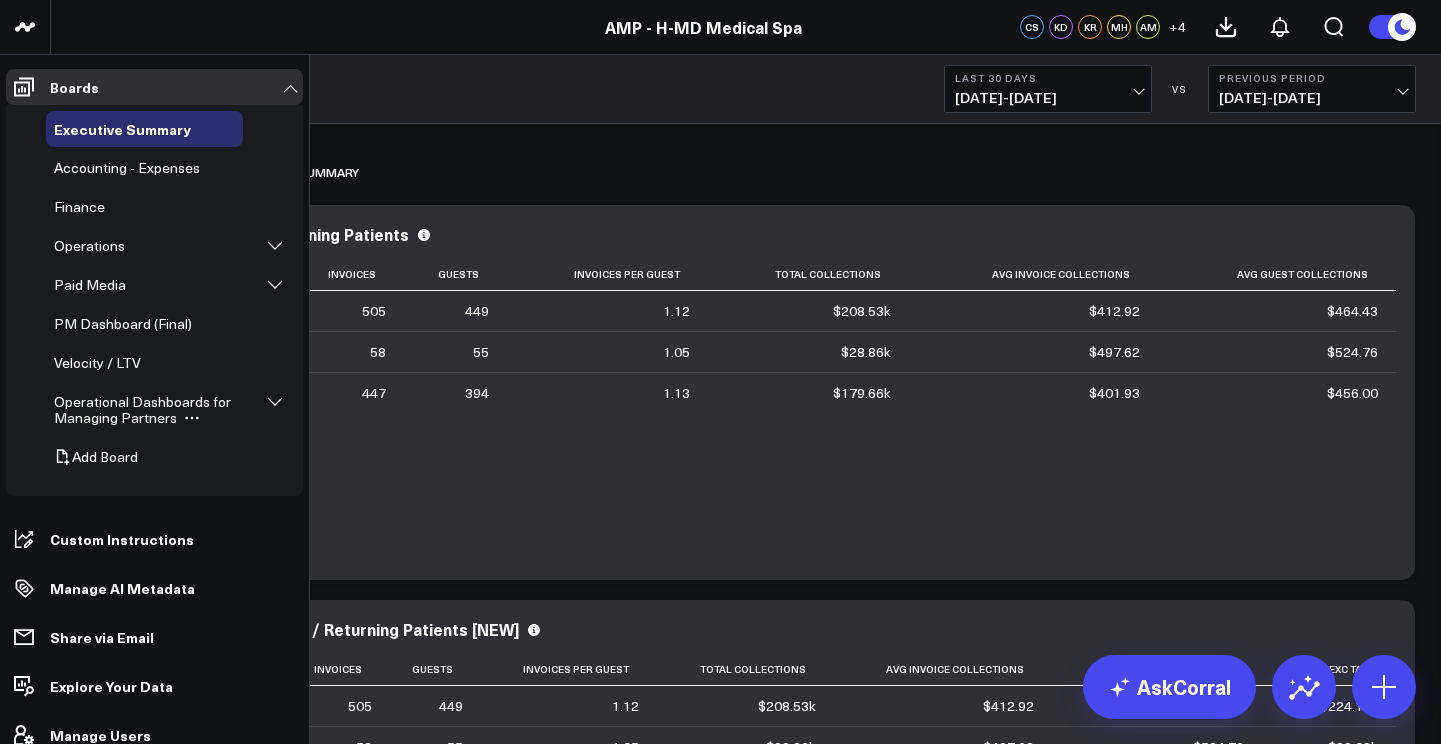 click 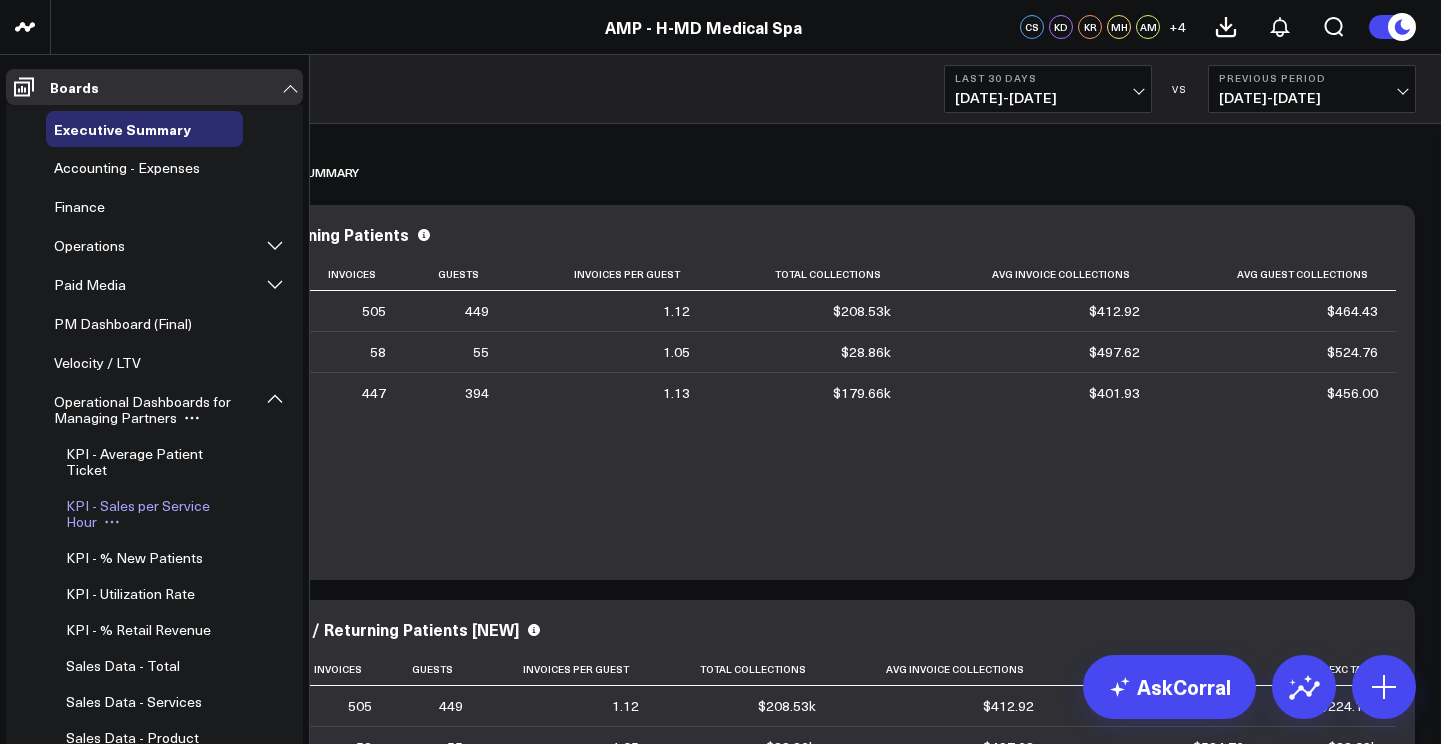 click on "KPI - Sales per Service Hour" at bounding box center [138, 513] 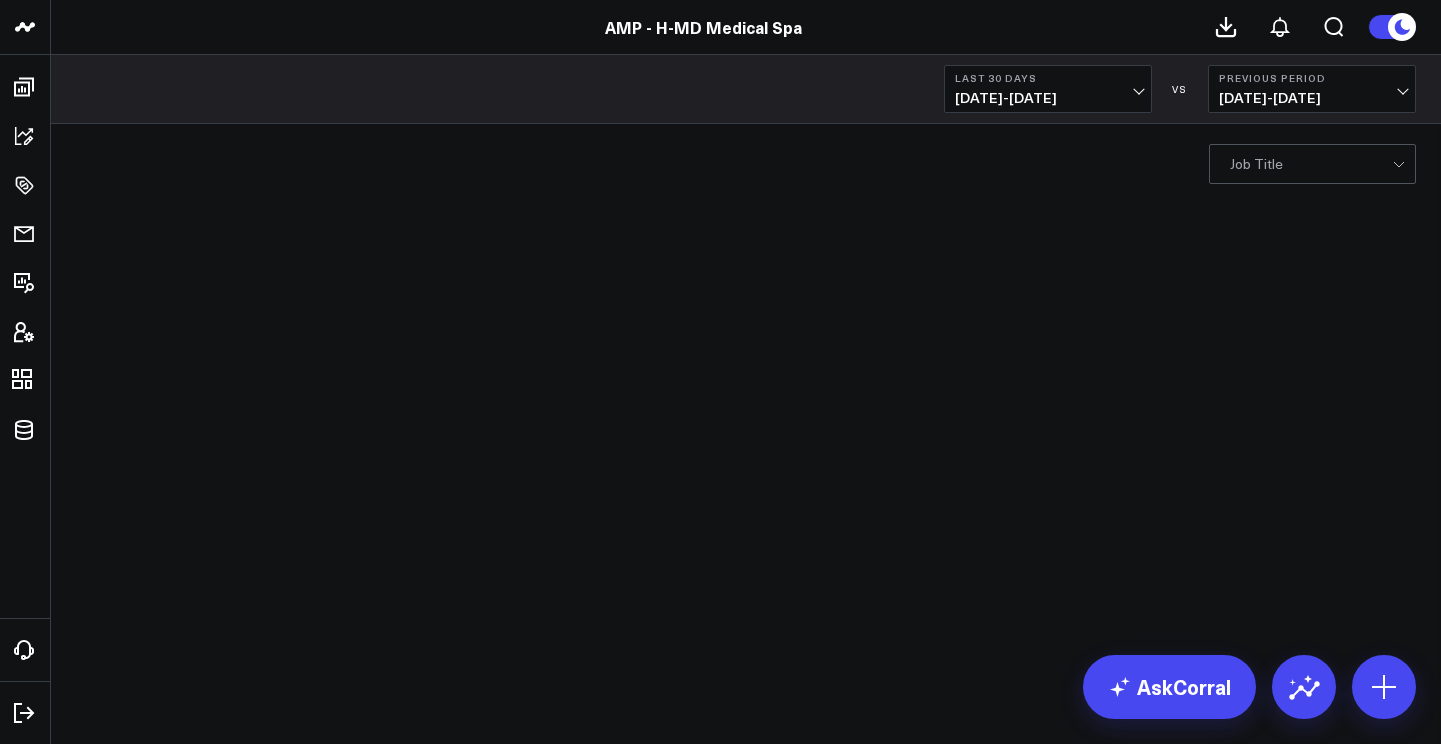 scroll, scrollTop: 0, scrollLeft: 0, axis: both 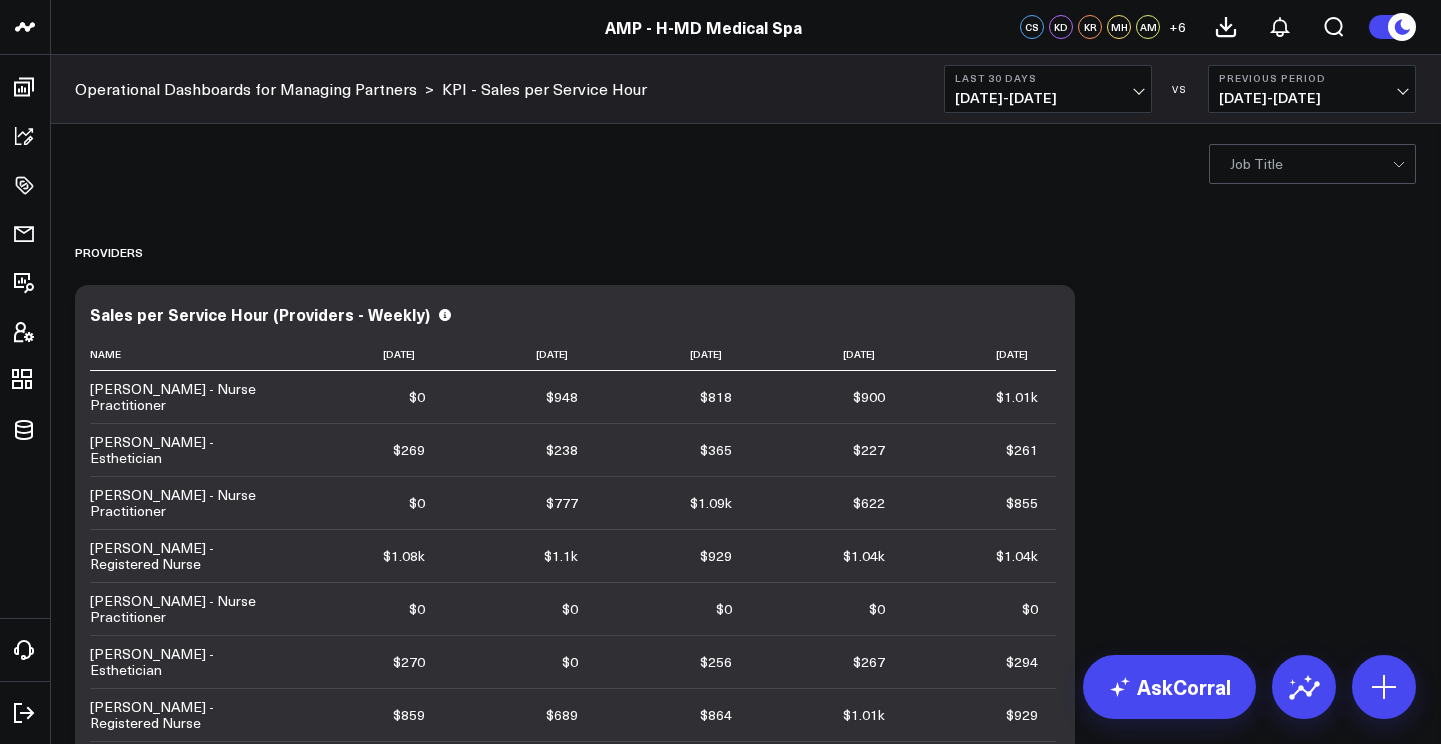 click on "[DATE]  -  [DATE]" at bounding box center [1048, 98] 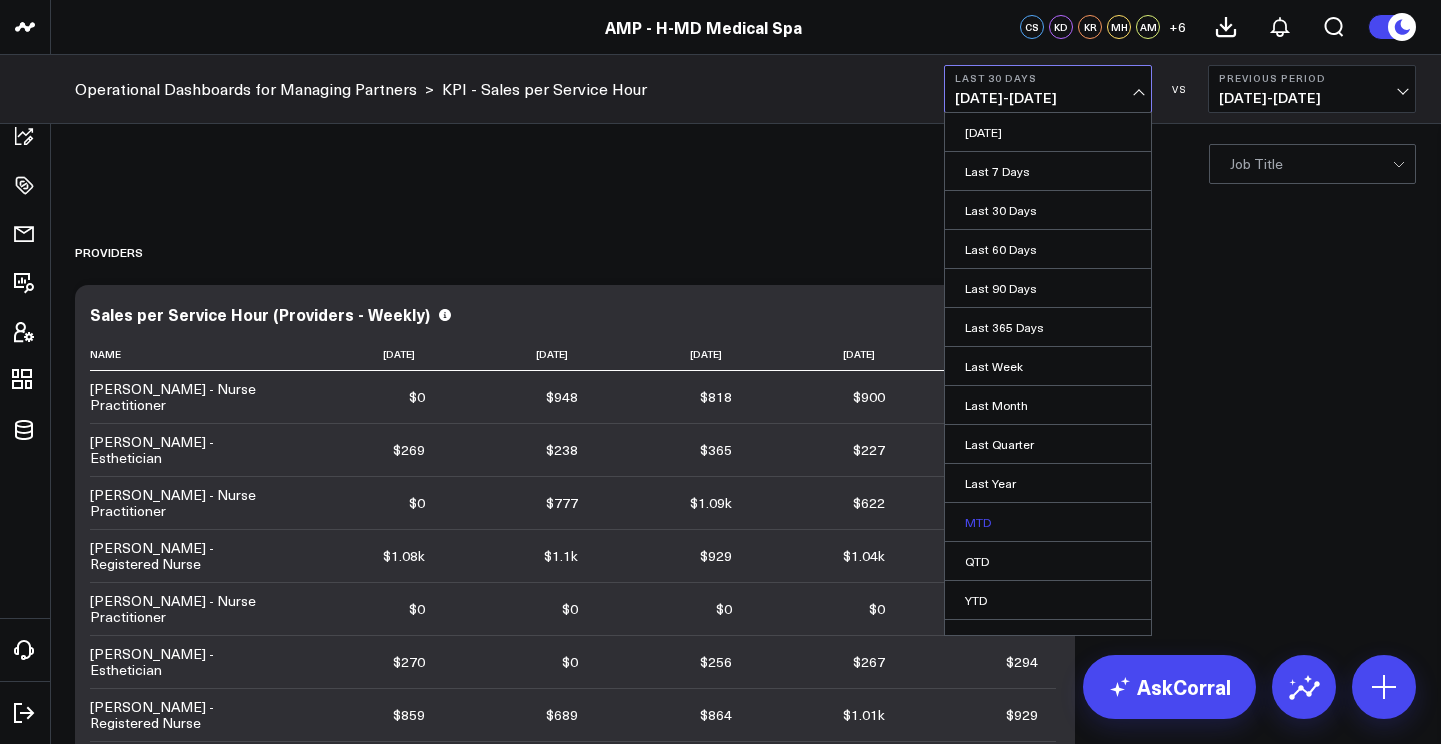 click on "MTD" at bounding box center (1048, 522) 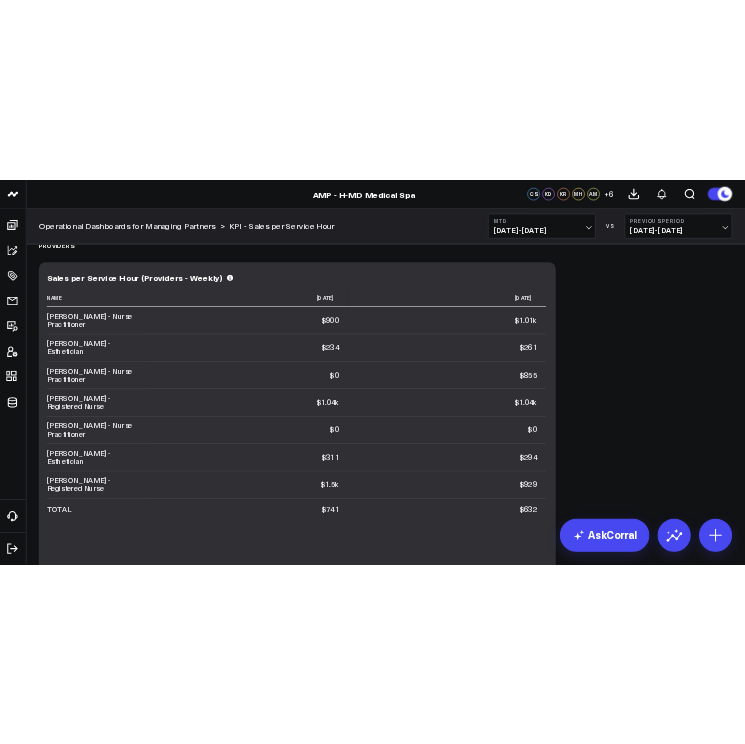 scroll, scrollTop: 145, scrollLeft: 0, axis: vertical 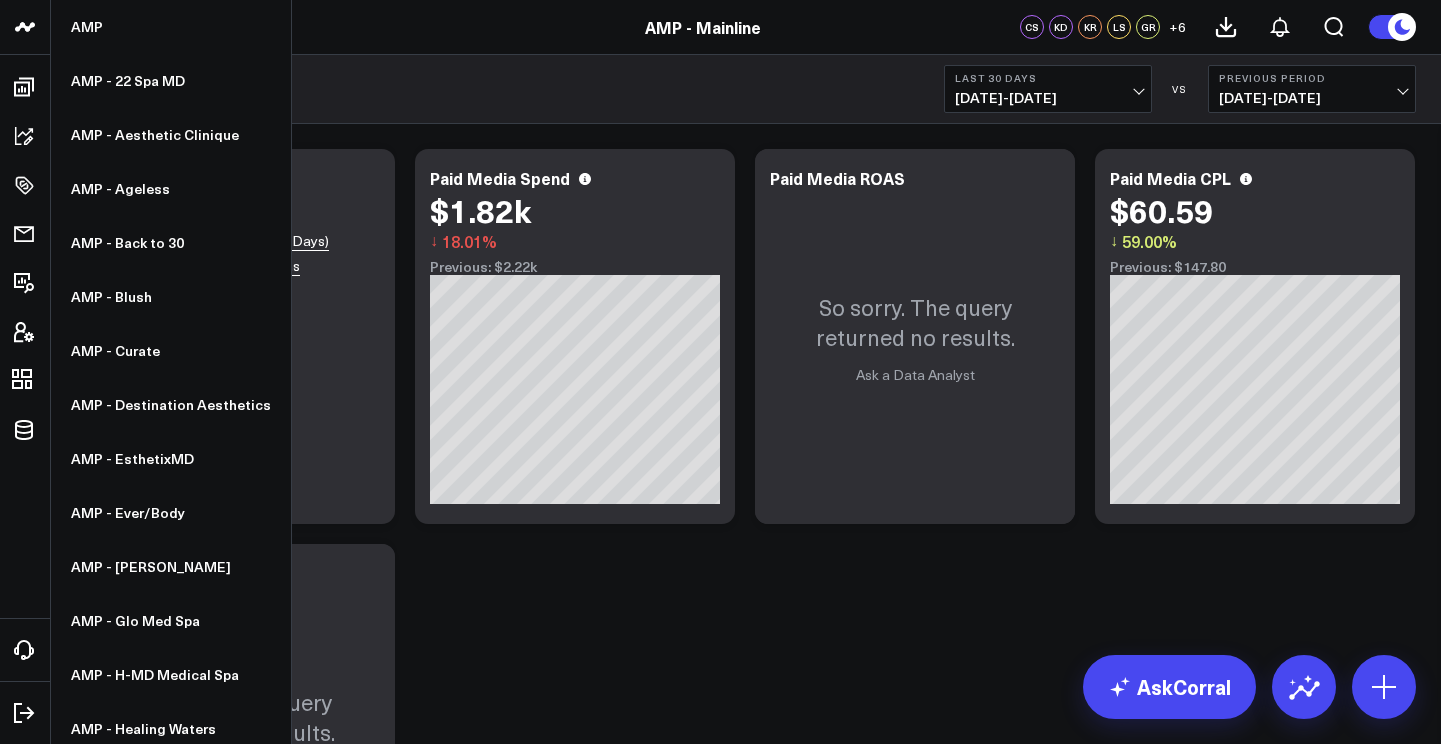 click 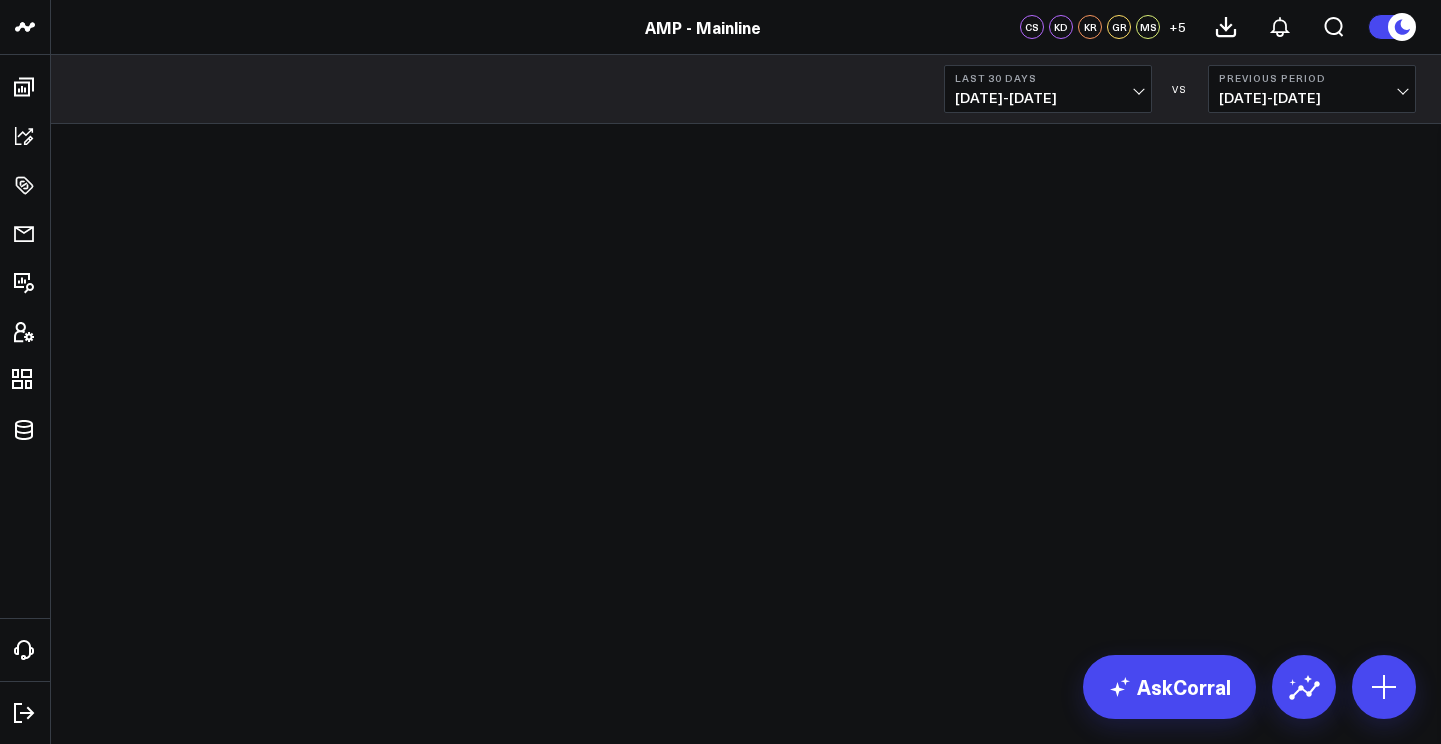 scroll, scrollTop: 0, scrollLeft: 0, axis: both 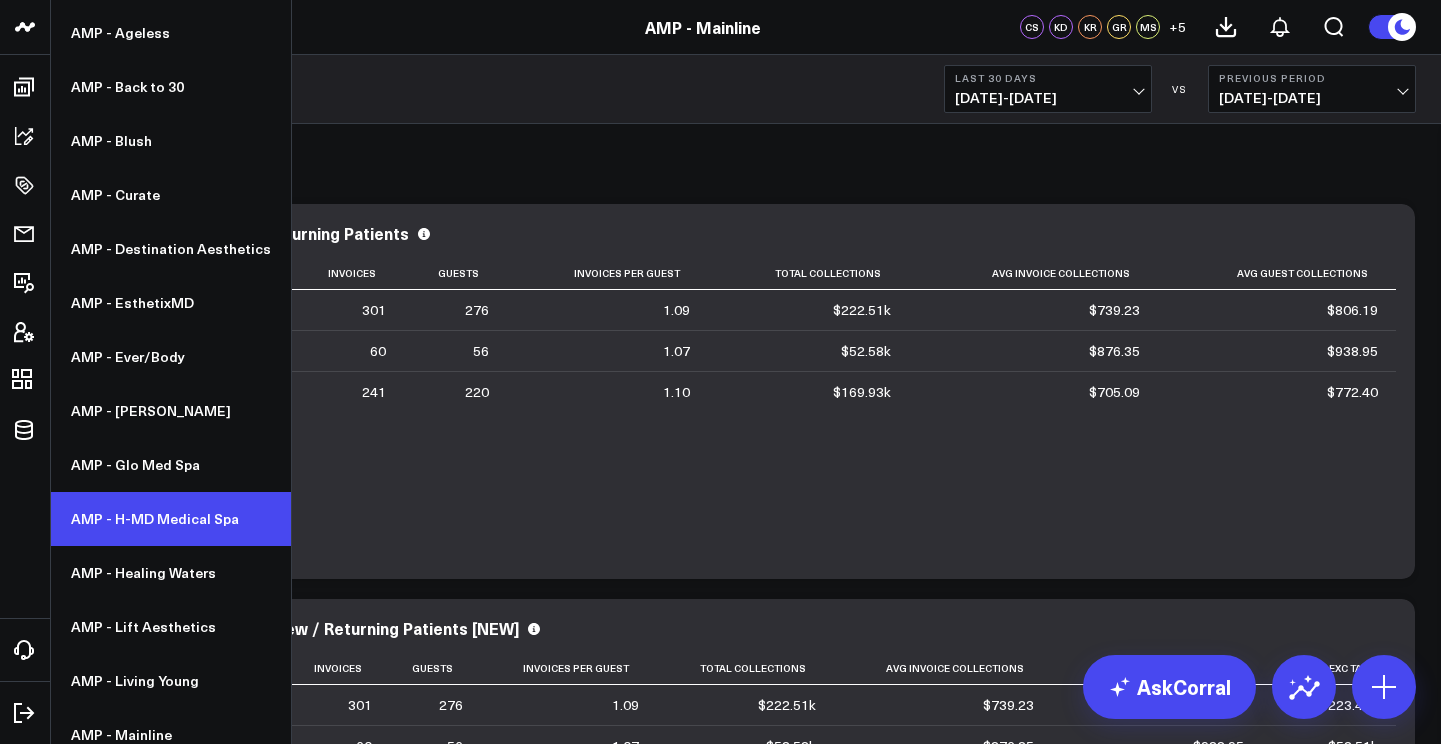 click on "AMP - H-MD Medical Spa" at bounding box center (171, 519) 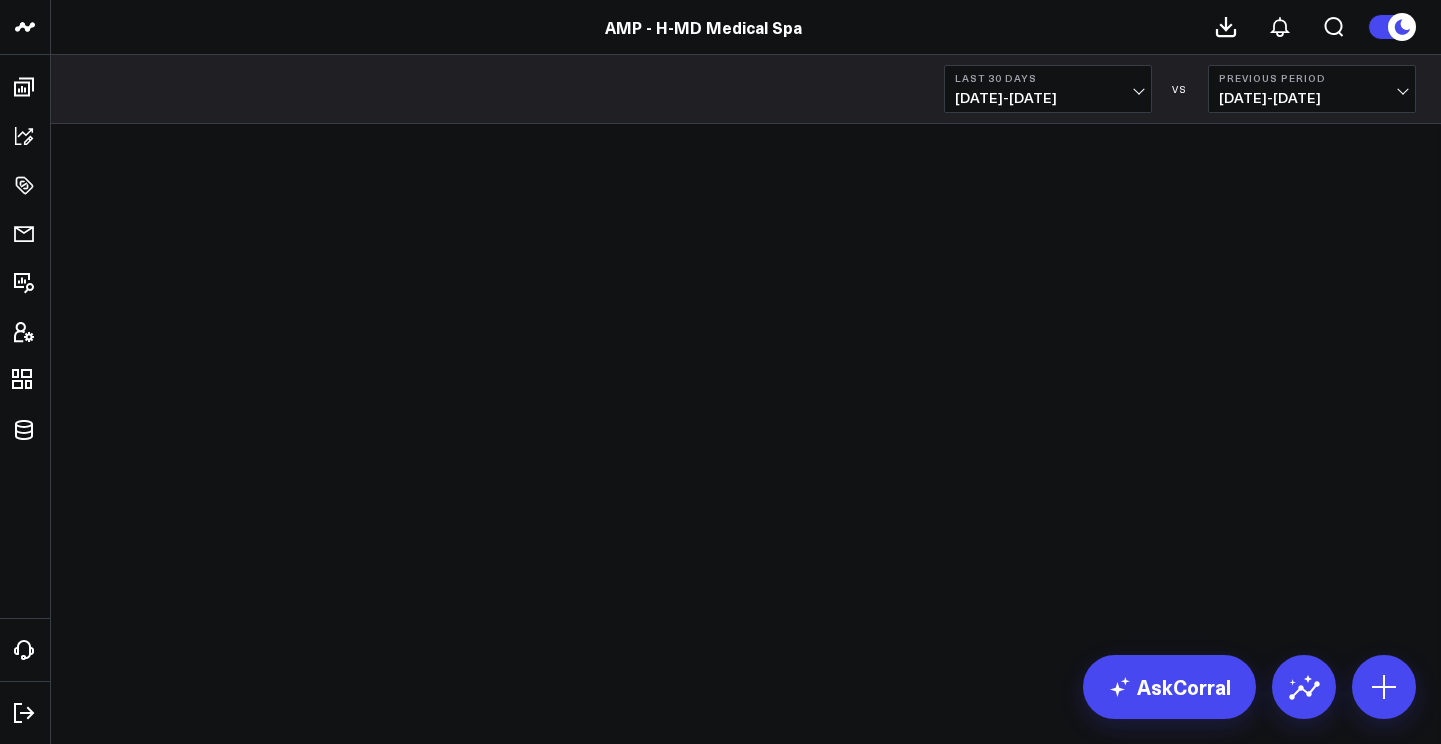 scroll, scrollTop: 0, scrollLeft: 0, axis: both 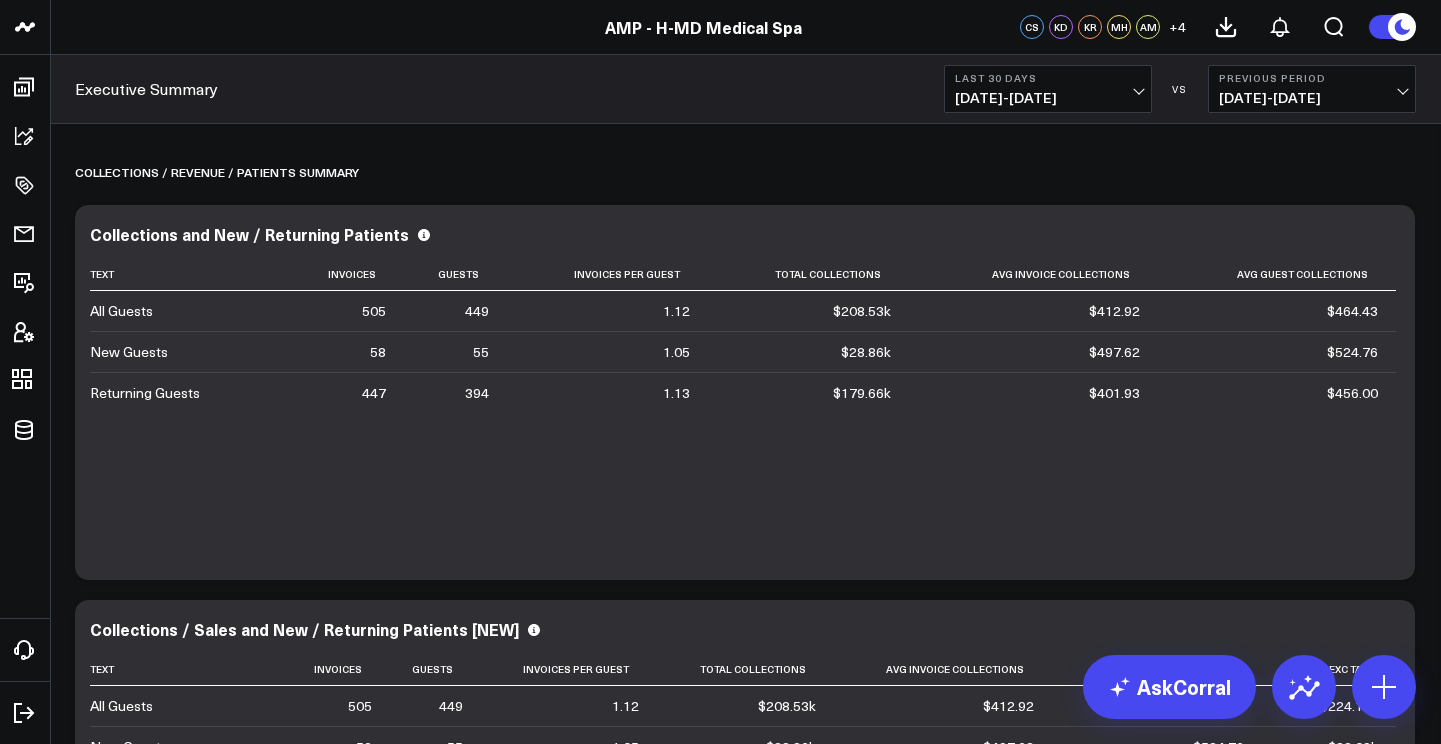 click on "[DATE]  -  [DATE]" at bounding box center (1048, 98) 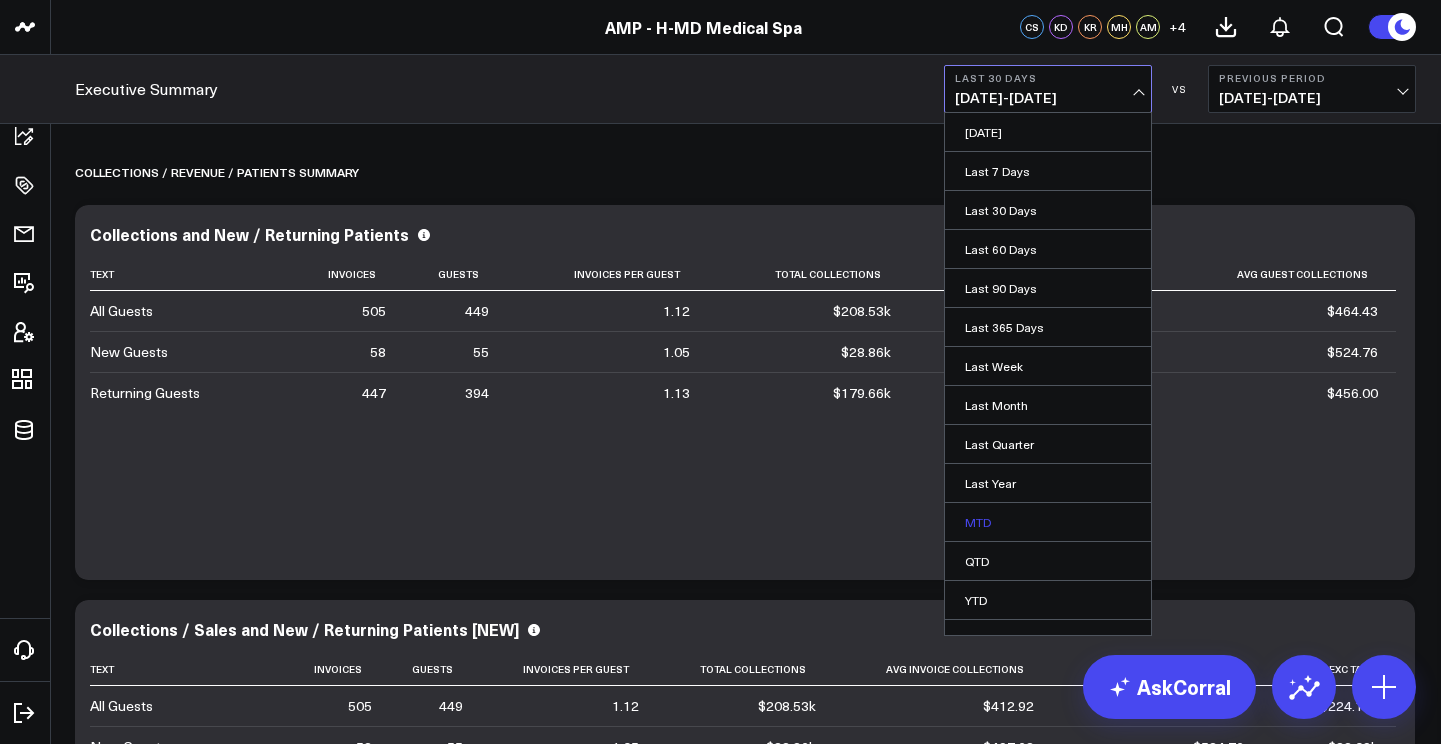 click on "MTD" at bounding box center (1048, 522) 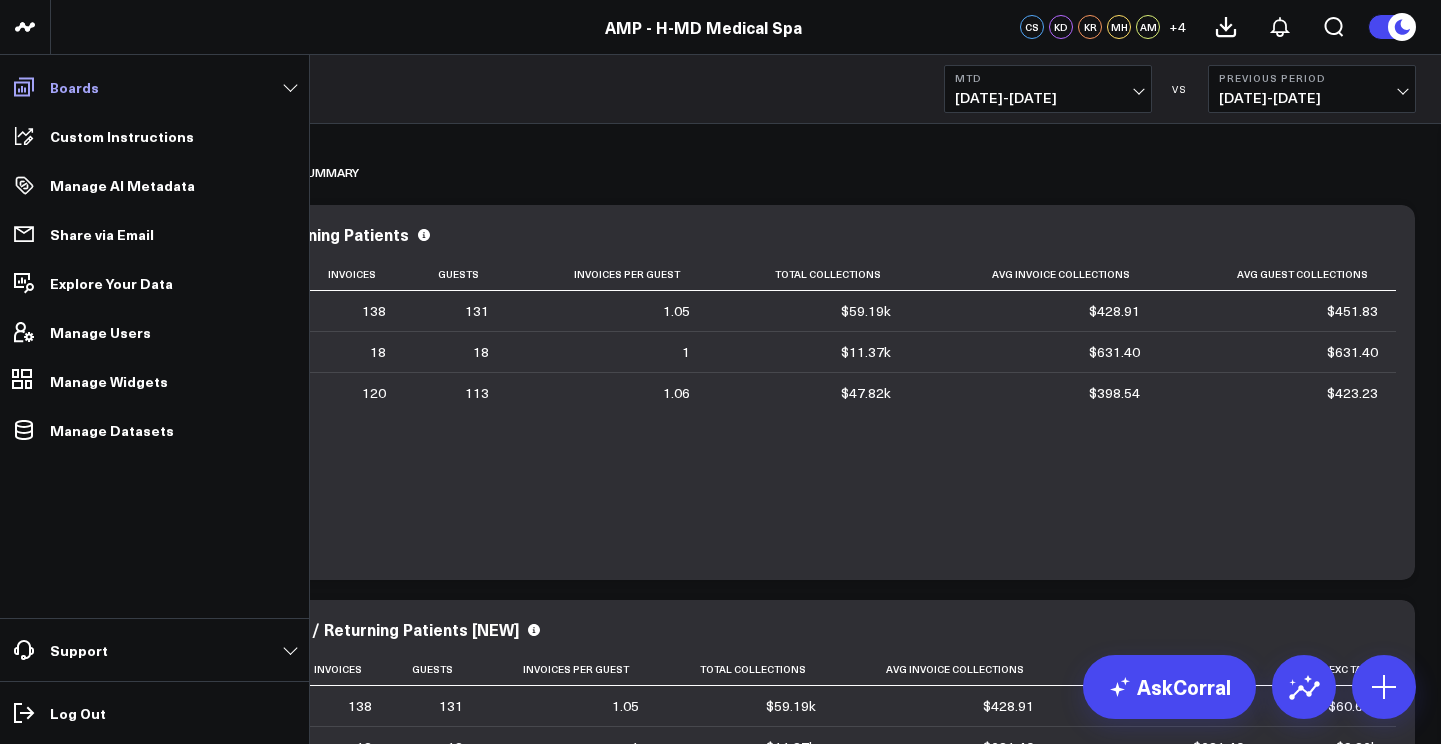 click on "Boards" at bounding box center [154, 87] 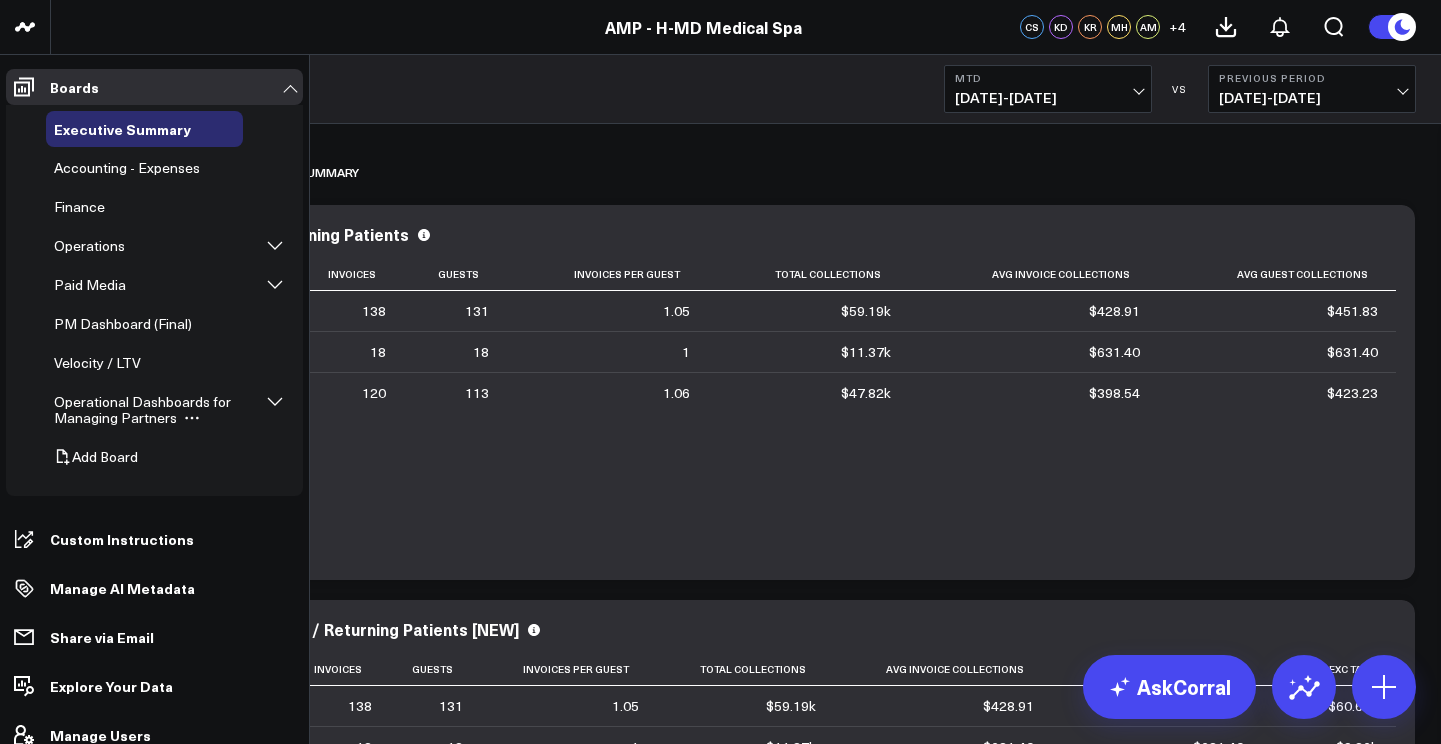 click 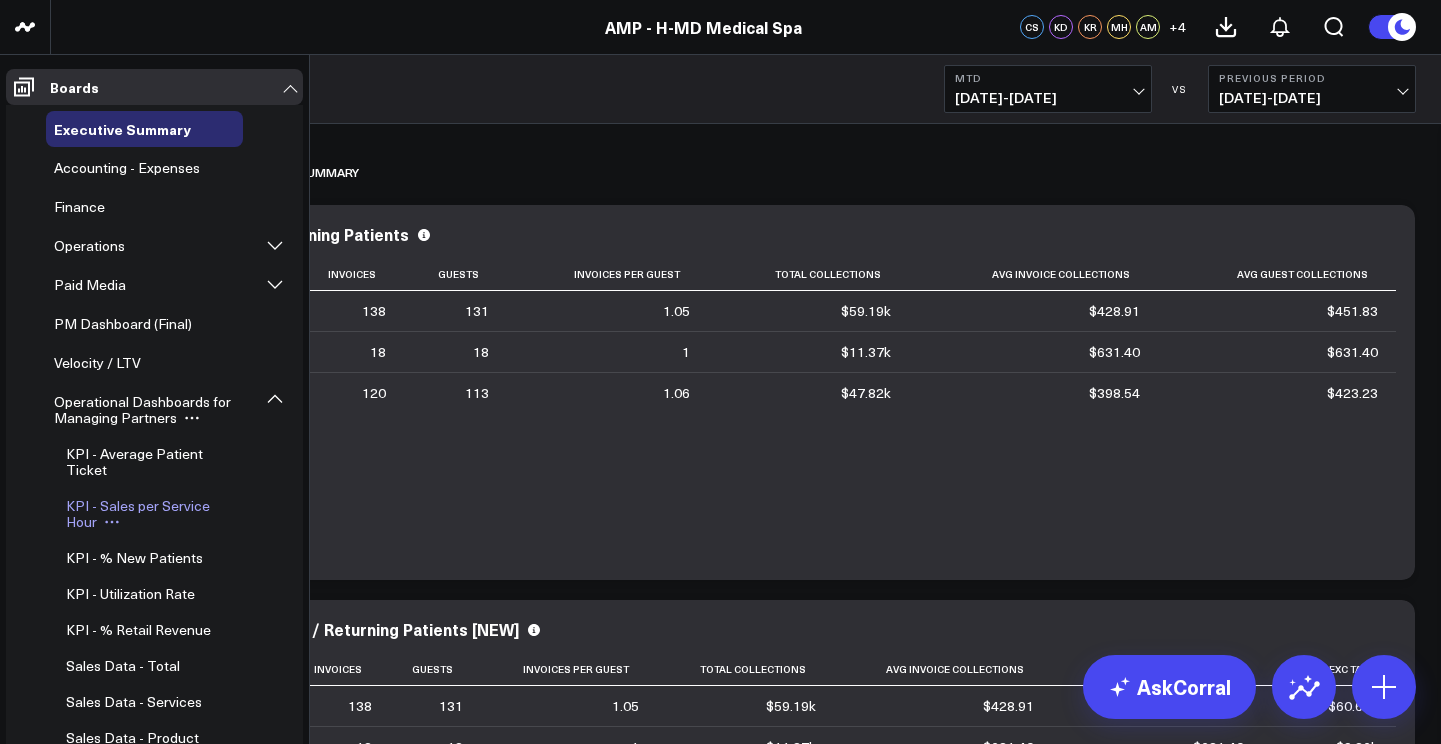 click on "KPI - Sales per Service Hour" at bounding box center [150, 514] 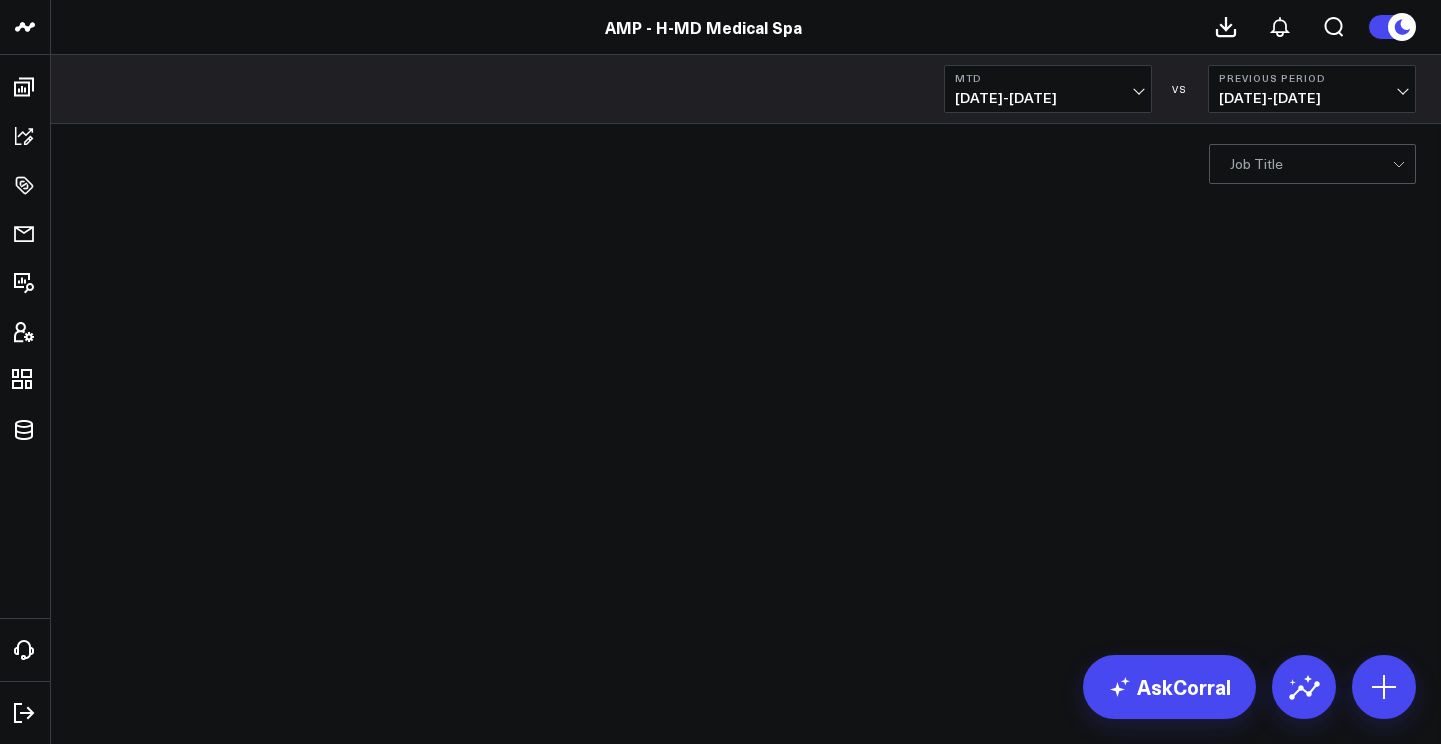 scroll, scrollTop: 0, scrollLeft: 0, axis: both 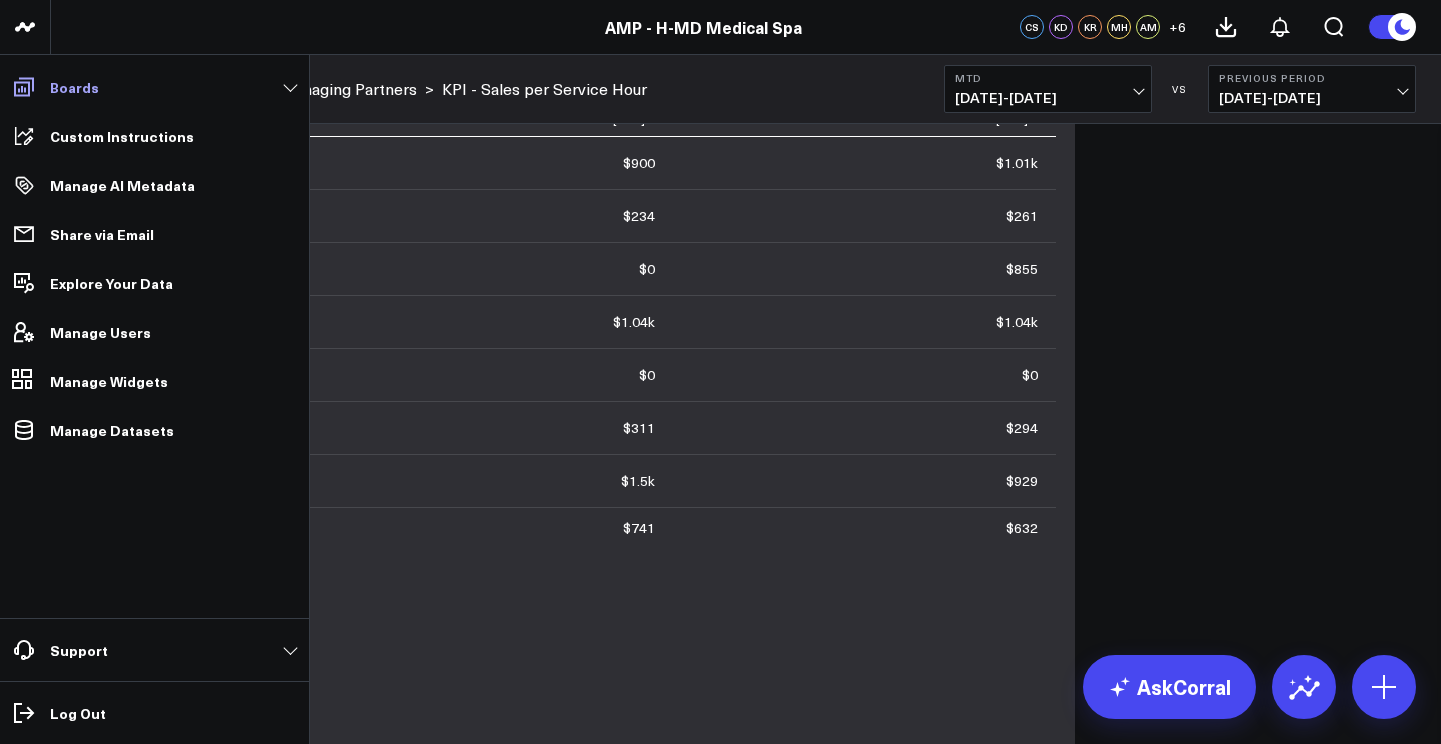 click on "Boards" at bounding box center [154, 87] 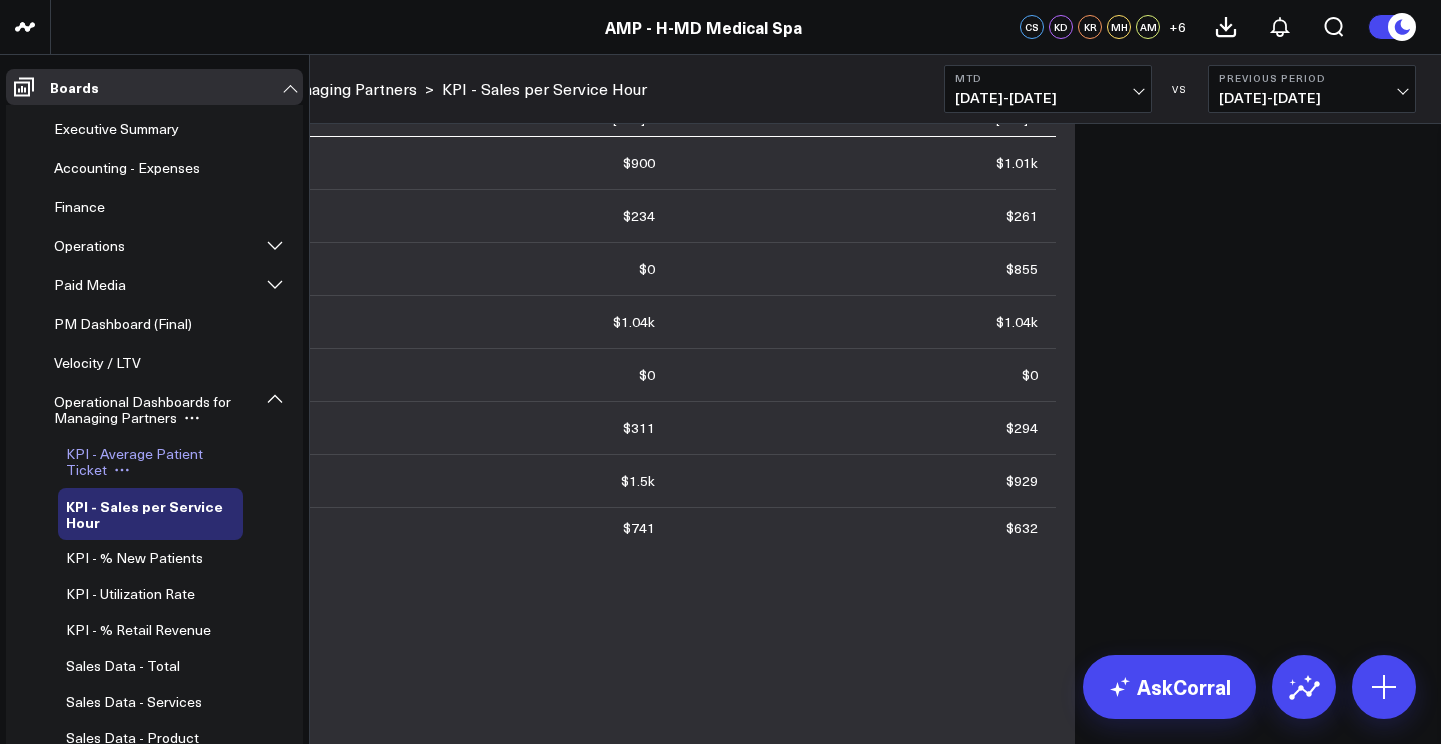 click on "KPI - Average Patient Ticket" at bounding box center (134, 461) 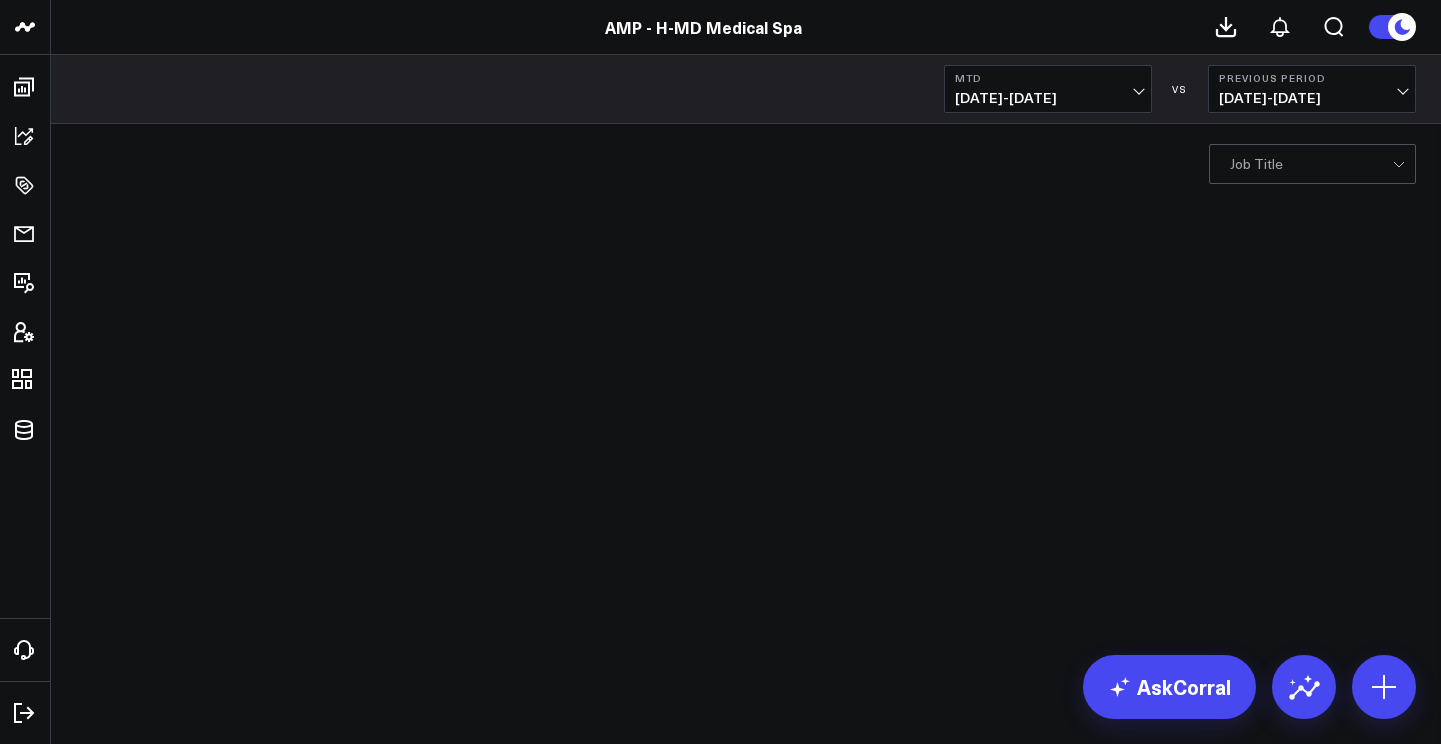 scroll, scrollTop: 0, scrollLeft: 0, axis: both 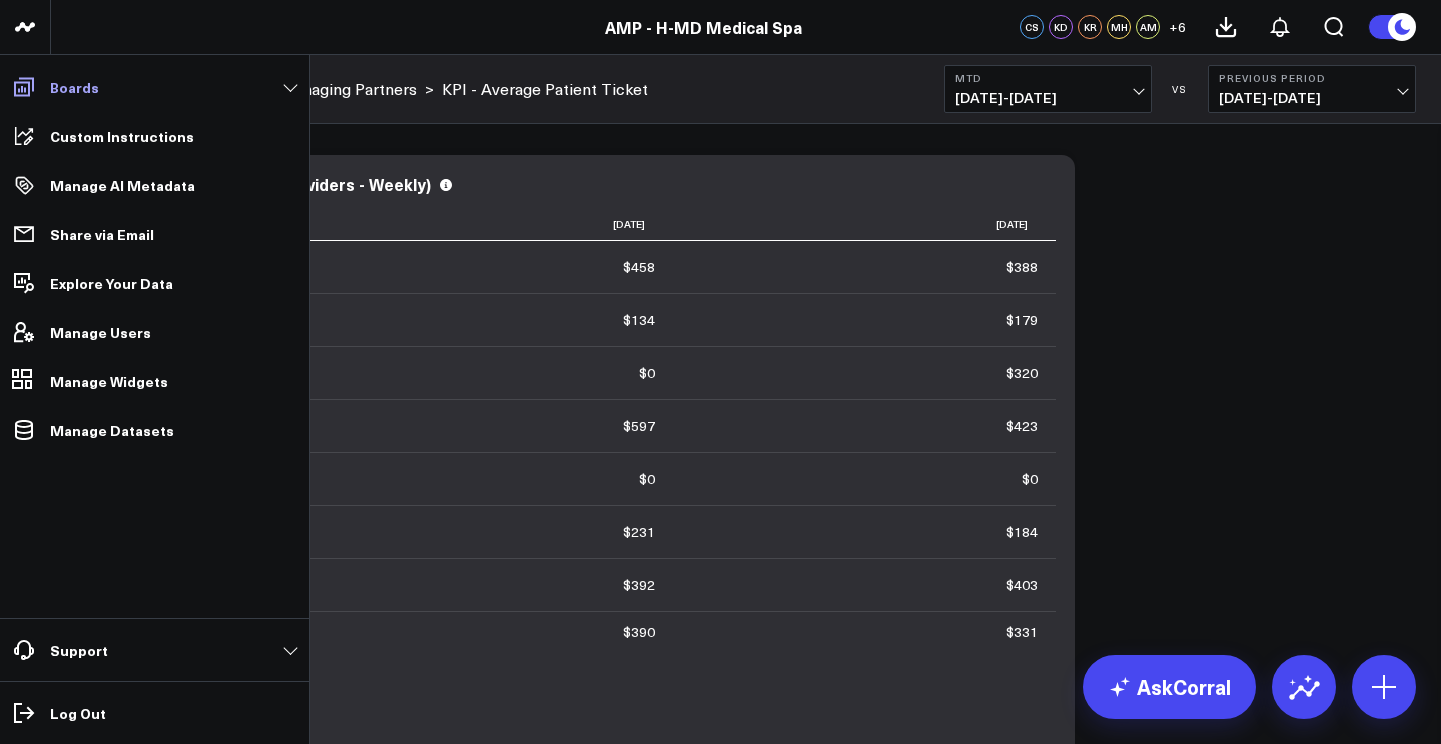 click on "Boards" at bounding box center [154, 87] 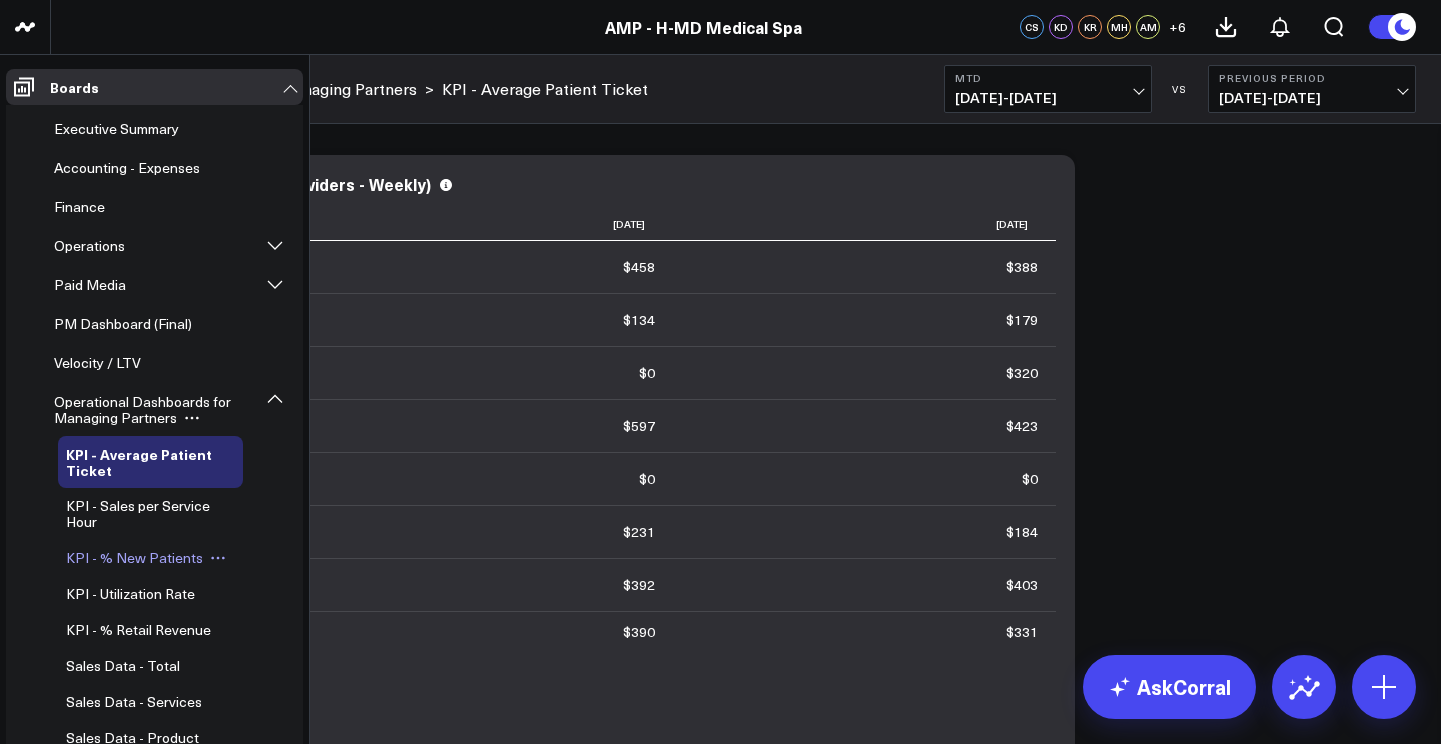 click on "KPI - % New Patients" at bounding box center (134, 557) 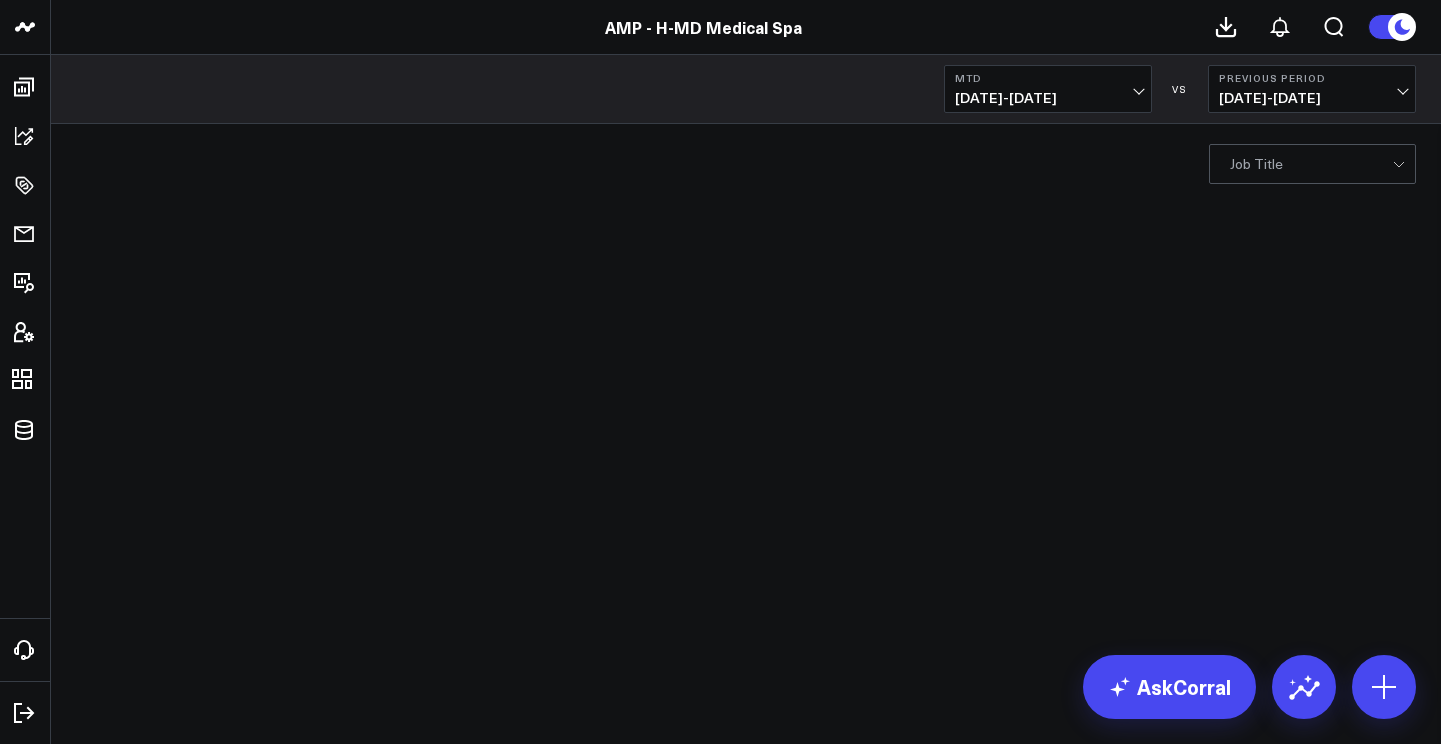 scroll, scrollTop: 0, scrollLeft: 0, axis: both 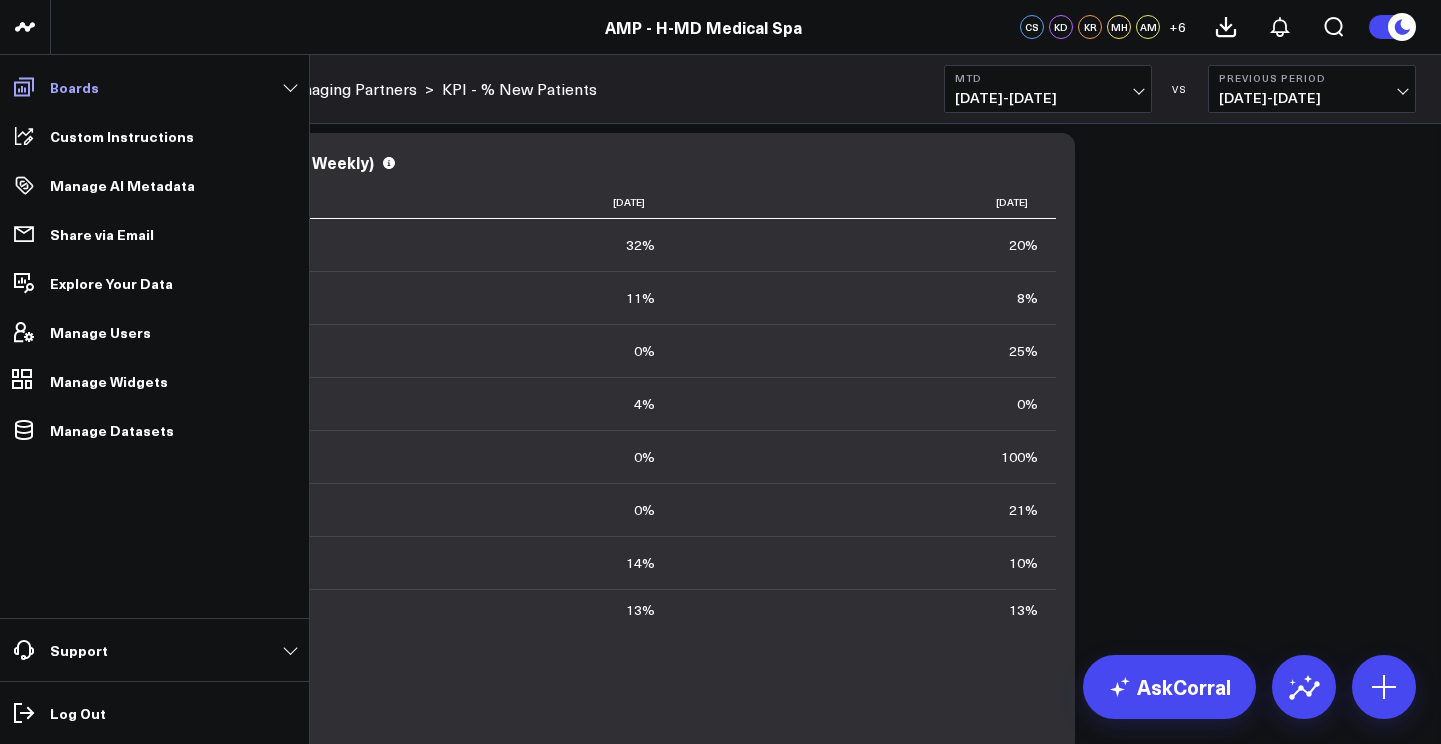 click on "Boards" at bounding box center [154, 87] 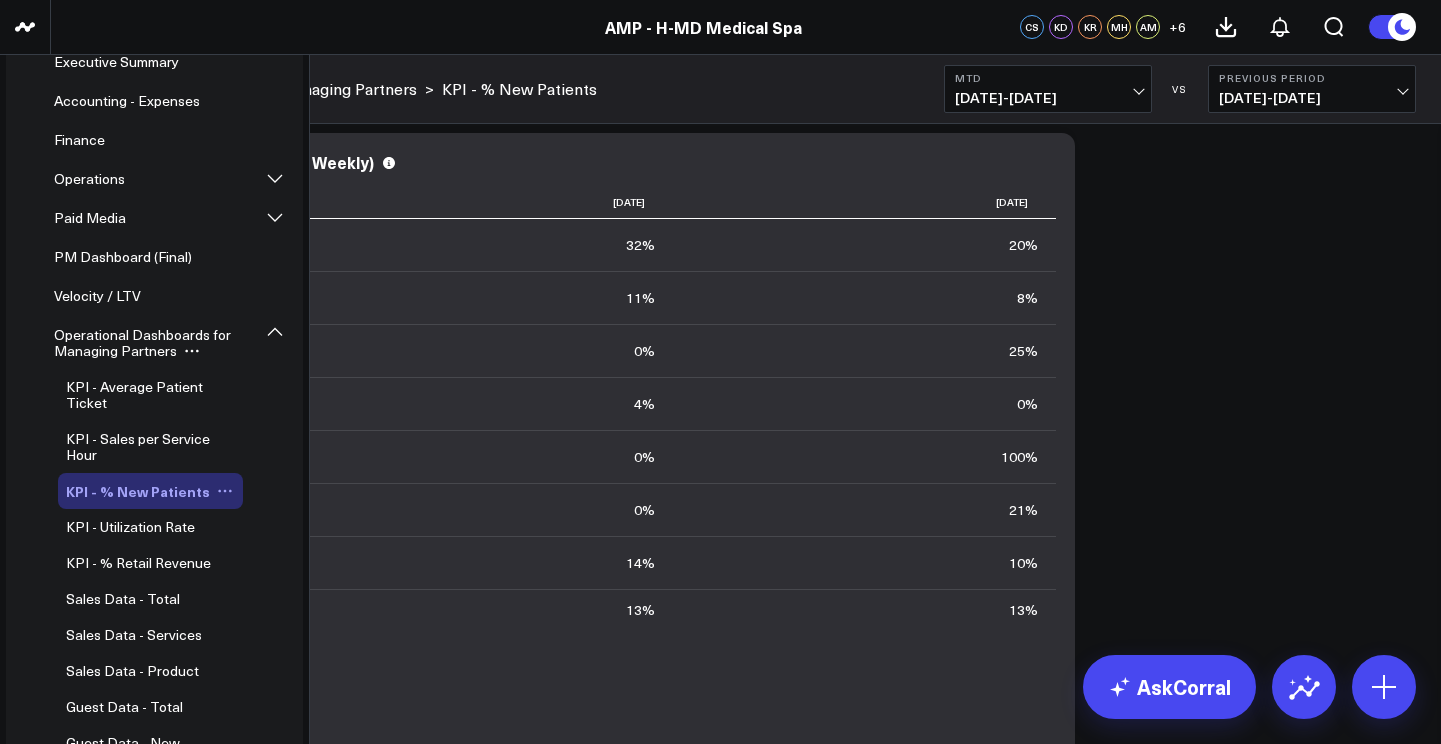 scroll, scrollTop: 68, scrollLeft: 0, axis: vertical 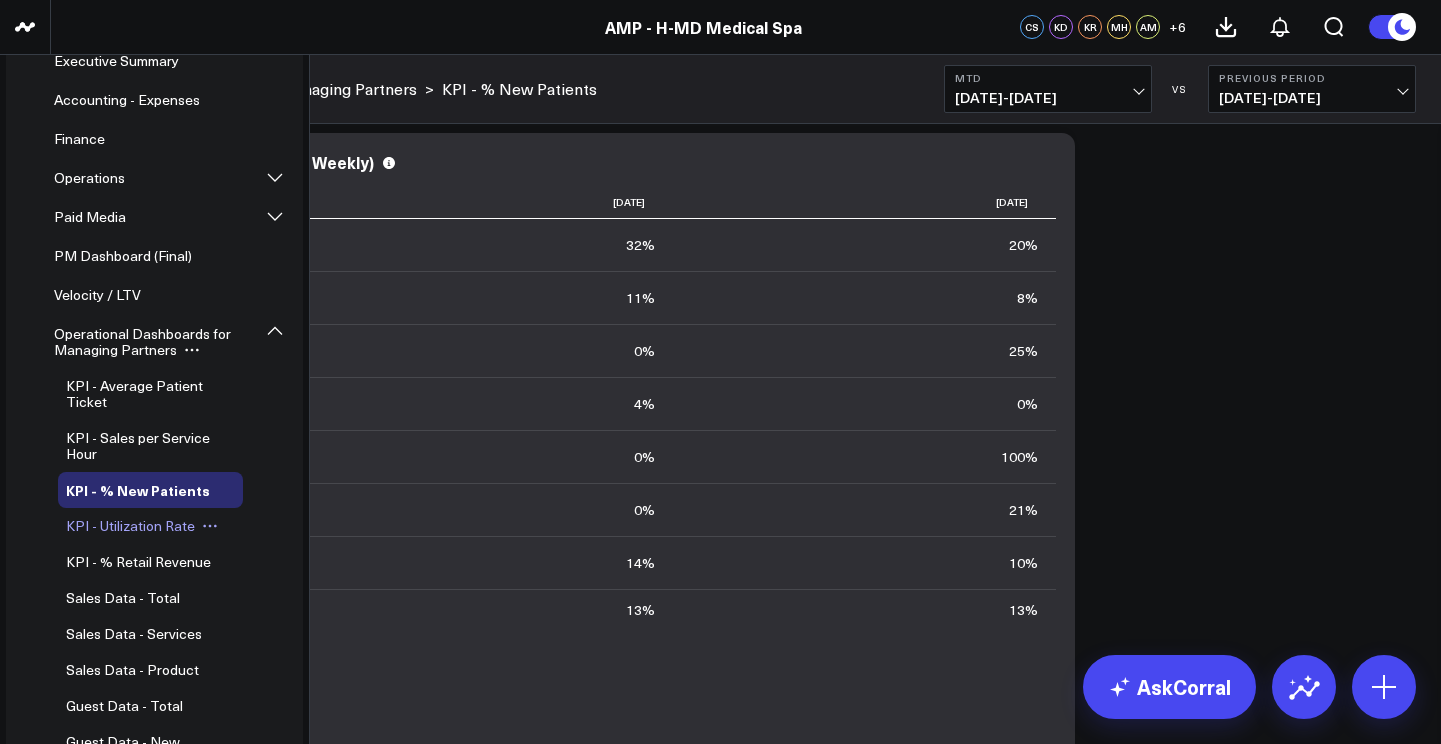 click on "KPI - Utilization Rate" at bounding box center [130, 525] 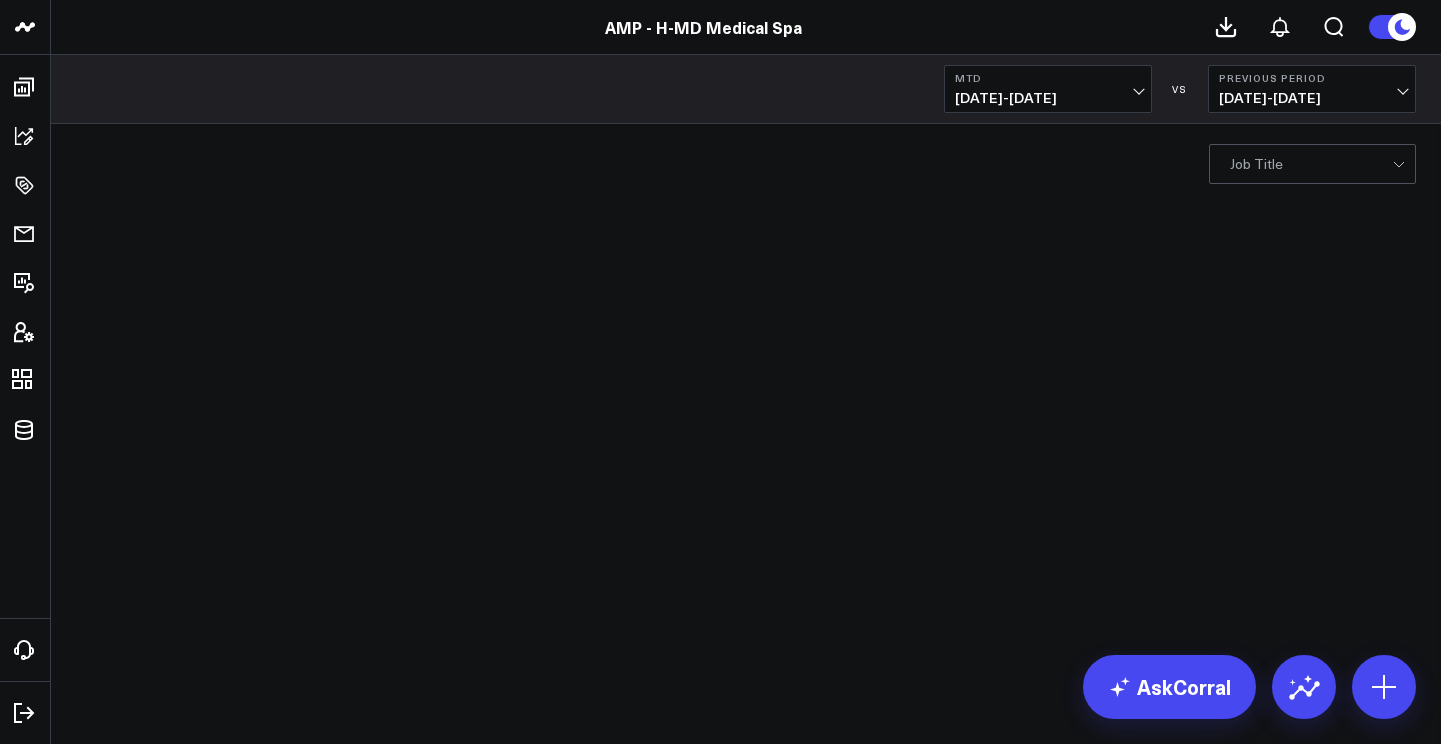 scroll, scrollTop: 0, scrollLeft: 0, axis: both 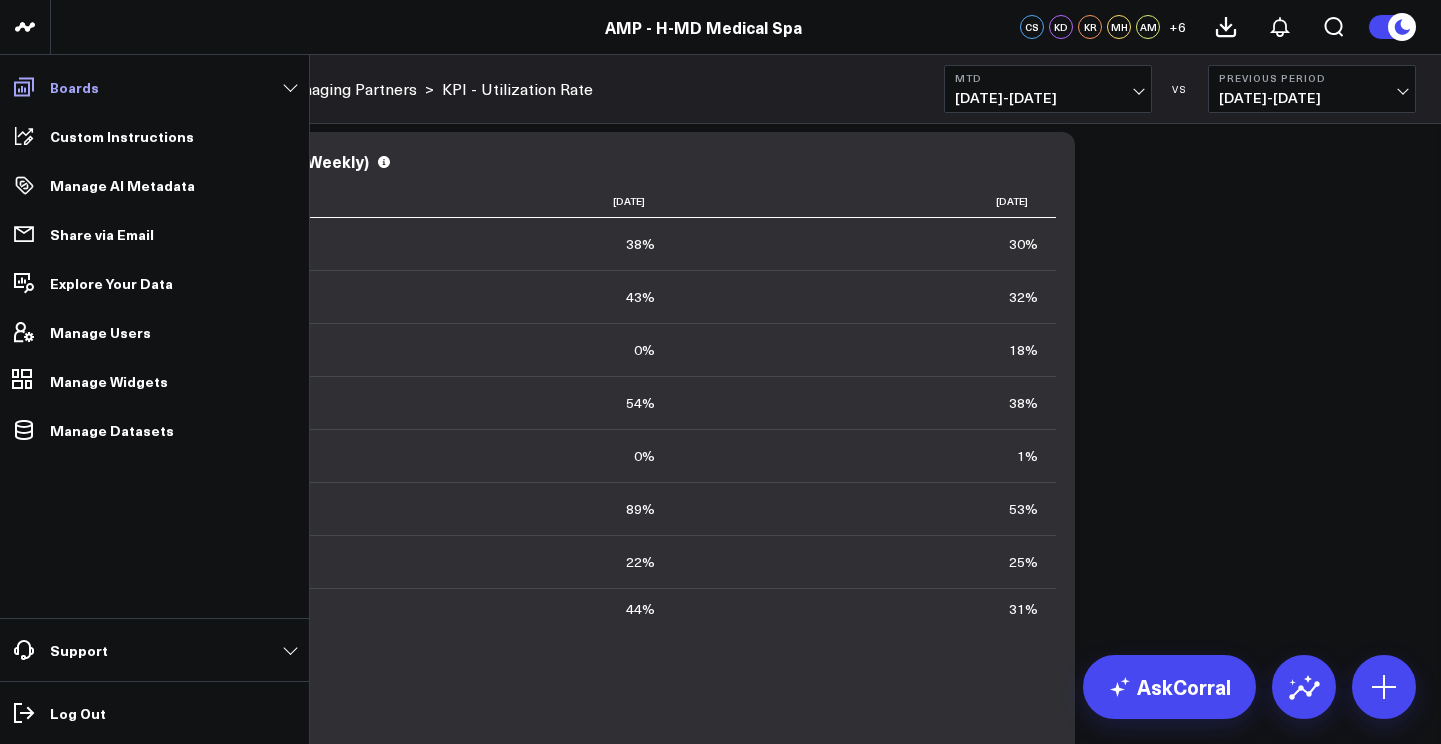 click on "Boards" at bounding box center (154, 87) 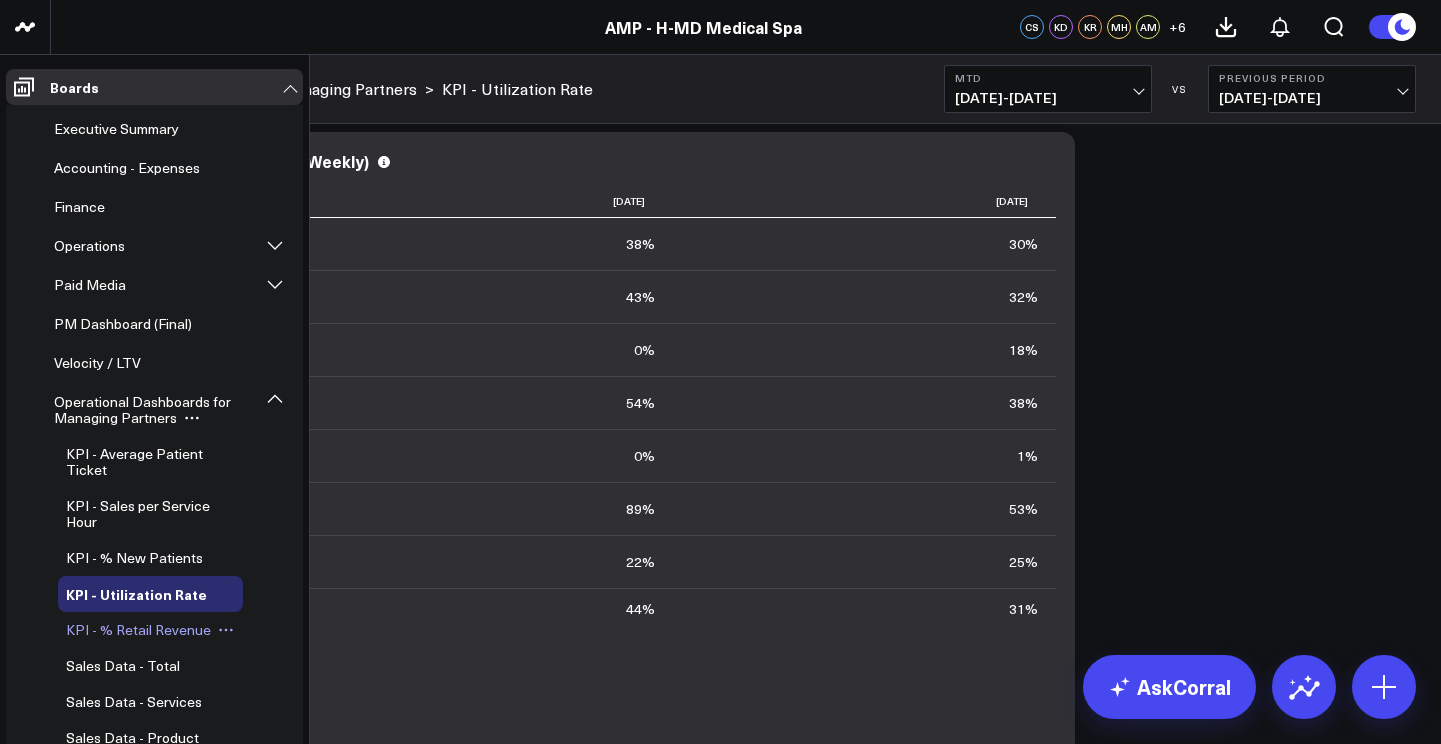 click on "KPI - % Retail Revenue" at bounding box center (150, 630) 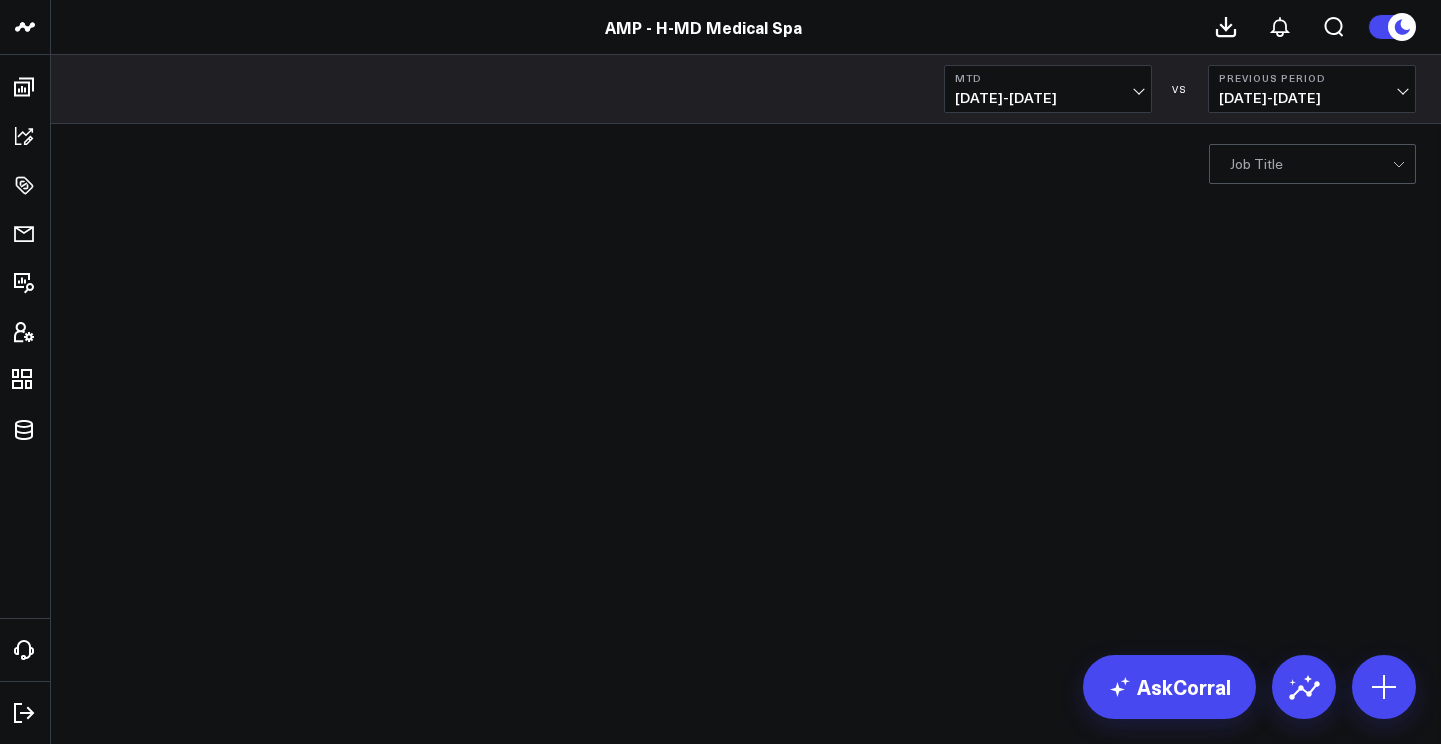 scroll, scrollTop: 0, scrollLeft: 0, axis: both 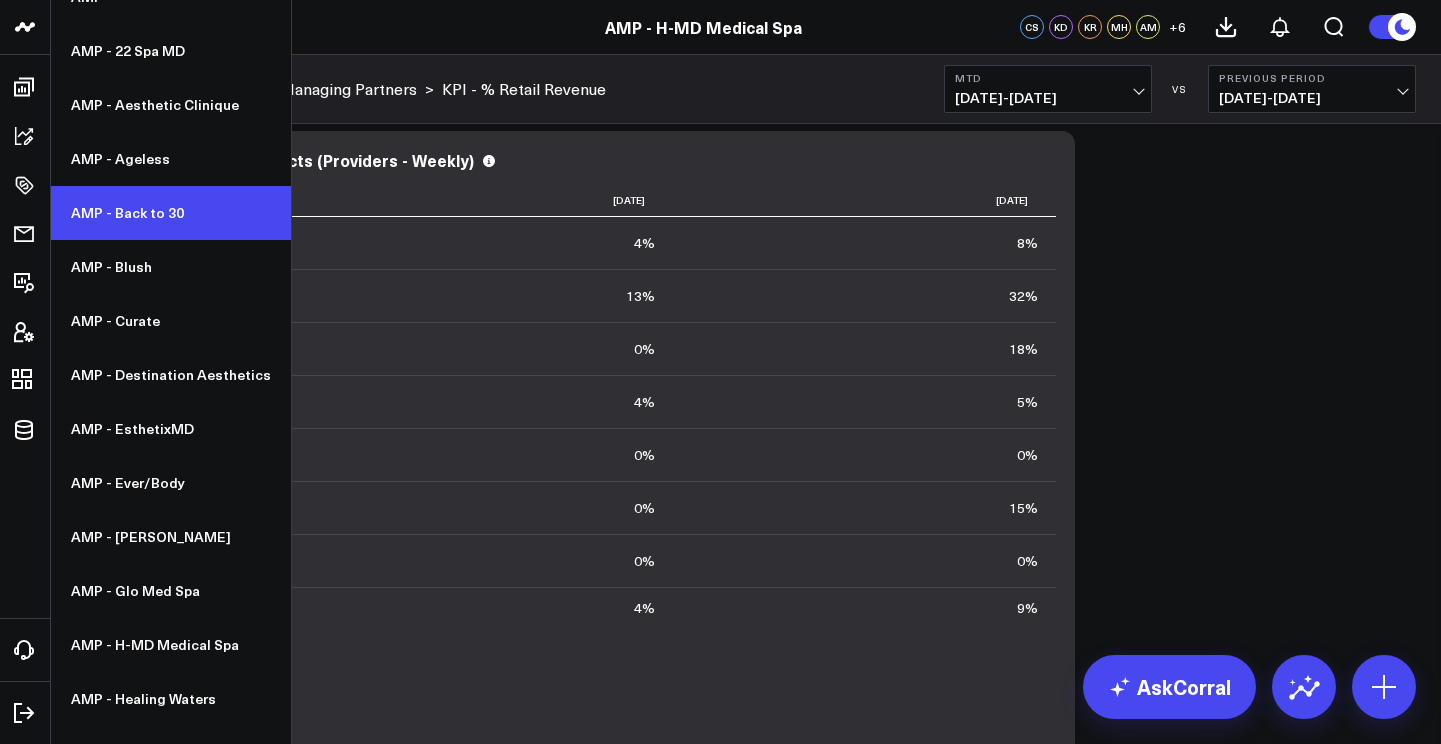 click on "AMP - Back to 30" at bounding box center [171, 213] 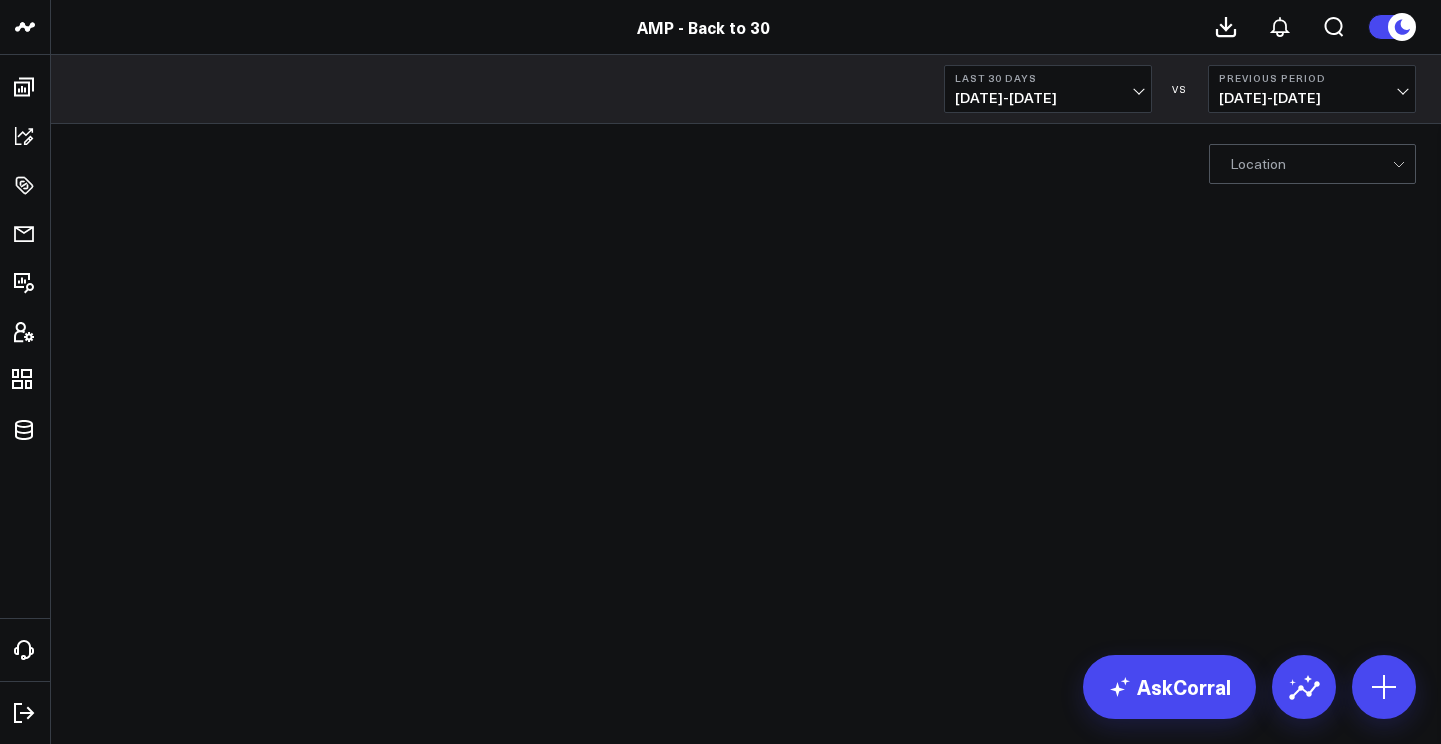 scroll, scrollTop: 0, scrollLeft: 0, axis: both 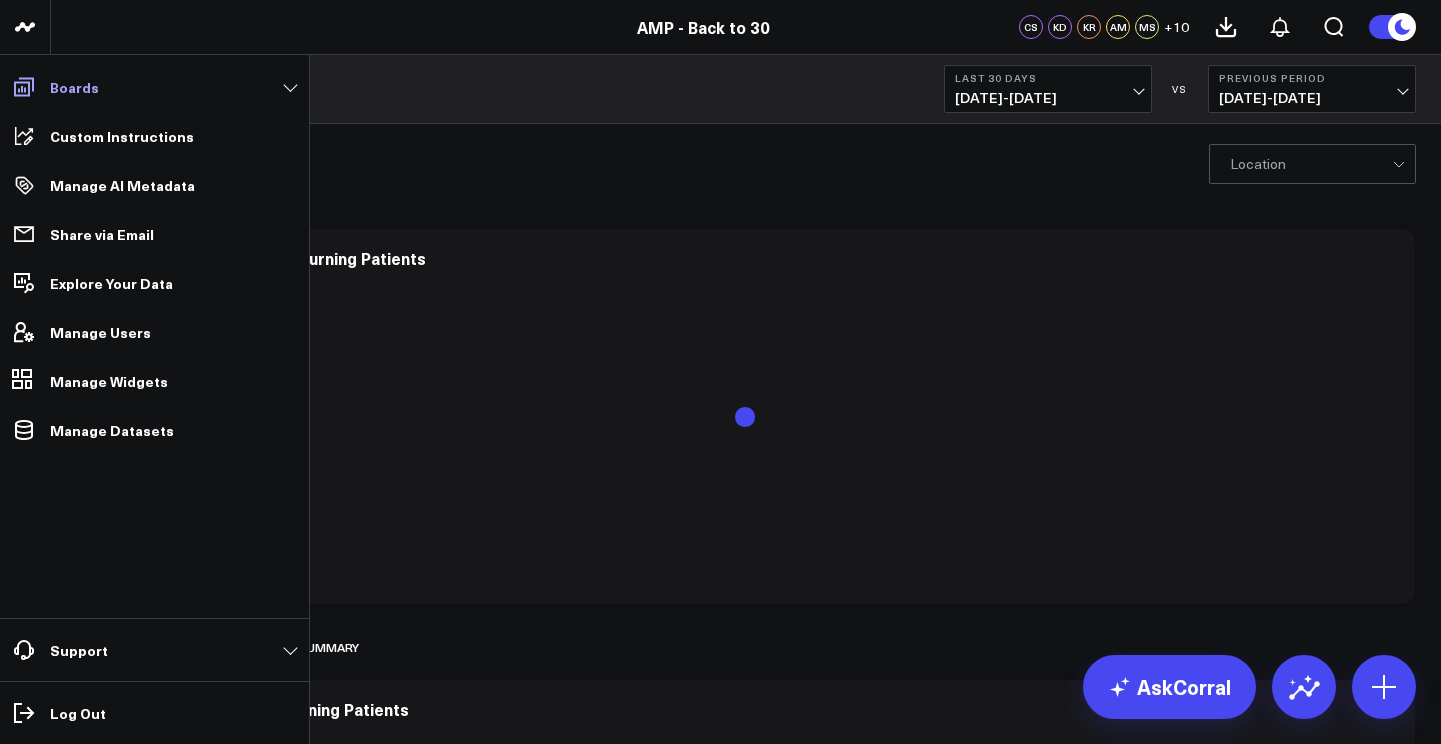 click on "Boards" at bounding box center [154, 87] 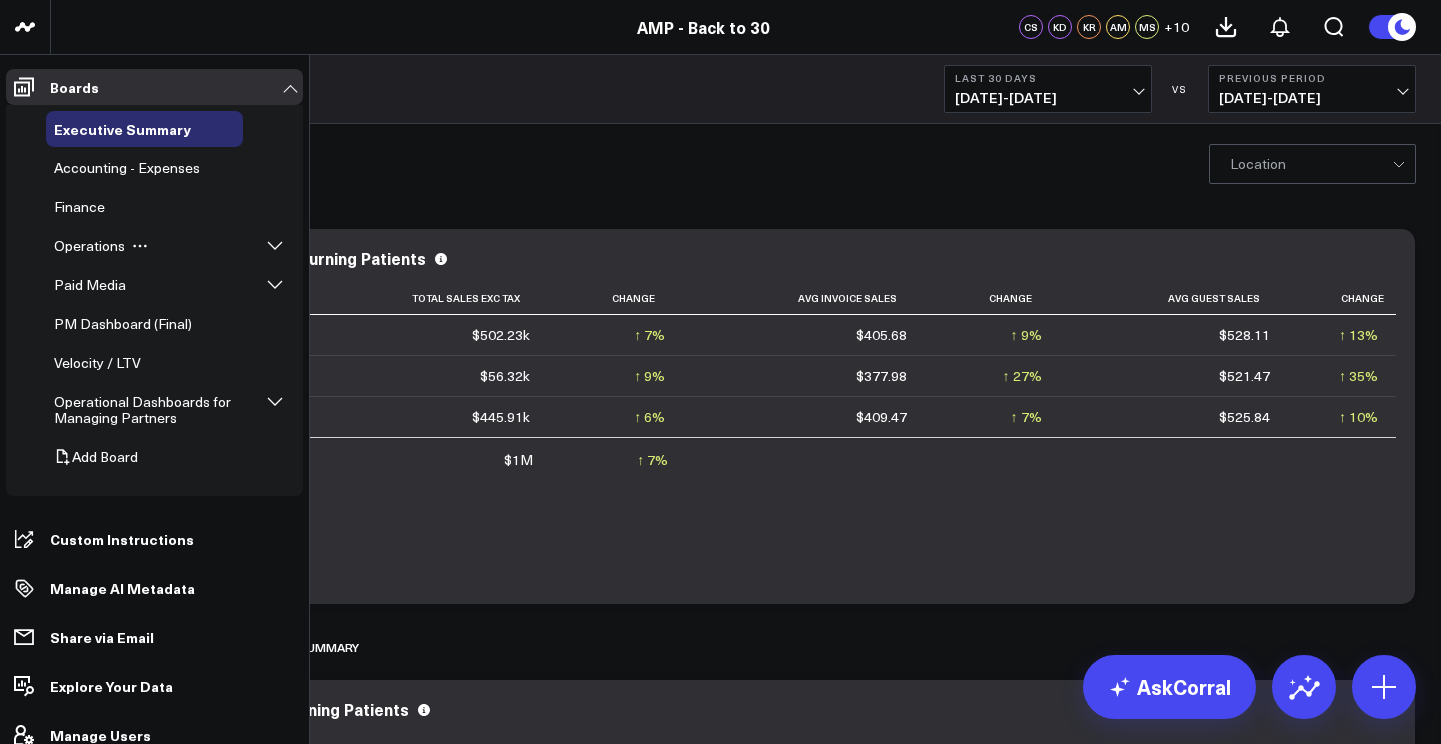 click 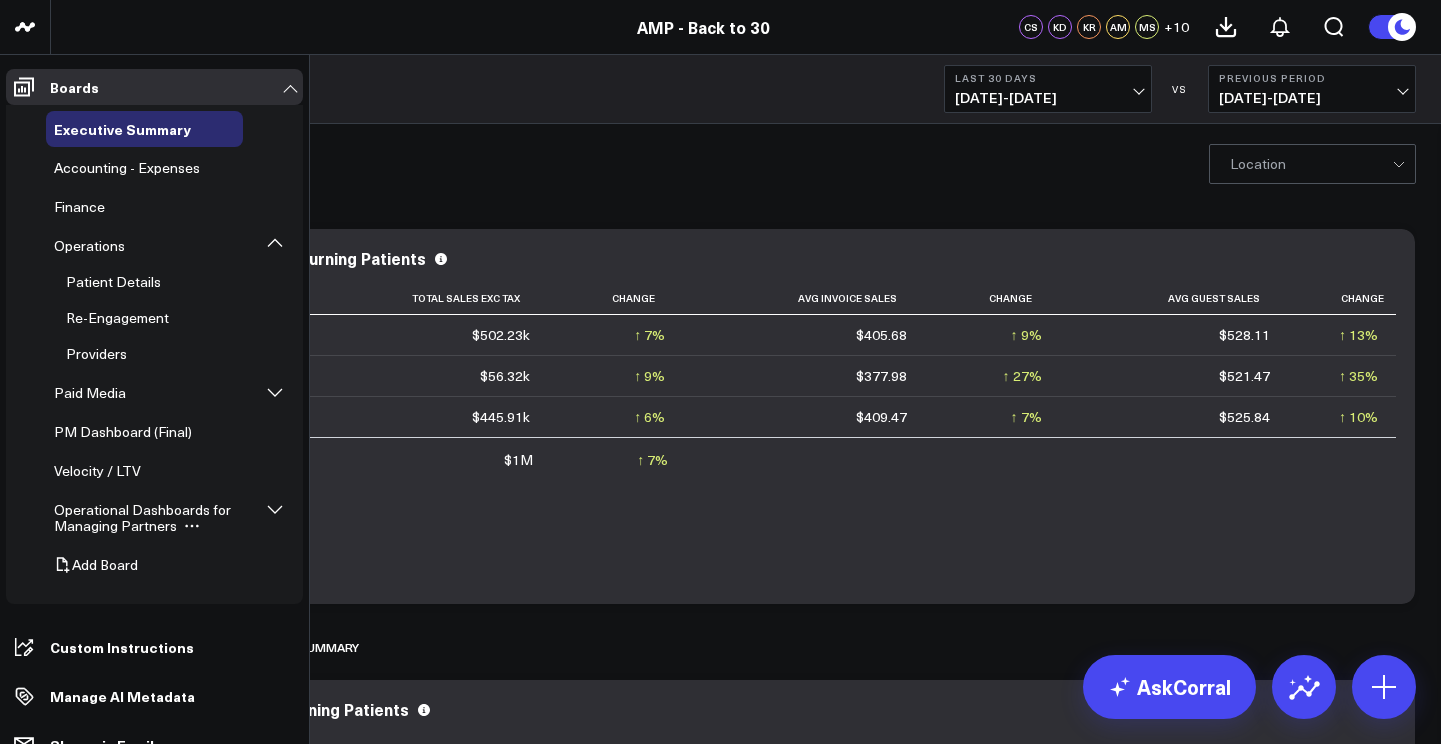click 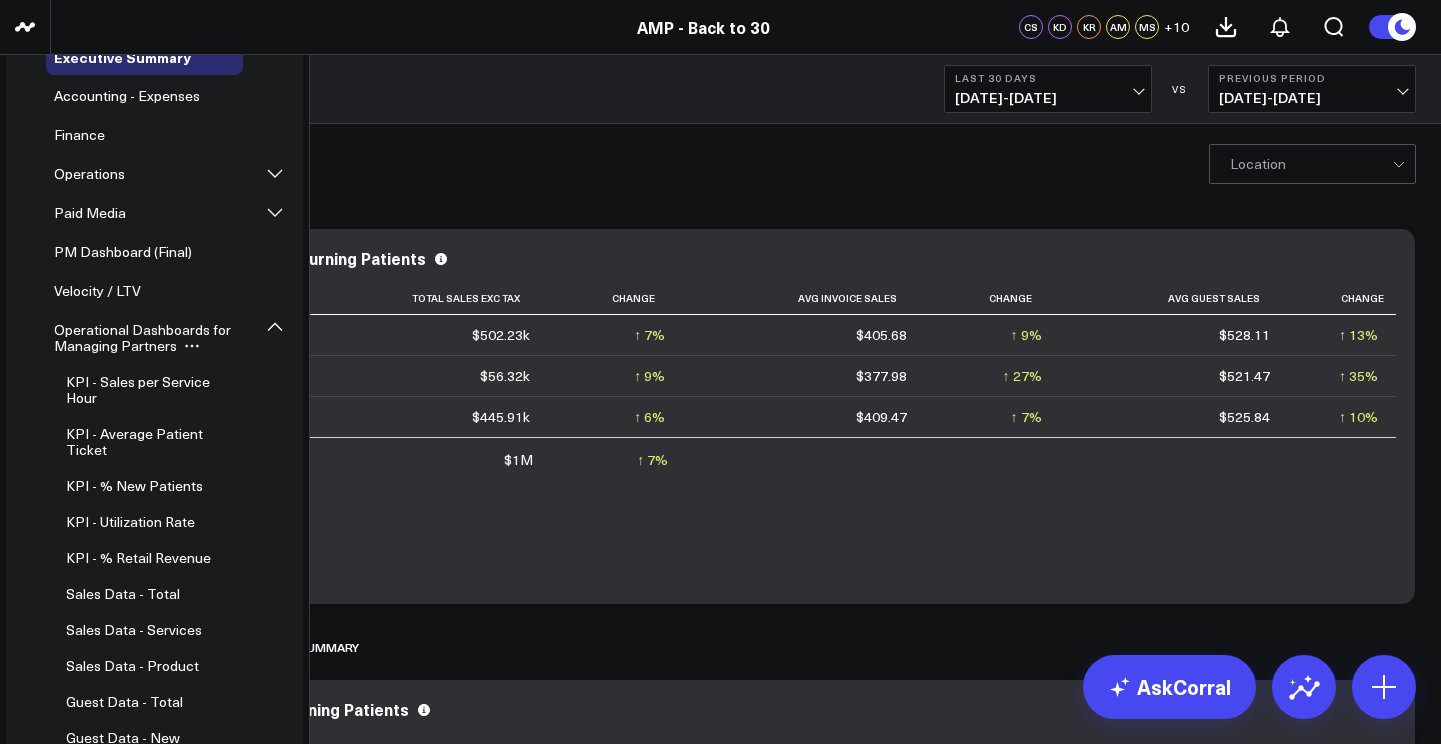 scroll, scrollTop: 81, scrollLeft: 0, axis: vertical 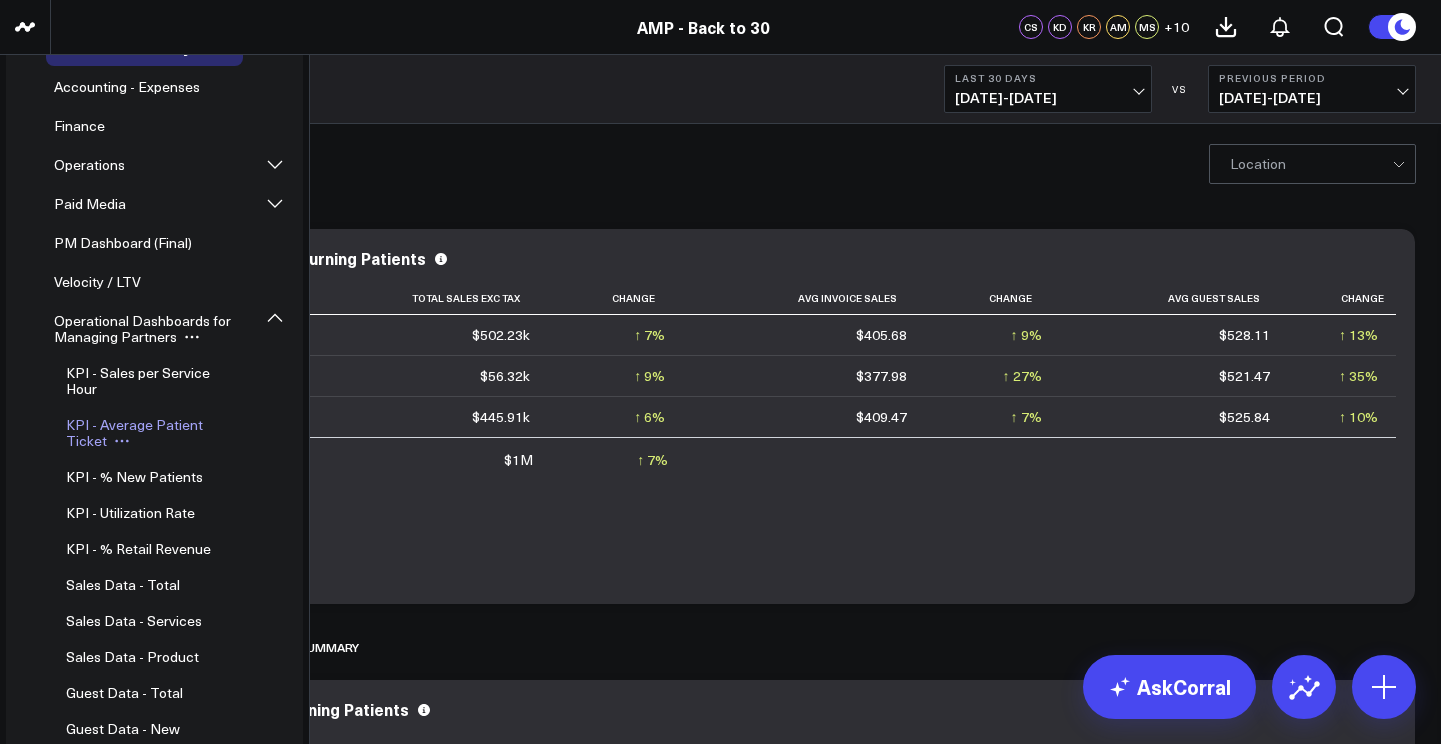 click on "KPI - Average Patient Ticket" at bounding box center (150, 433) 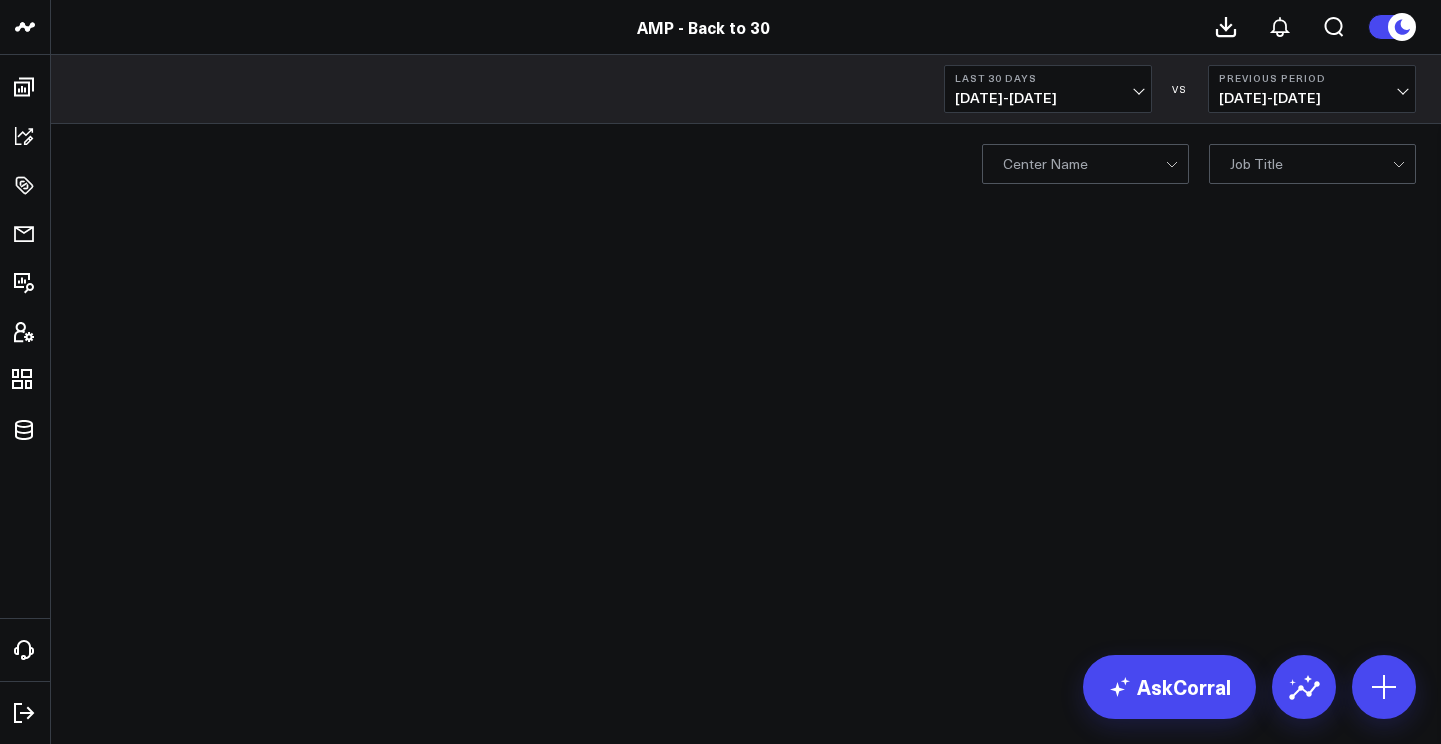 scroll, scrollTop: 0, scrollLeft: 0, axis: both 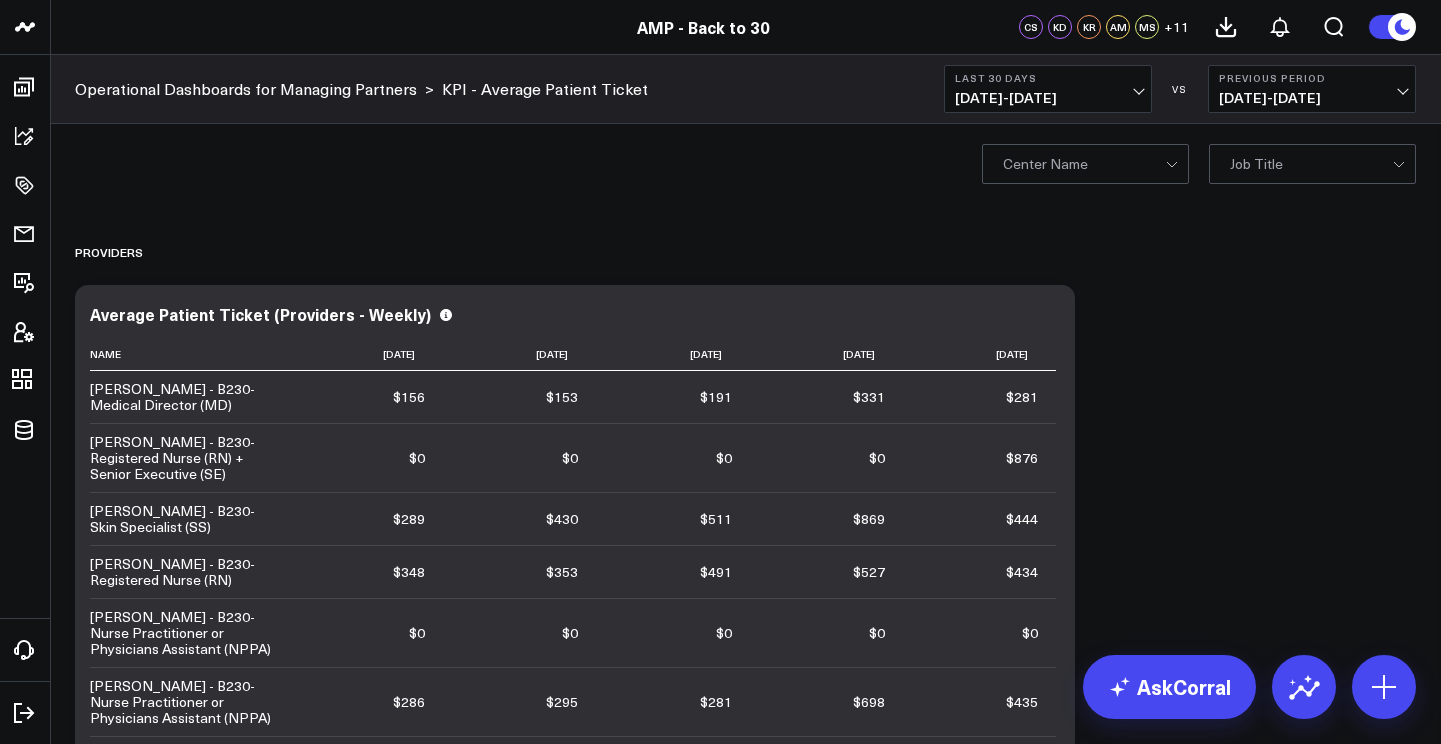 click on "Last 30 Days [DATE]  -  [DATE]" at bounding box center [1048, 89] 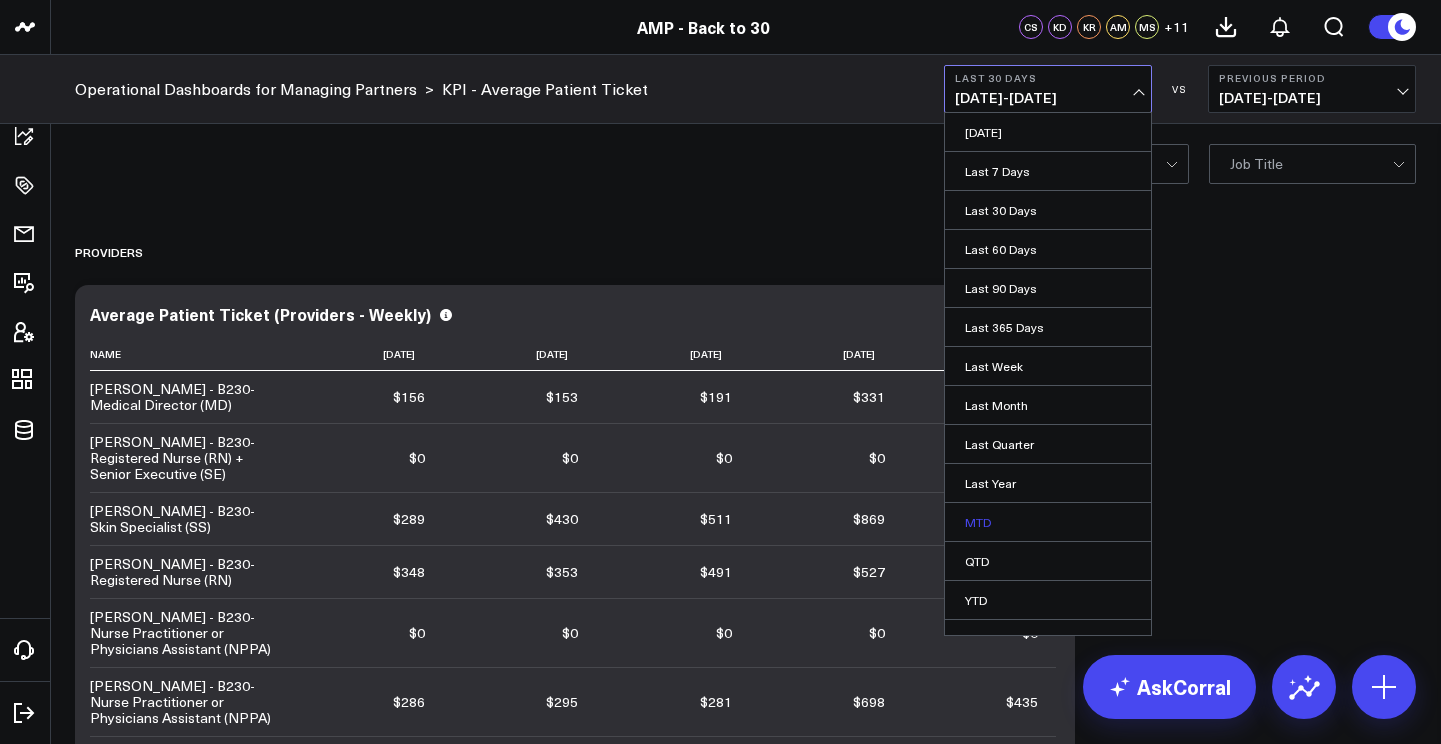 click on "MTD" at bounding box center [1048, 522] 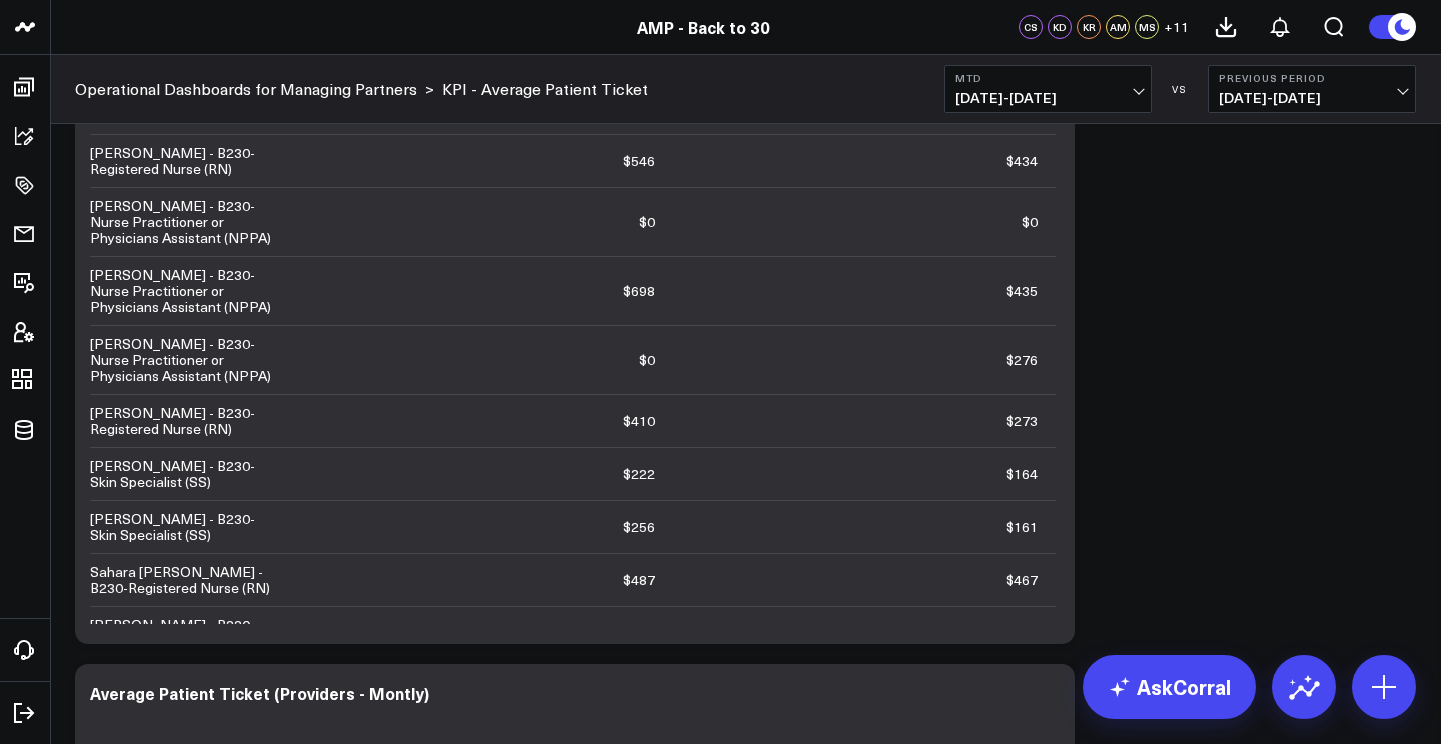 scroll, scrollTop: 415, scrollLeft: 0, axis: vertical 